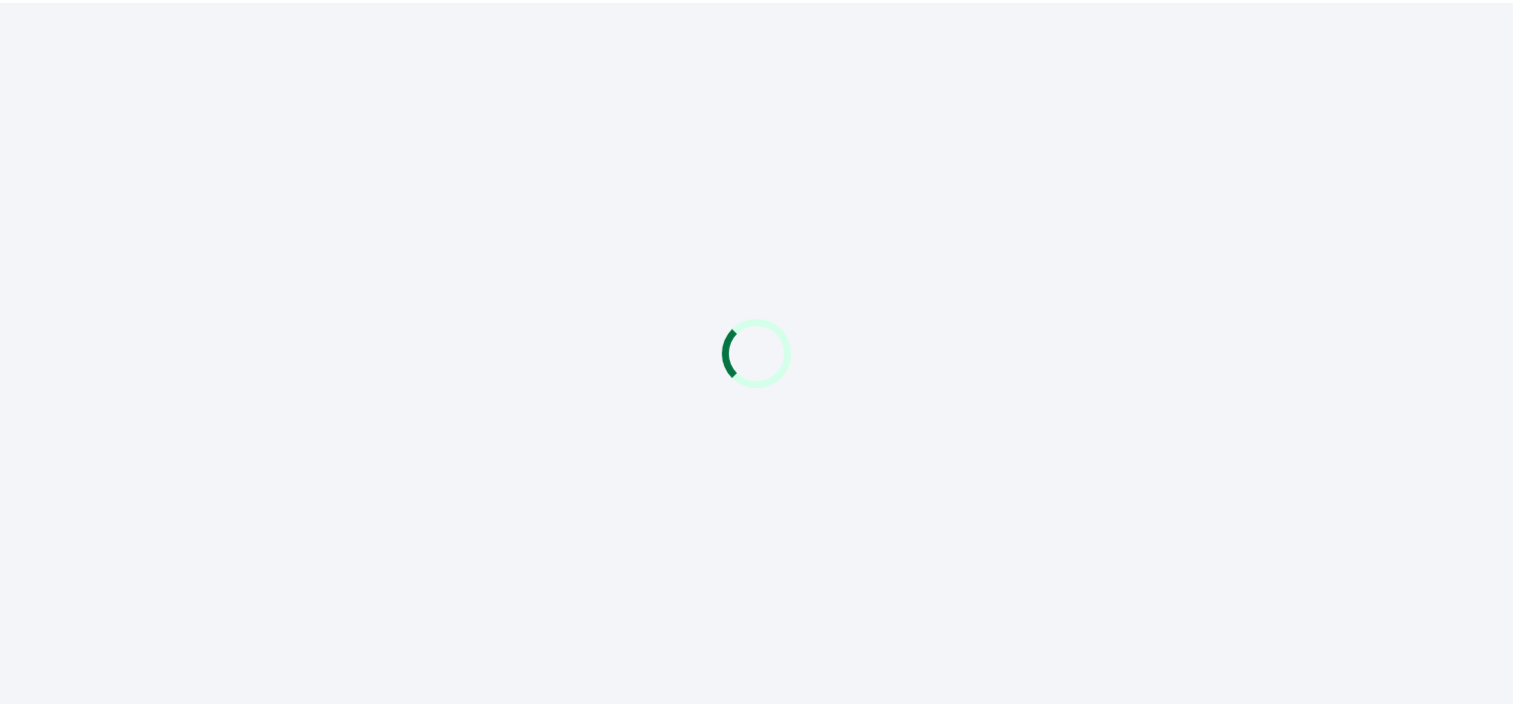 scroll, scrollTop: 0, scrollLeft: 0, axis: both 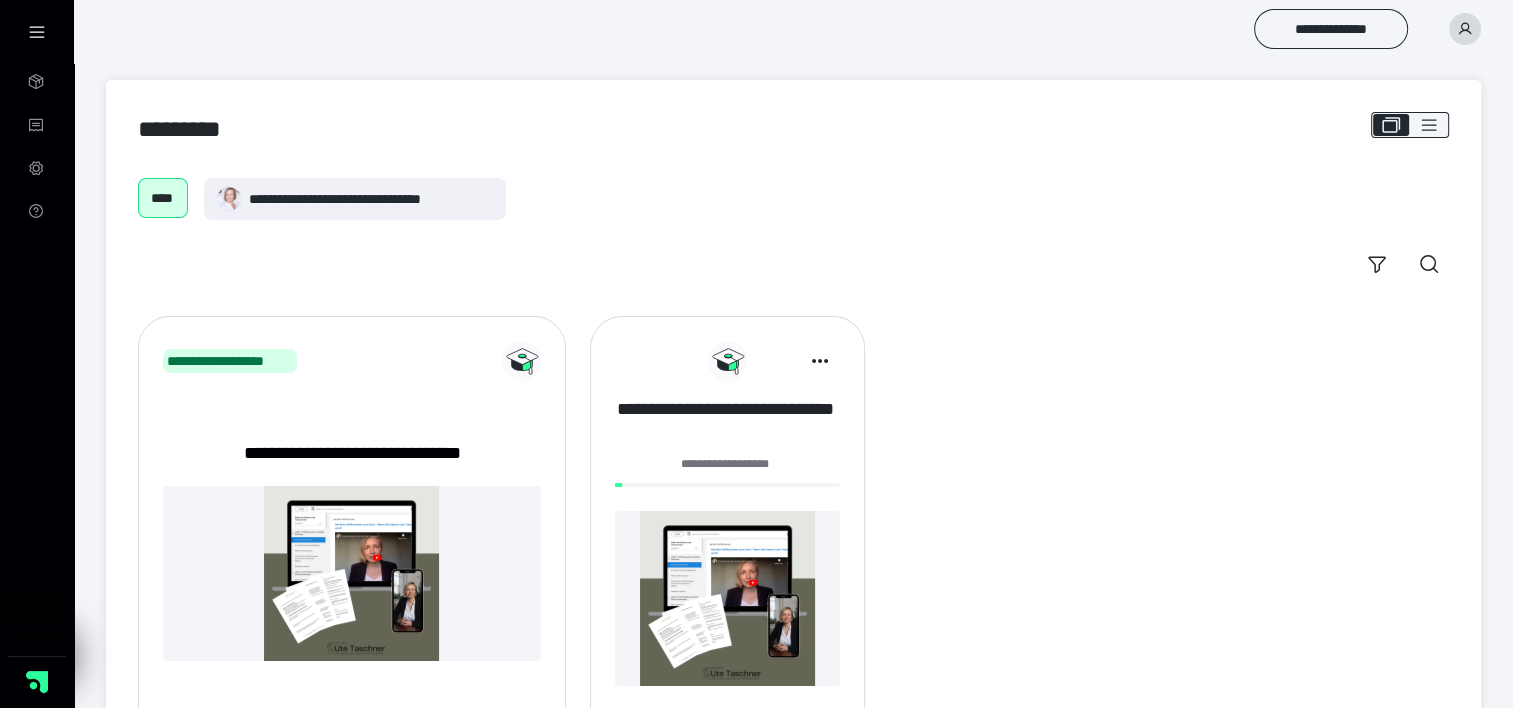 click on "**********" at bounding box center (725, 422) 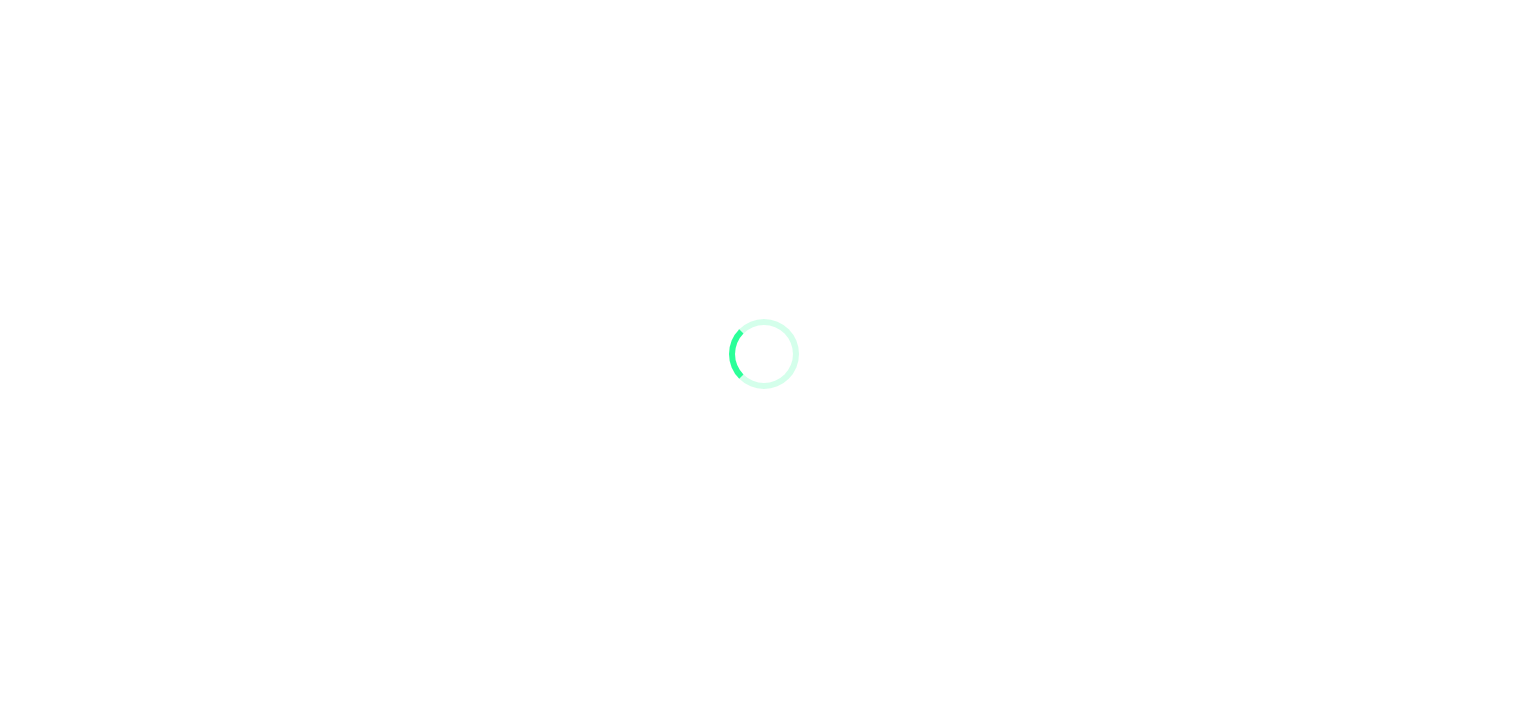 scroll, scrollTop: 0, scrollLeft: 0, axis: both 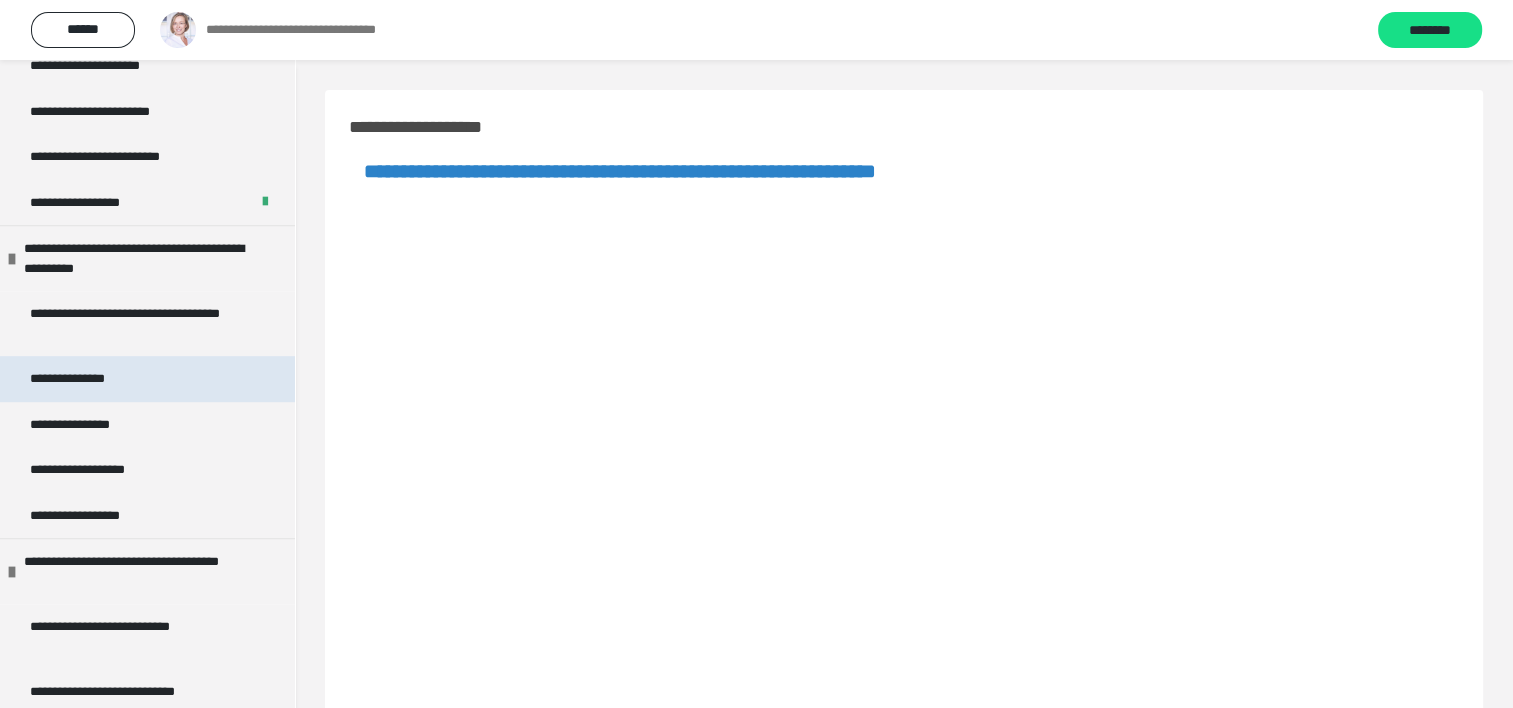 click on "**********" at bounding box center [147, 379] 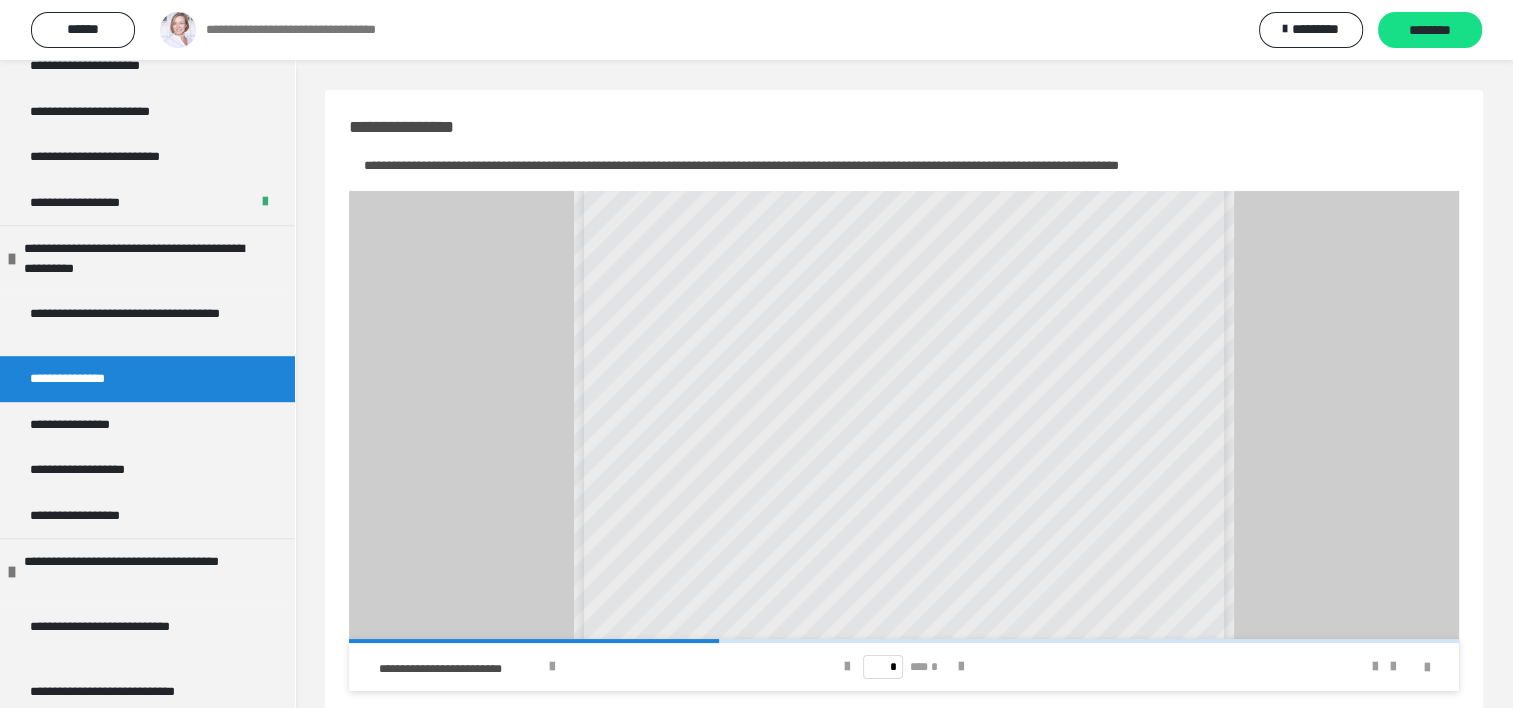 scroll, scrollTop: 501, scrollLeft: 0, axis: vertical 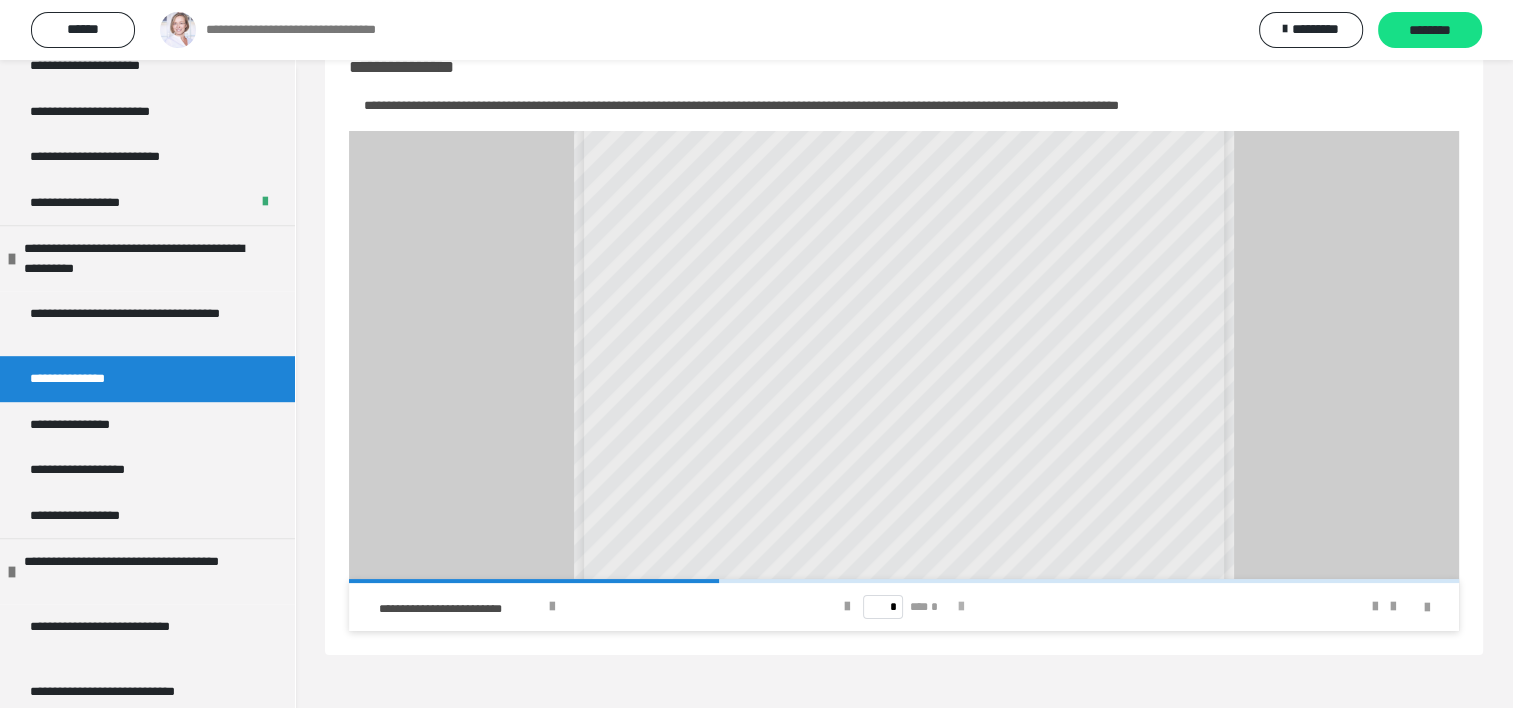 click at bounding box center (961, 607) 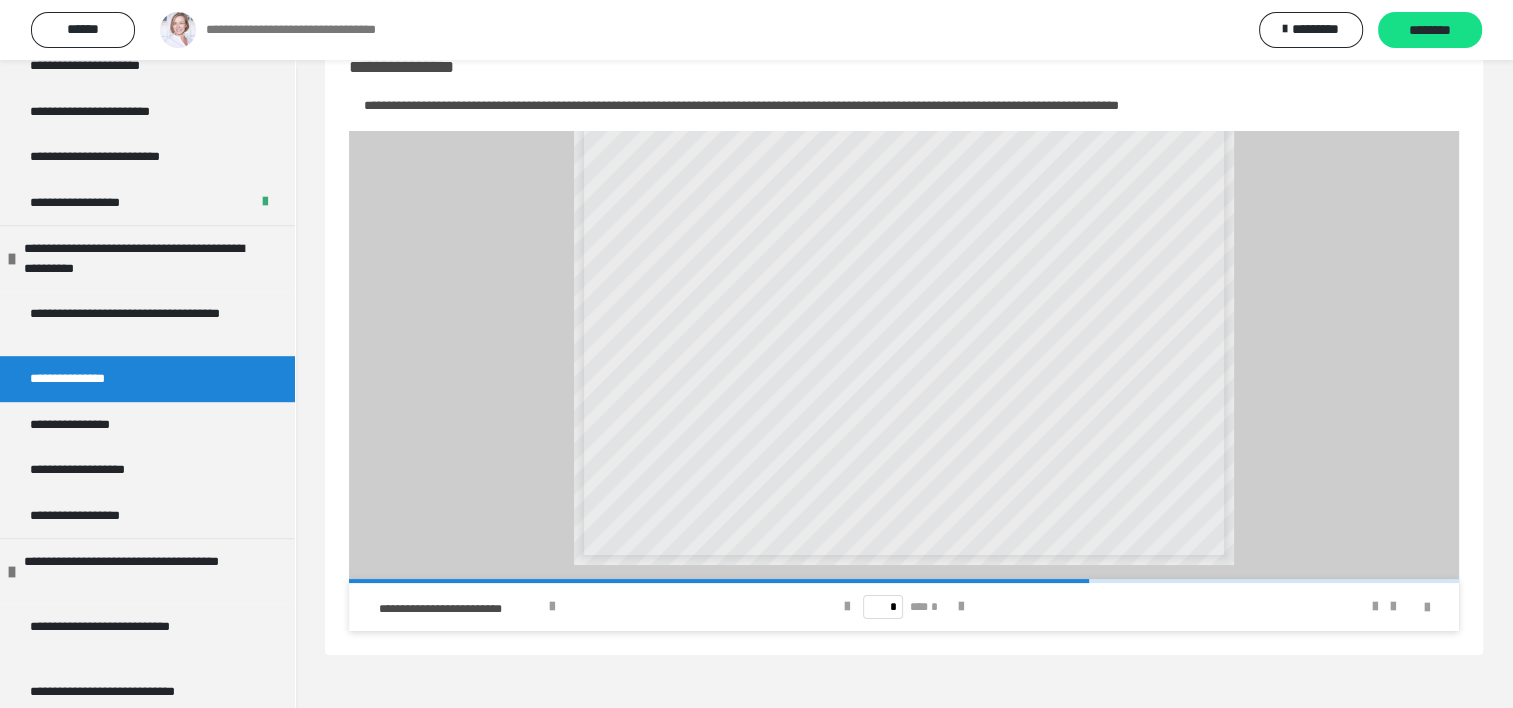 scroll, scrollTop: 501, scrollLeft: 0, axis: vertical 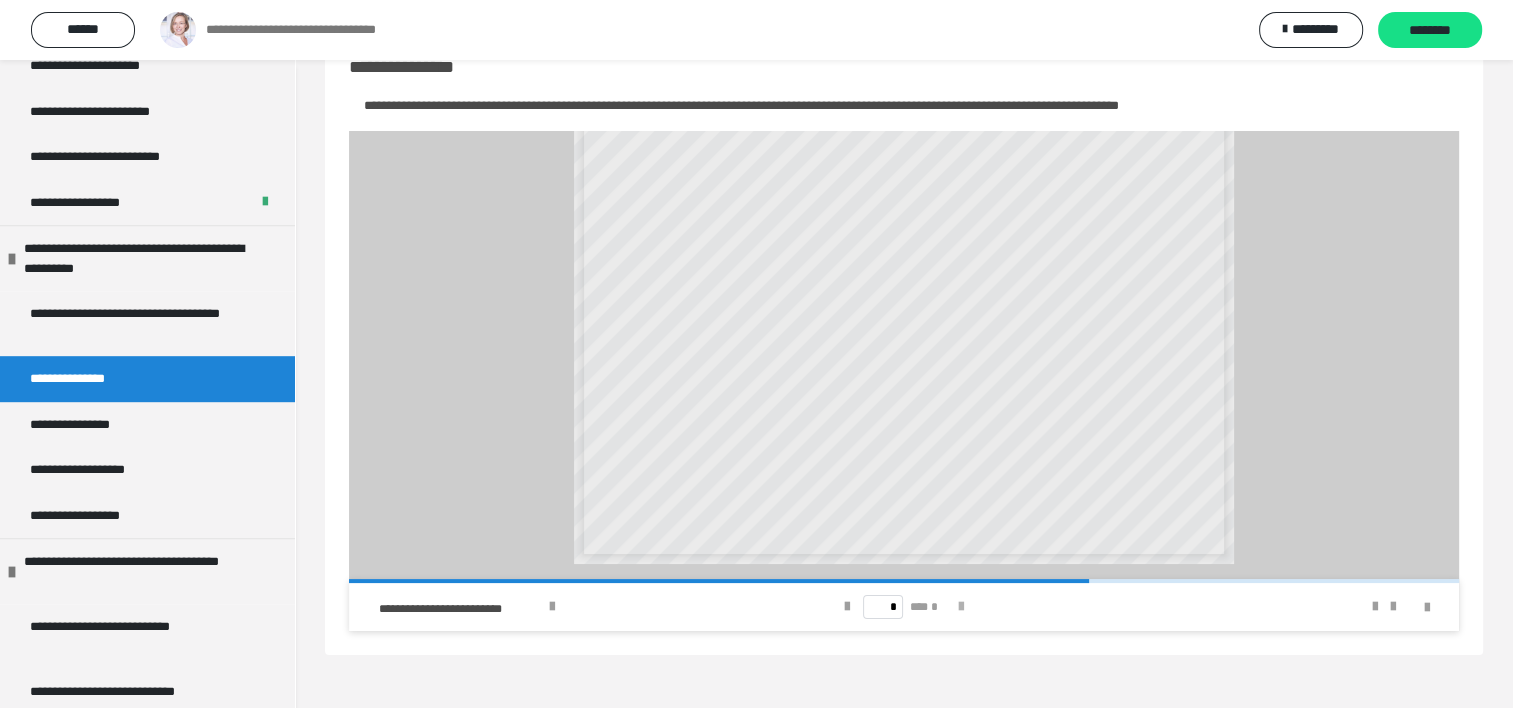 click at bounding box center (961, 607) 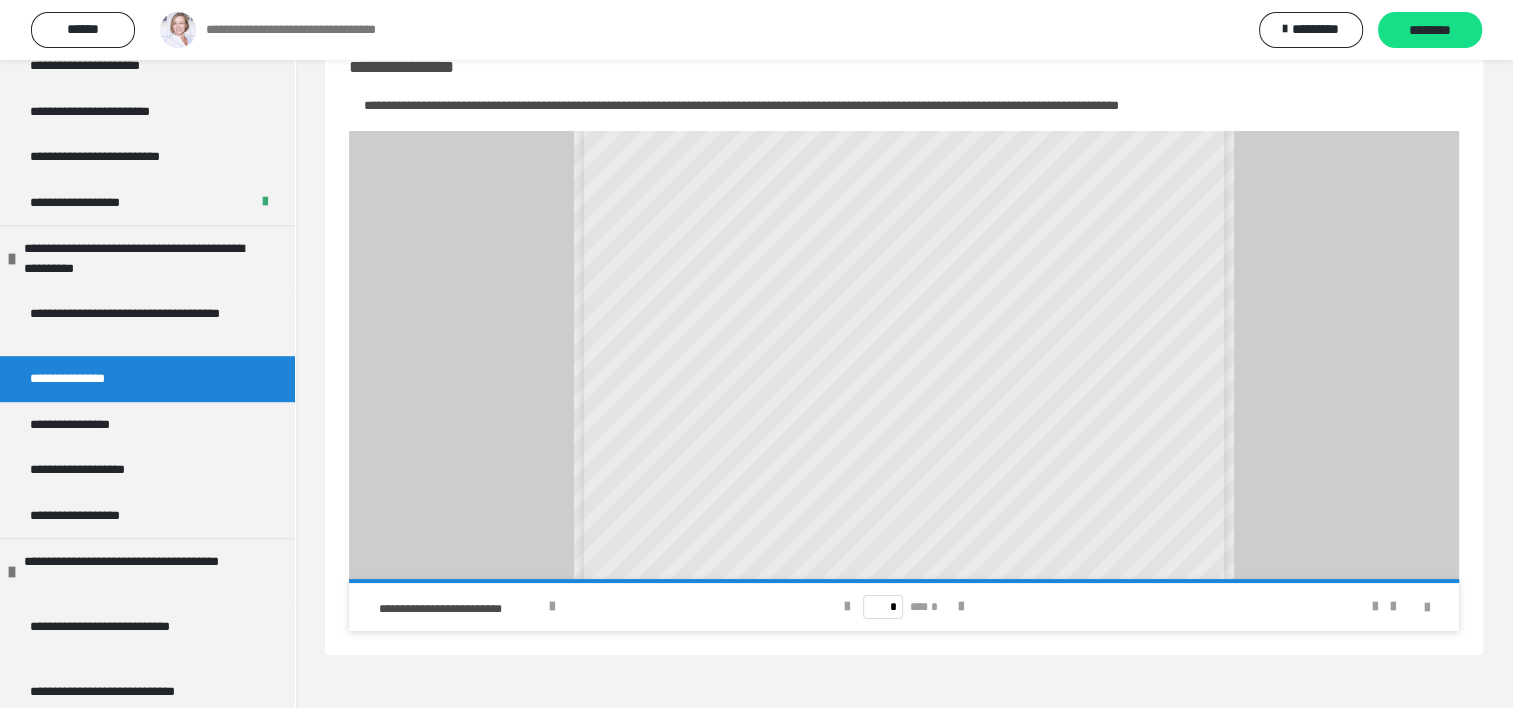 scroll, scrollTop: 486, scrollLeft: 0, axis: vertical 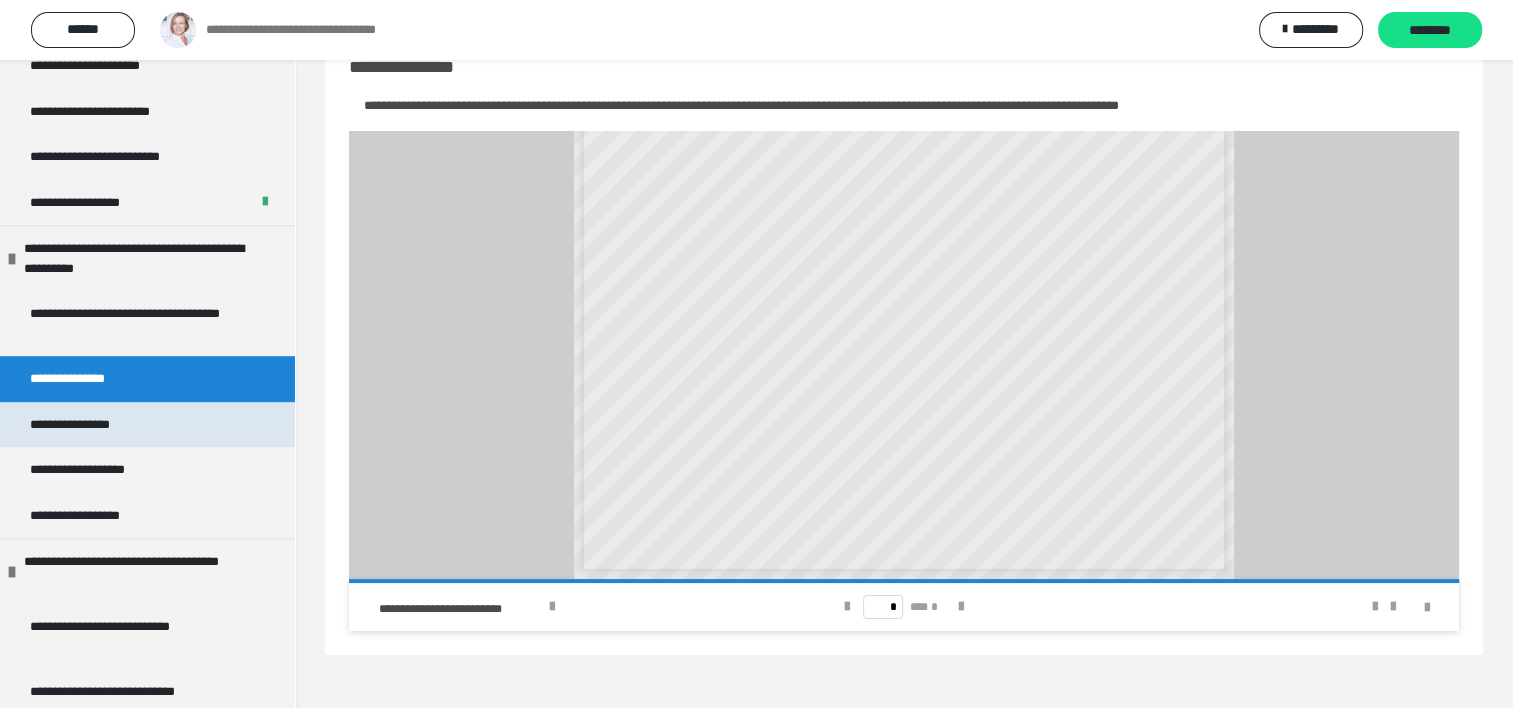 click on "**********" at bounding box center (87, 425) 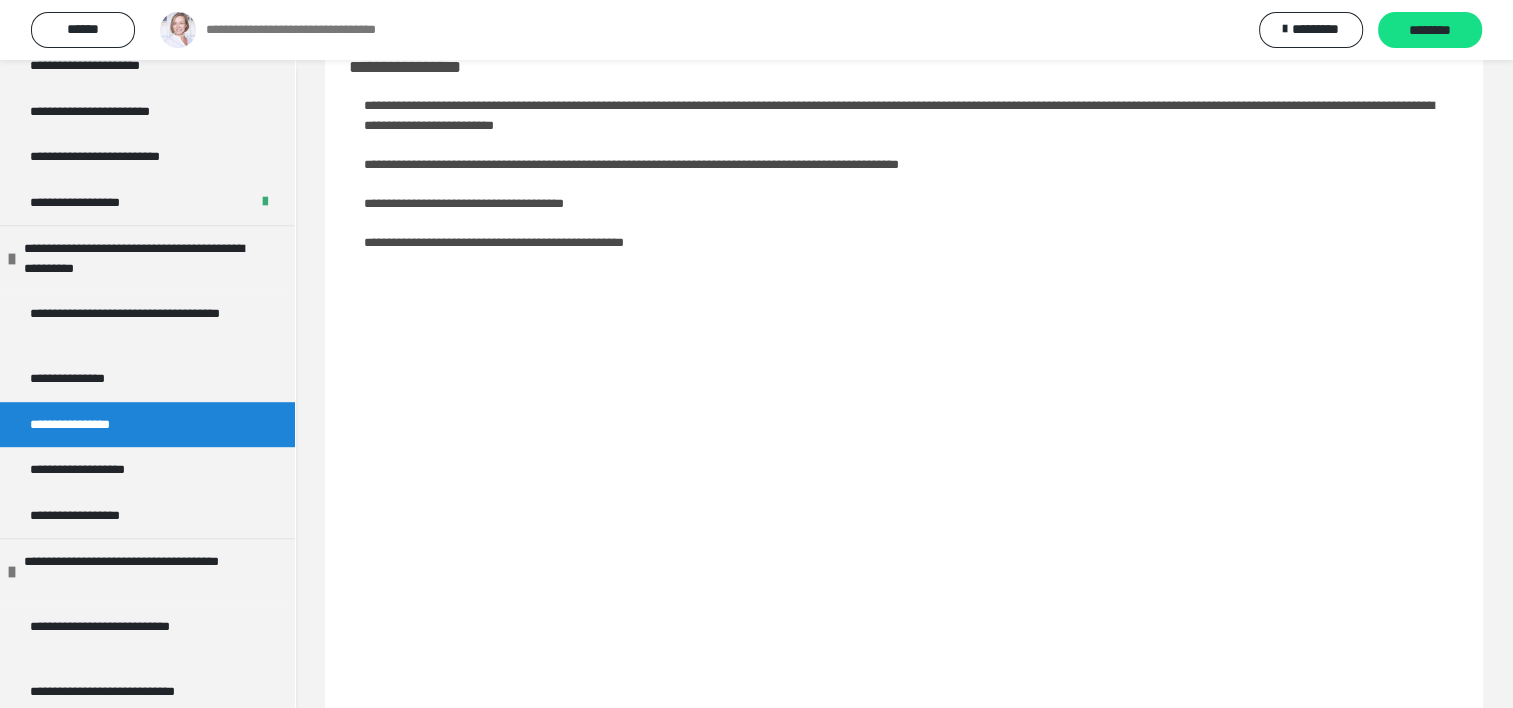 click on "**********" at bounding box center (464, 203) 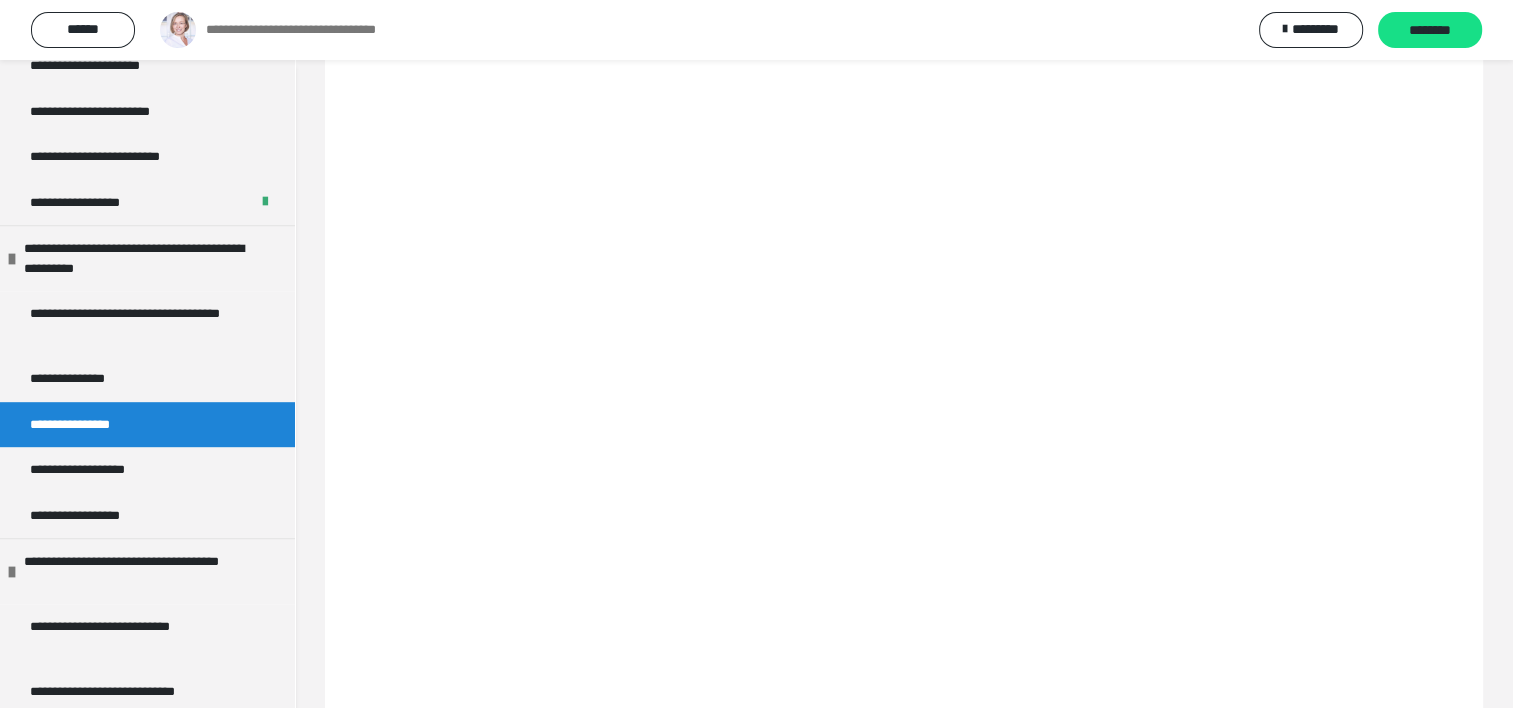 scroll, scrollTop: 260, scrollLeft: 0, axis: vertical 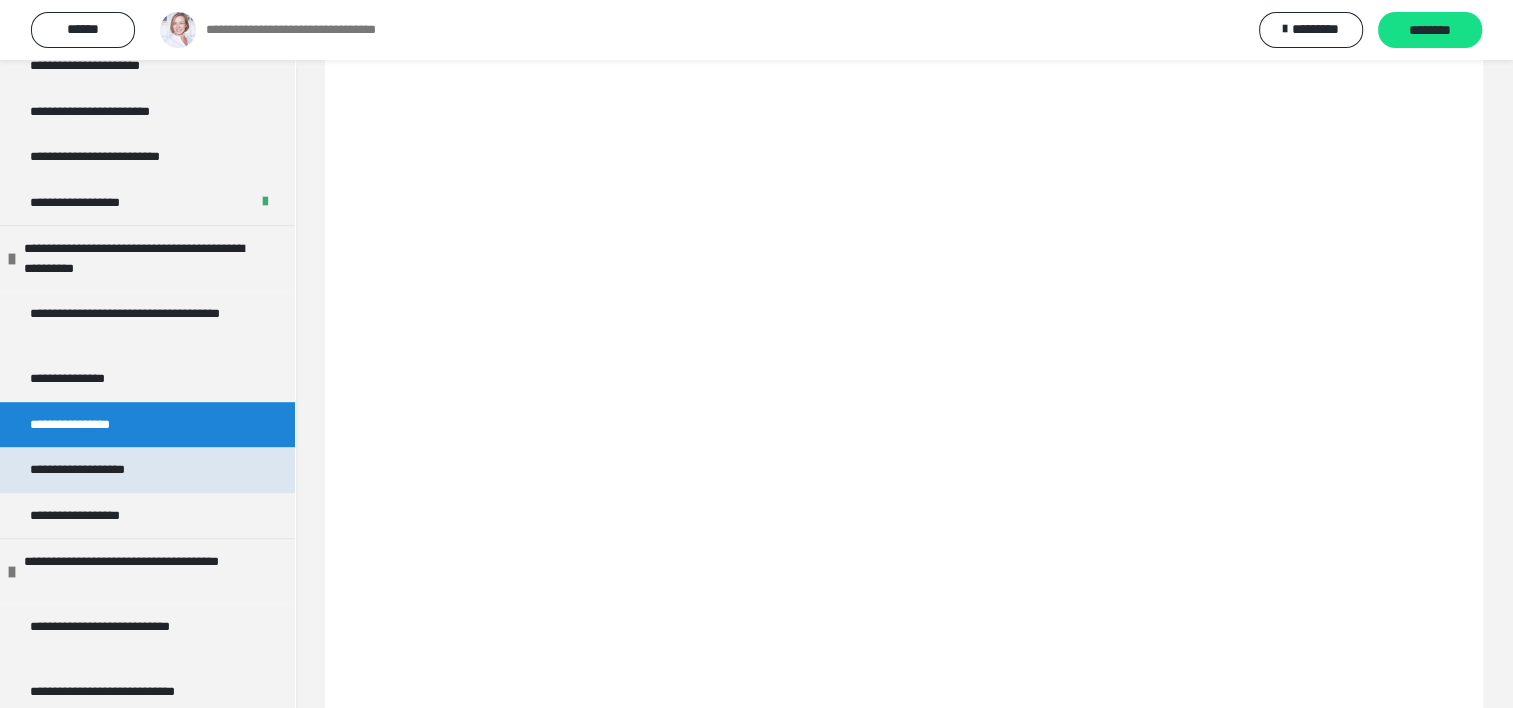 click on "**********" at bounding box center [100, 470] 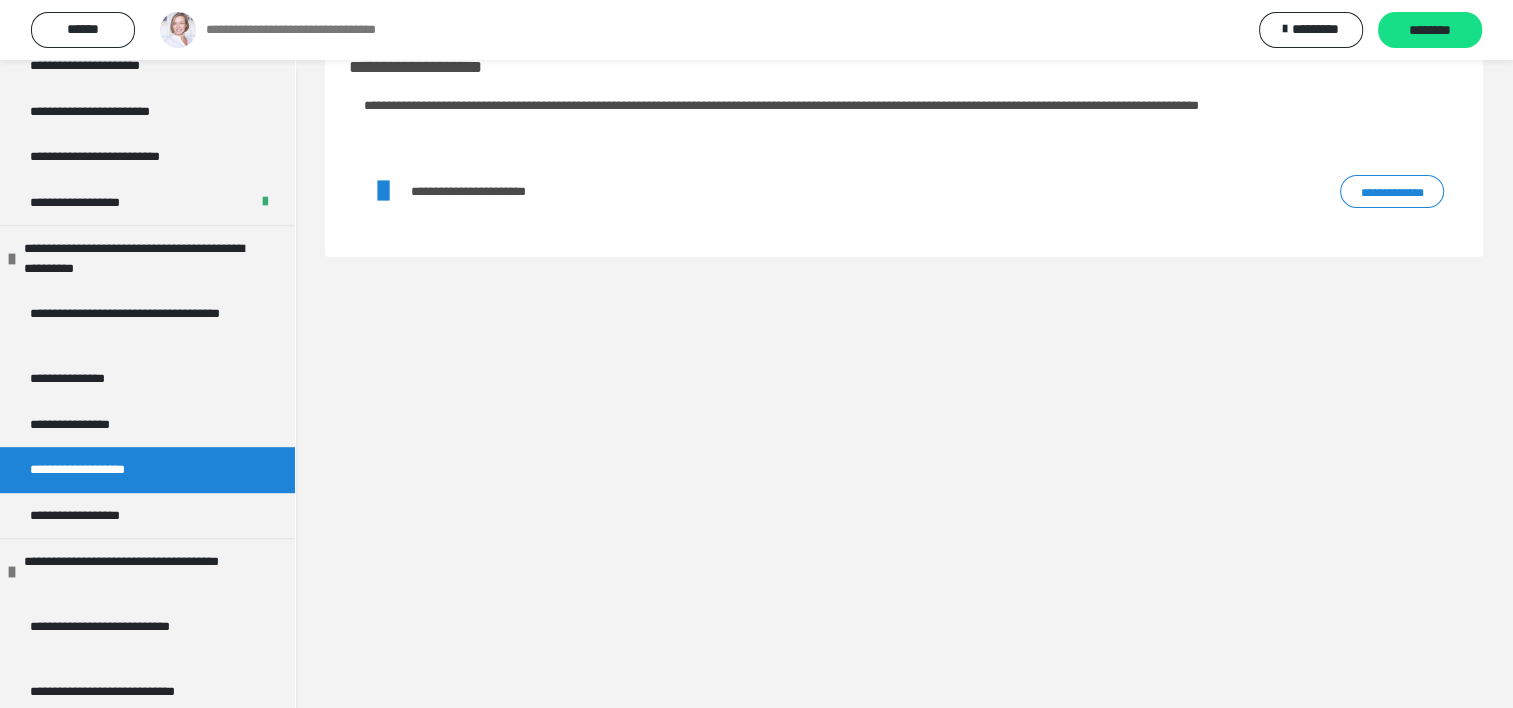 scroll, scrollTop: 60, scrollLeft: 0, axis: vertical 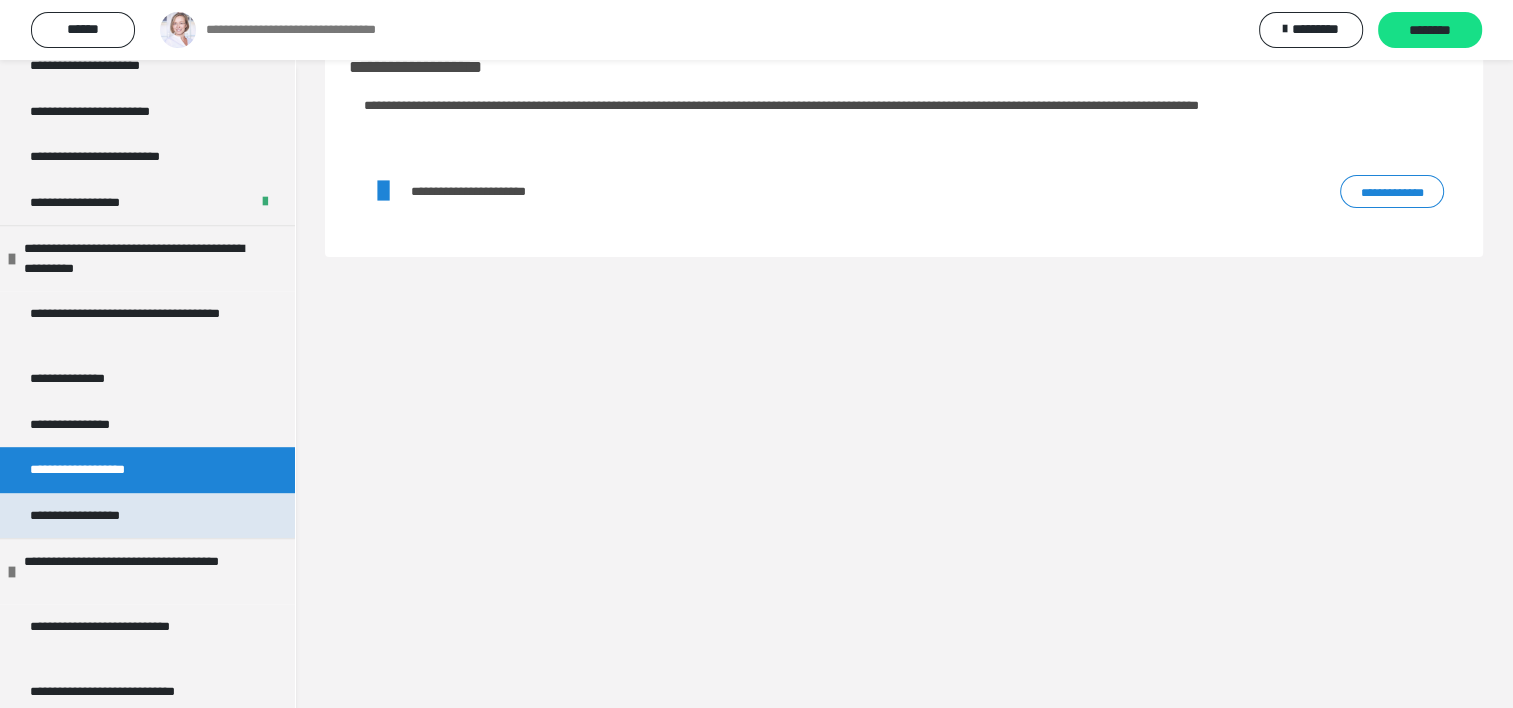 click on "**********" at bounding box center (93, 516) 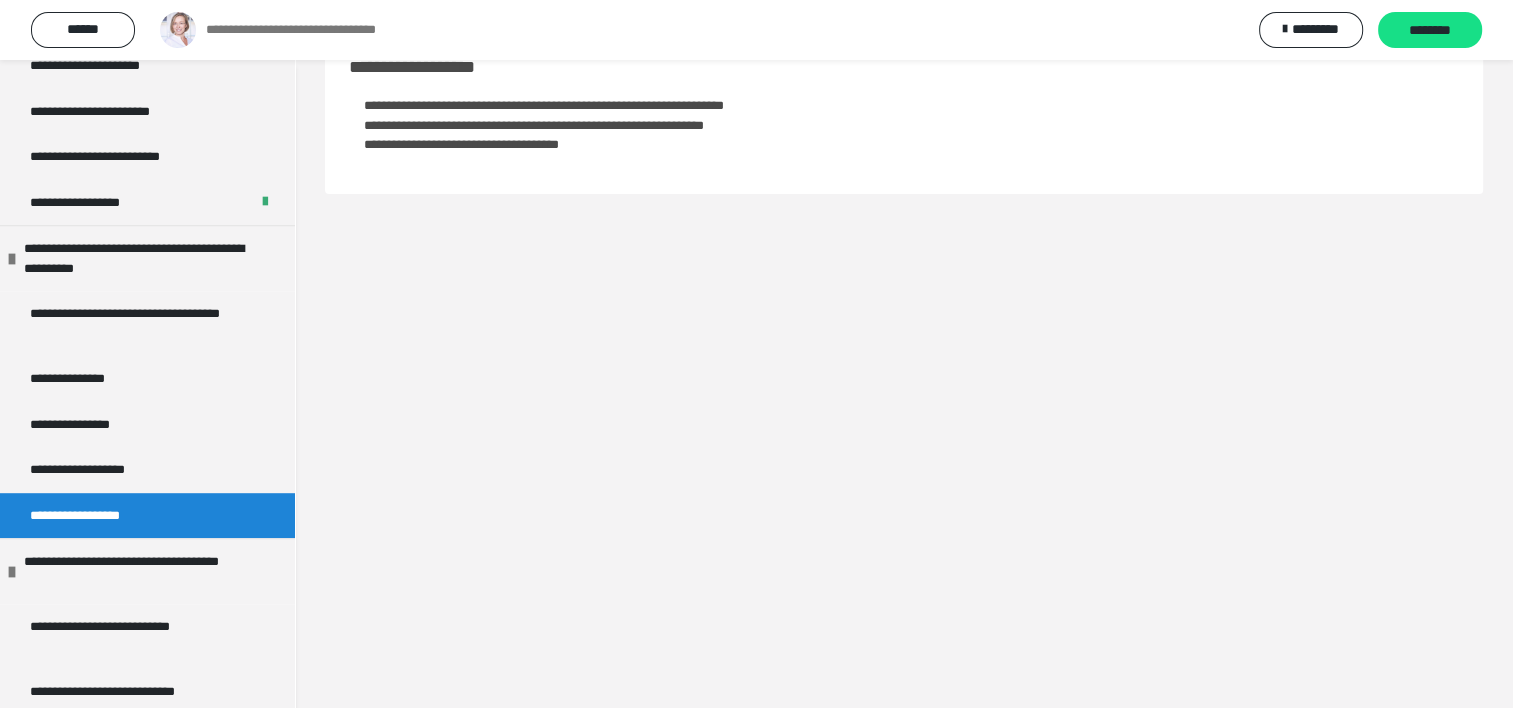 click on "**********" at bounding box center (459, 144) 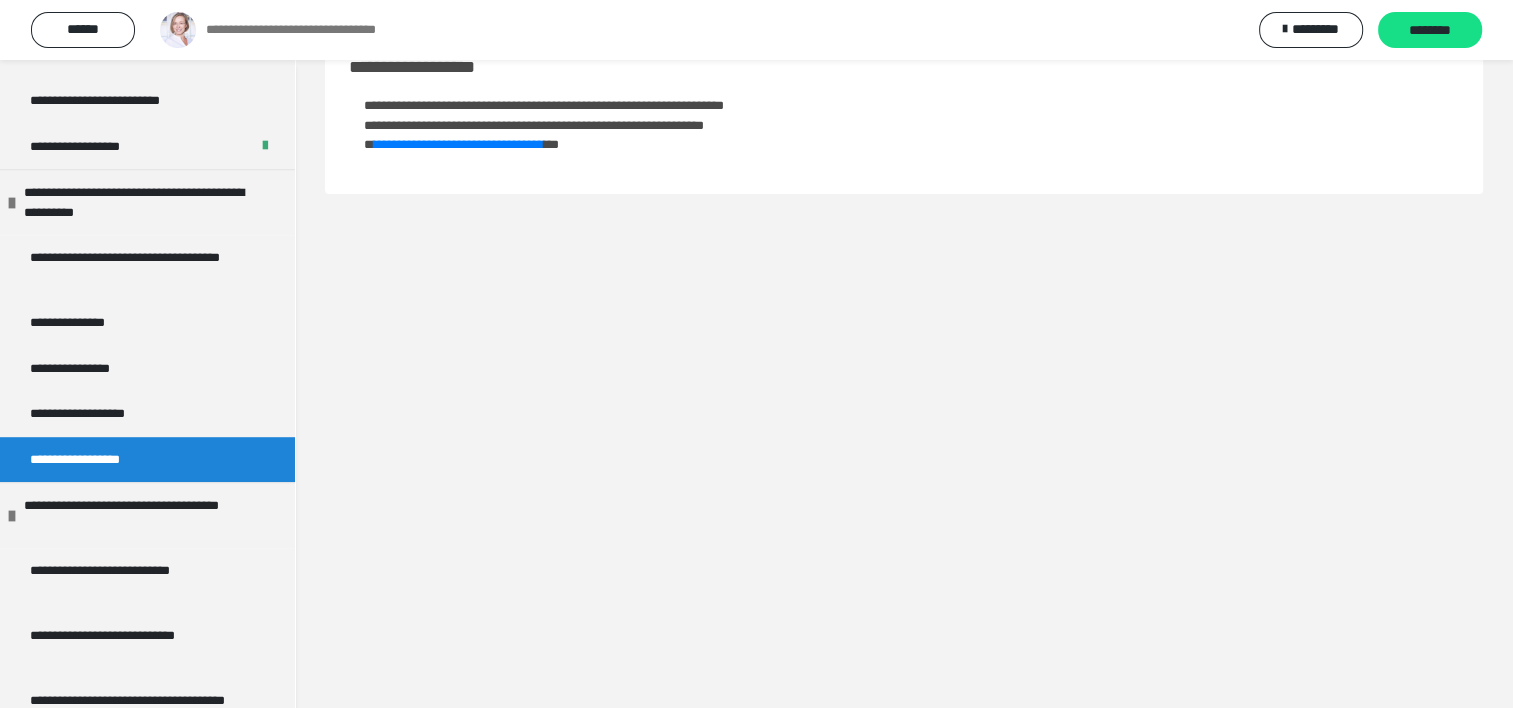 scroll, scrollTop: 1200, scrollLeft: 0, axis: vertical 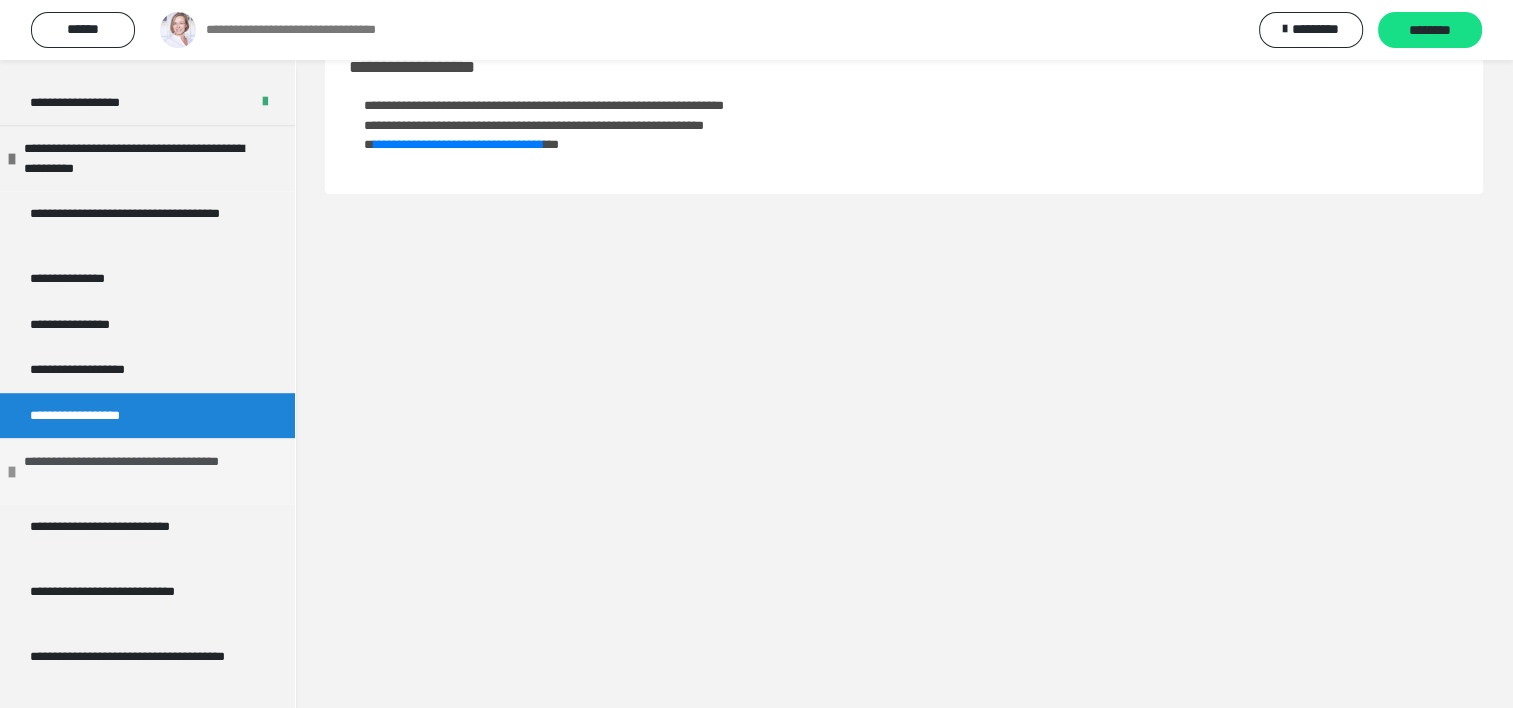 click on "**********" at bounding box center [144, 471] 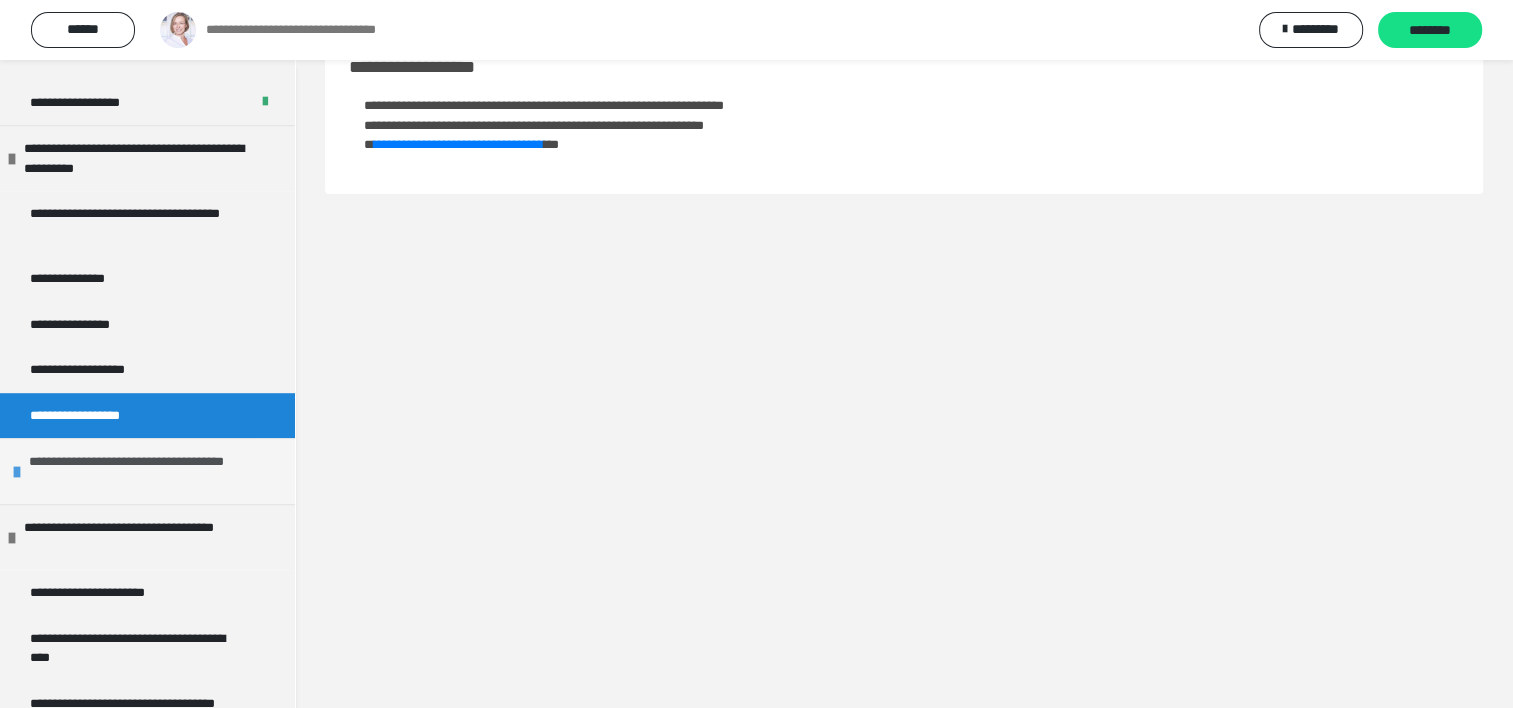 click on "**********" at bounding box center (149, 471) 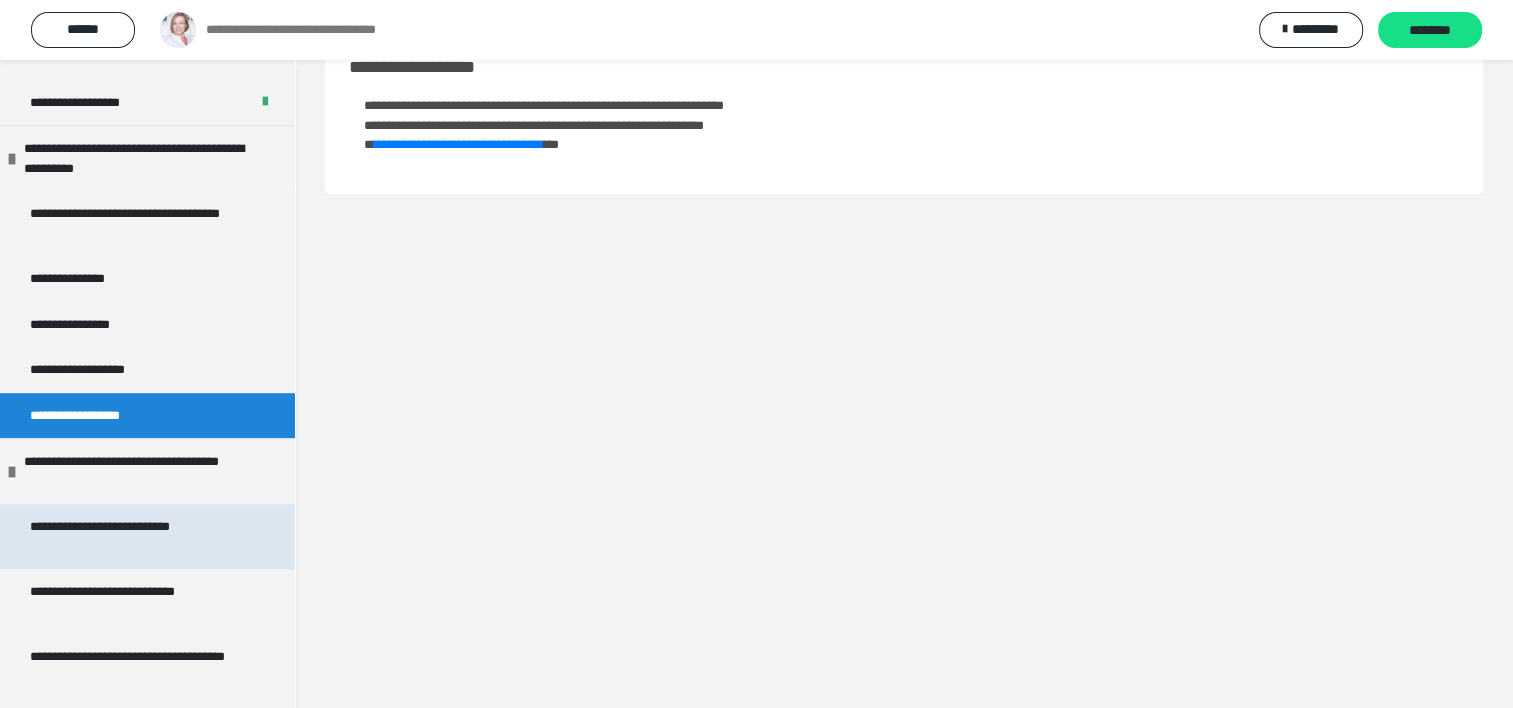 click on "**********" at bounding box center (132, 536) 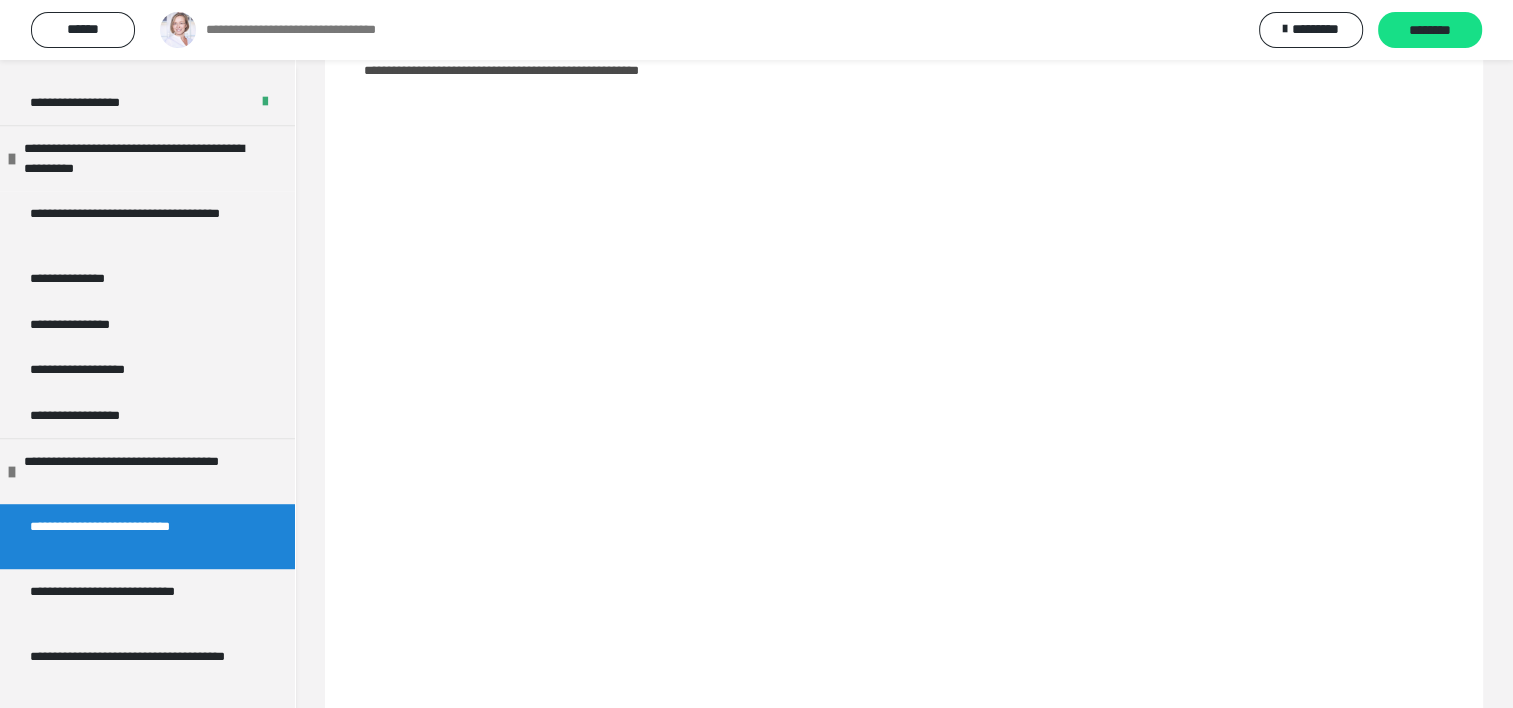 scroll, scrollTop: 212, scrollLeft: 0, axis: vertical 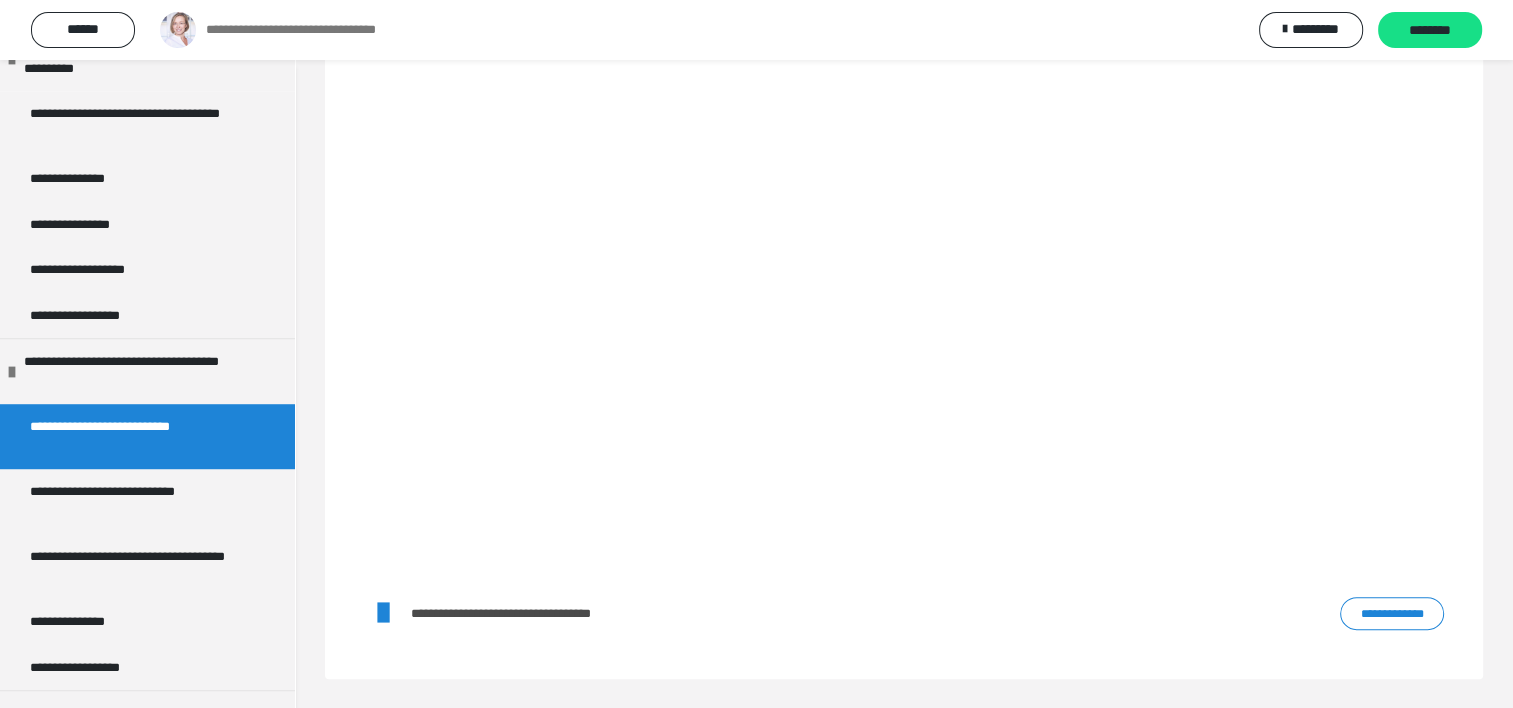 click on "**********" at bounding box center [1392, 614] 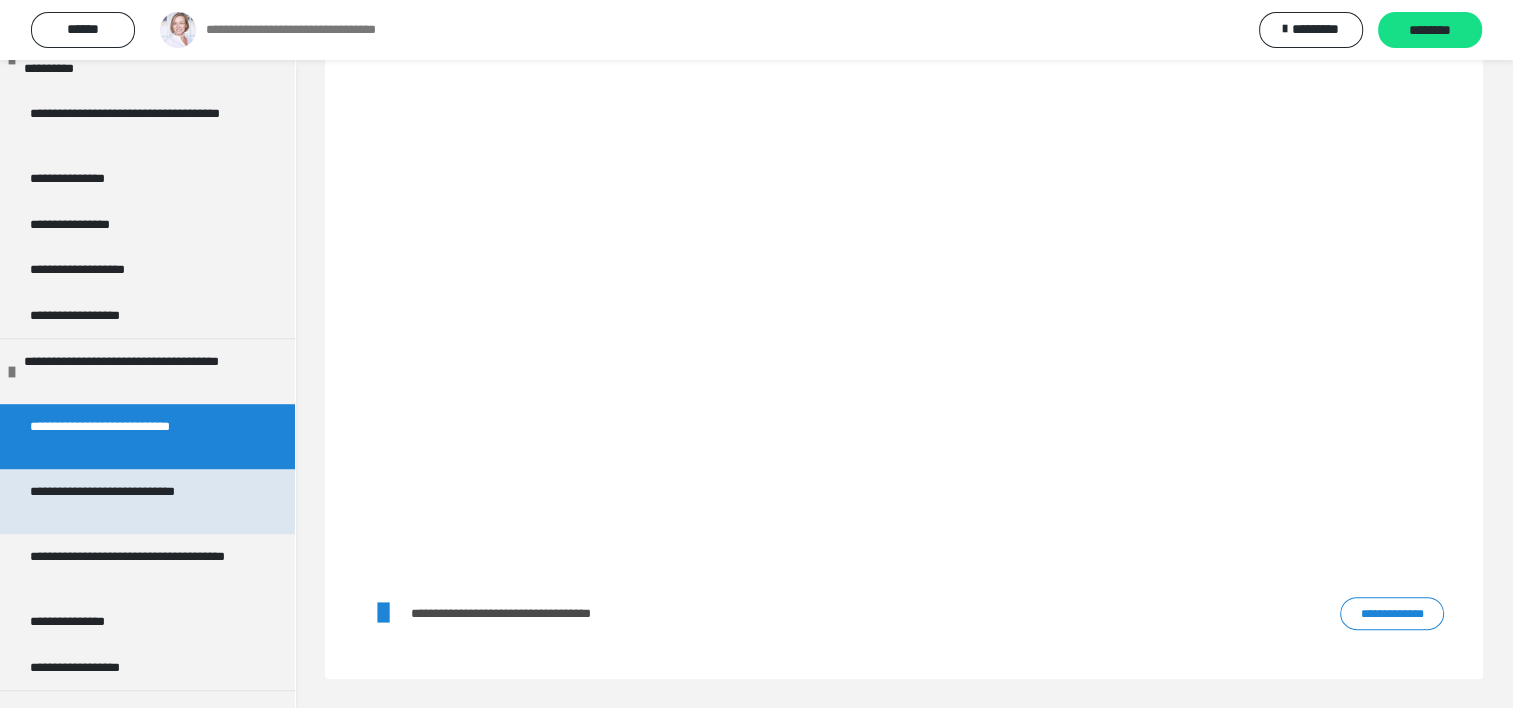 click on "**********" at bounding box center [132, 501] 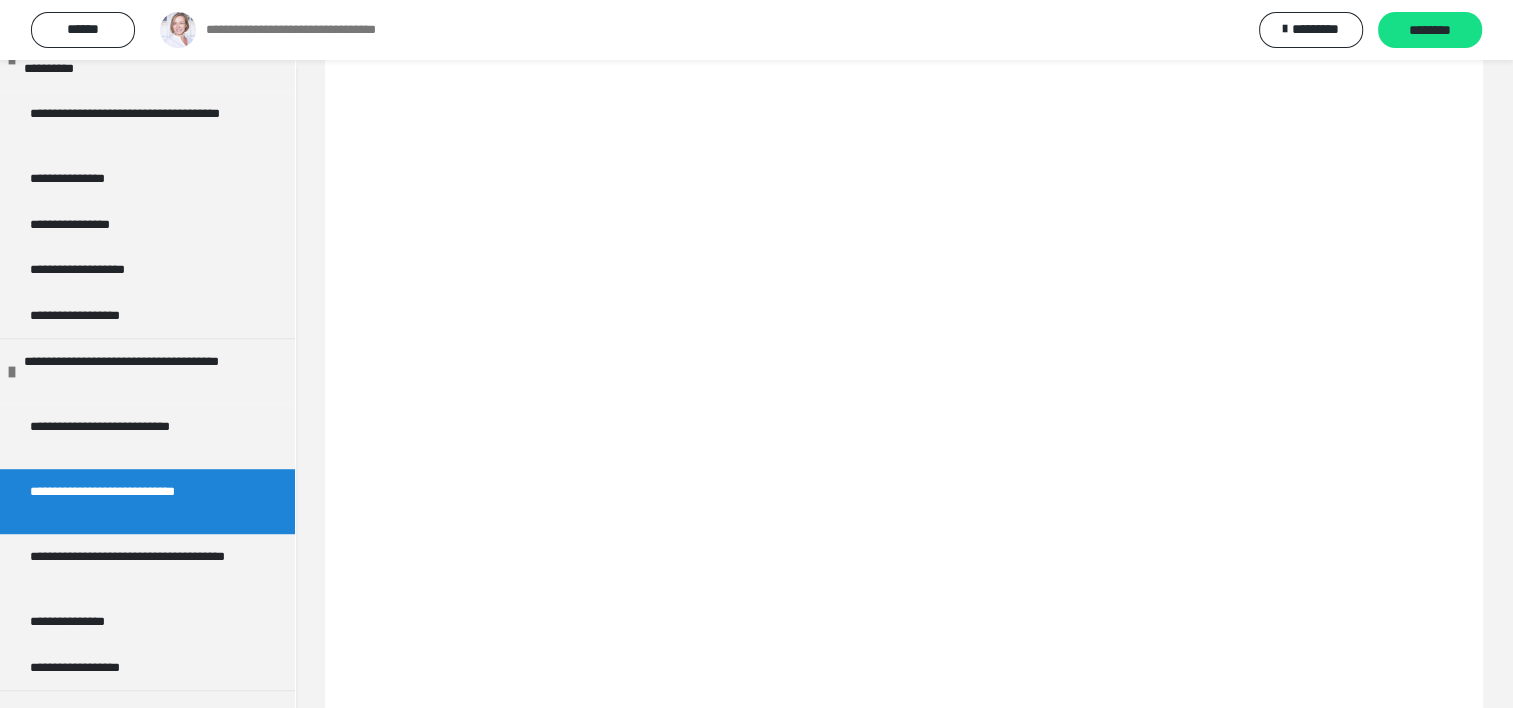 scroll, scrollTop: 184, scrollLeft: 0, axis: vertical 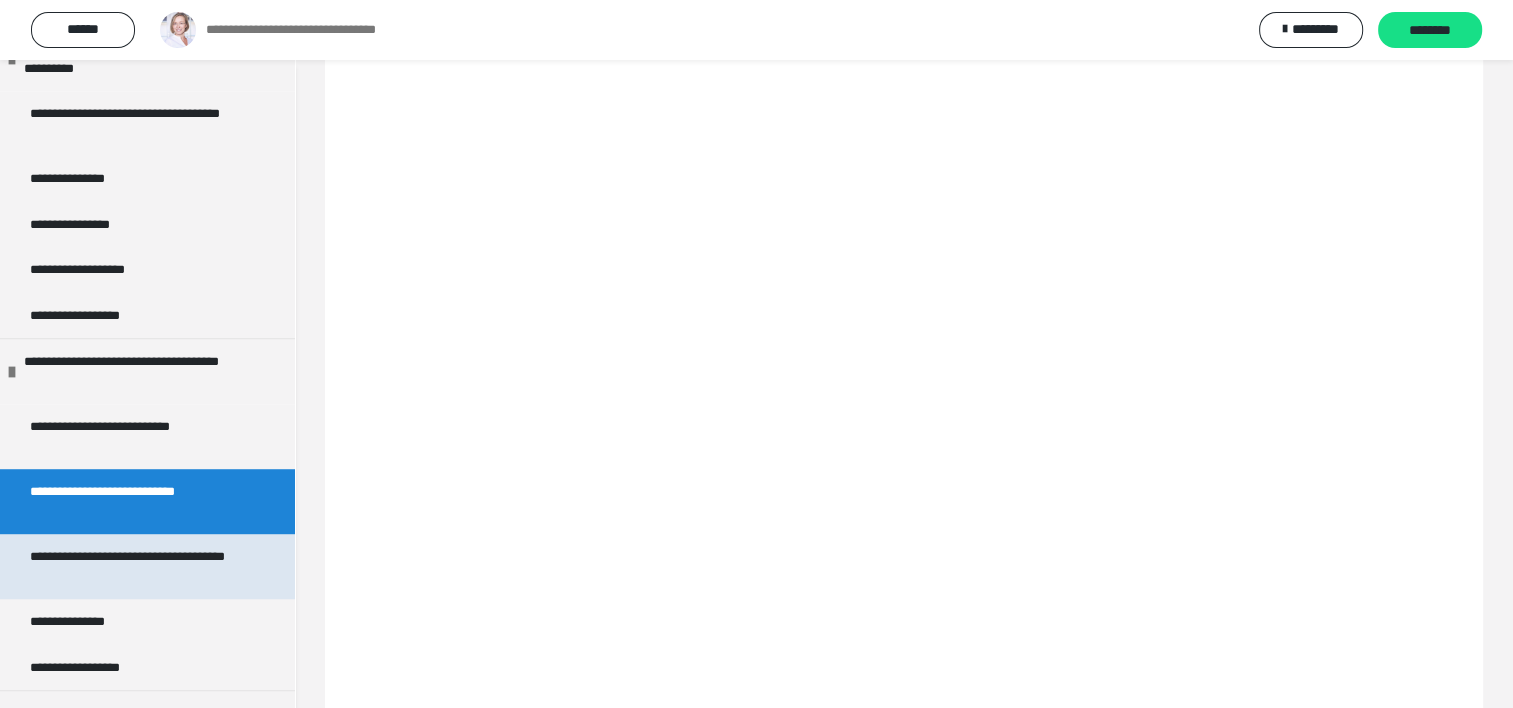 click on "**********" at bounding box center [132, 566] 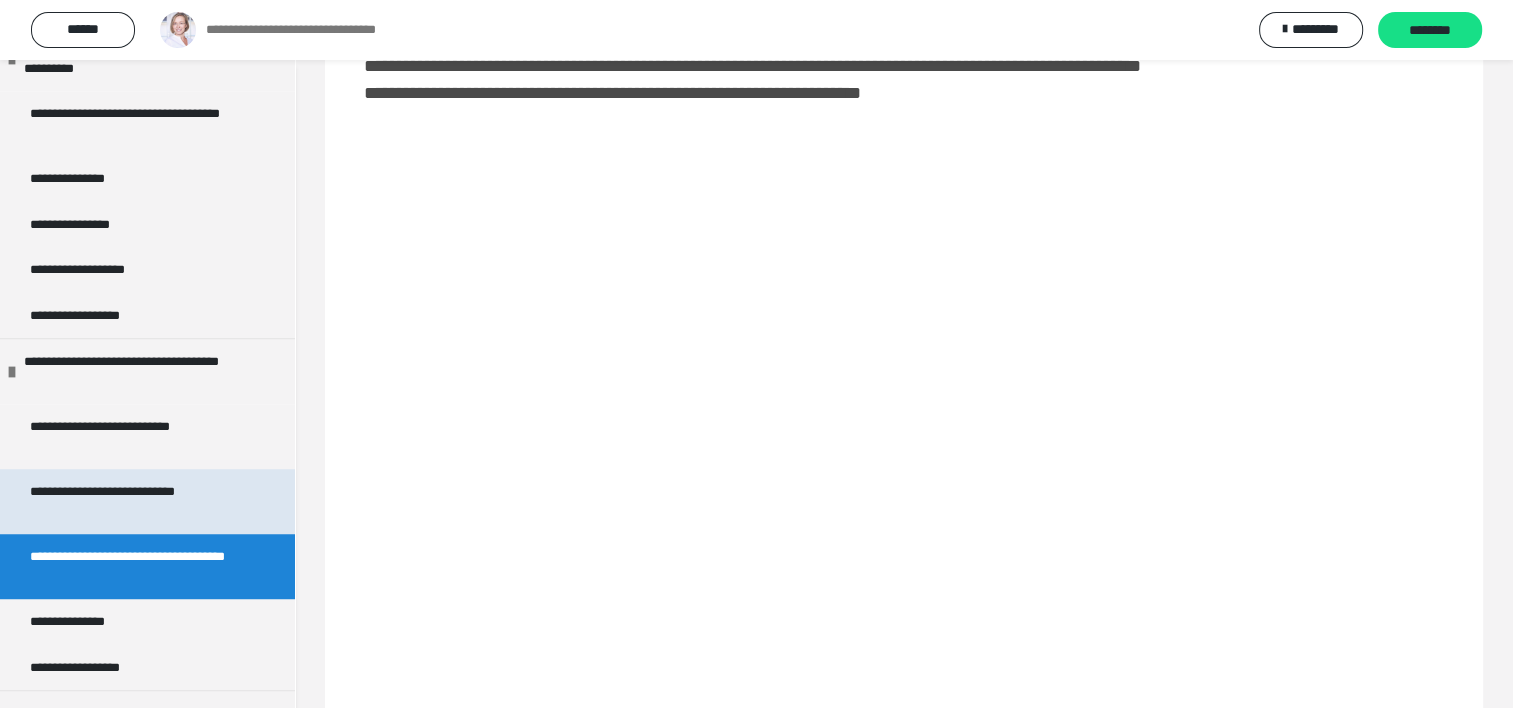 click on "**********" at bounding box center [132, 501] 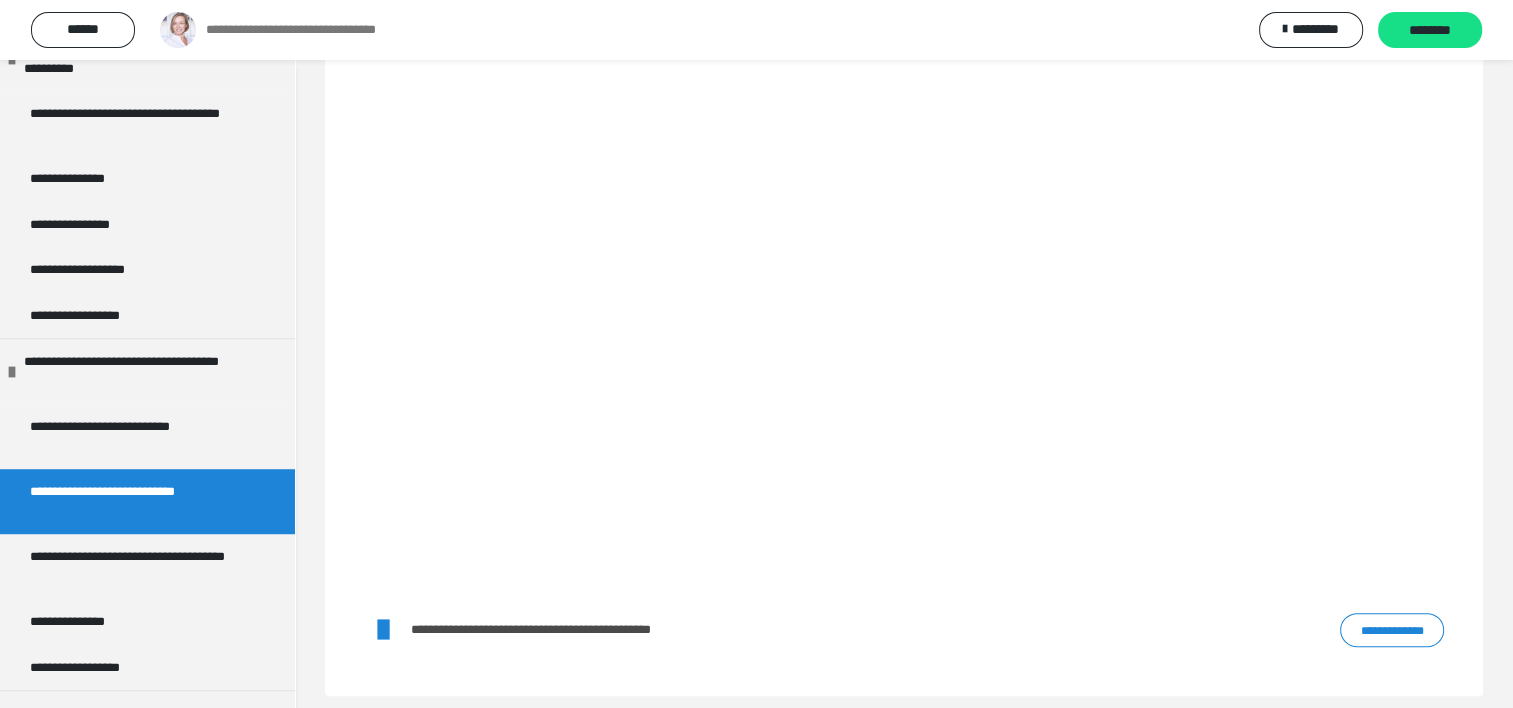 scroll, scrollTop: 384, scrollLeft: 0, axis: vertical 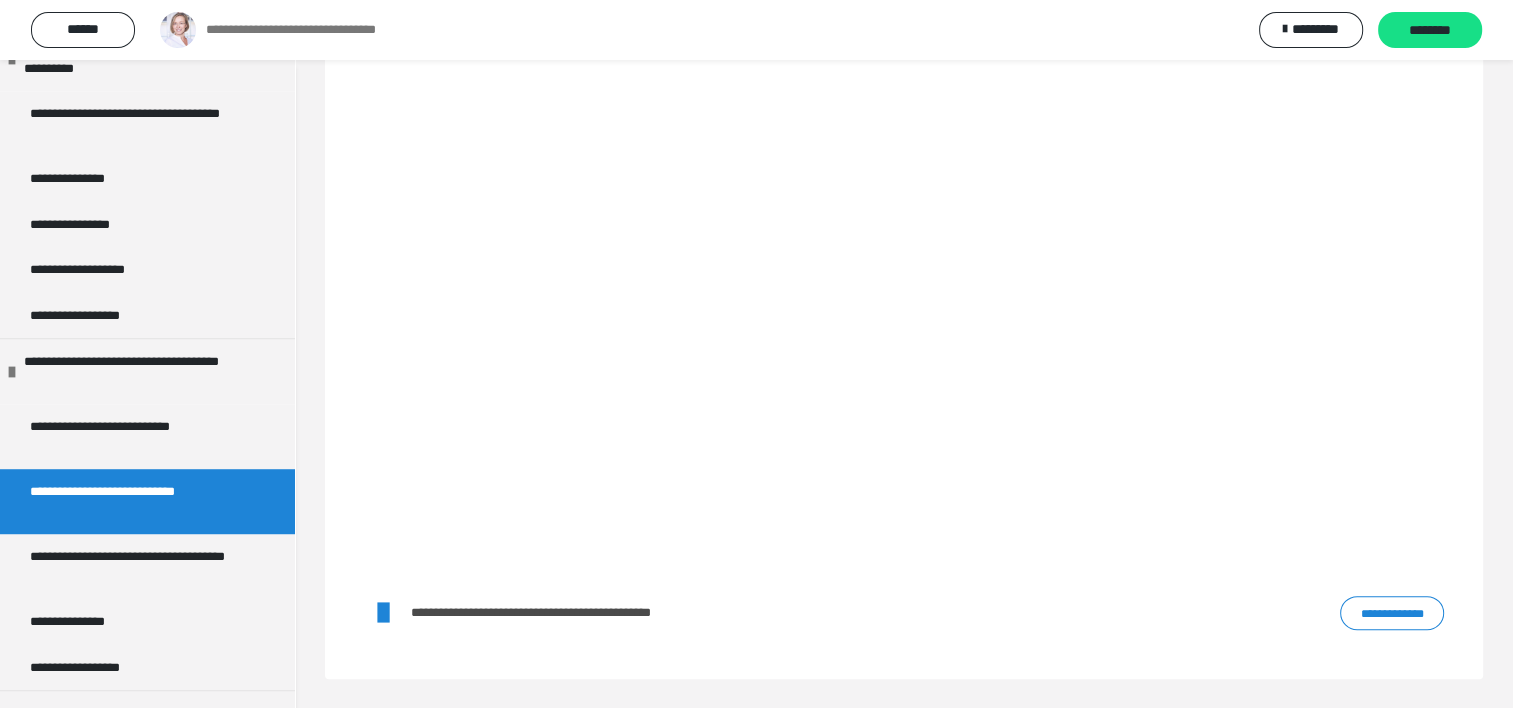 click on "**********" at bounding box center [1392, 613] 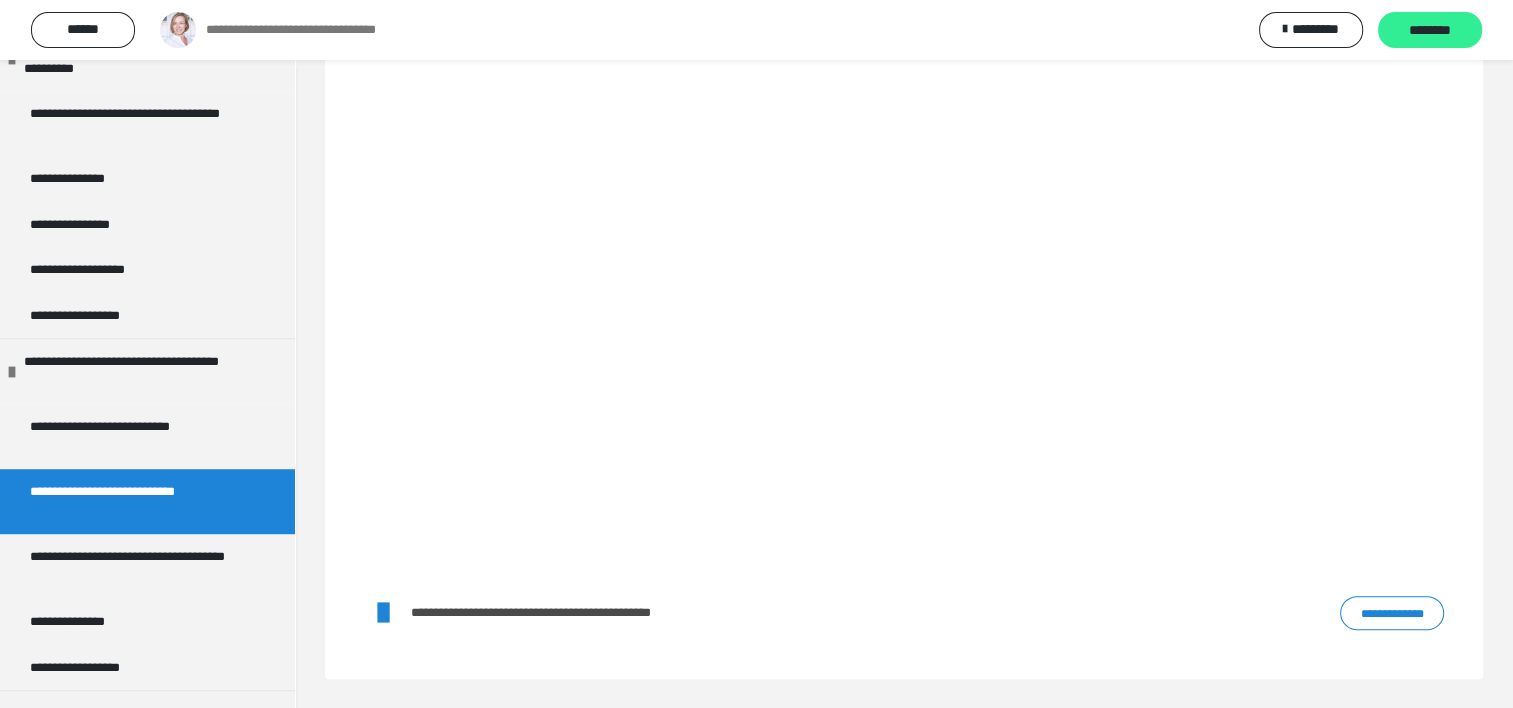 click on "********" at bounding box center [1430, 30] 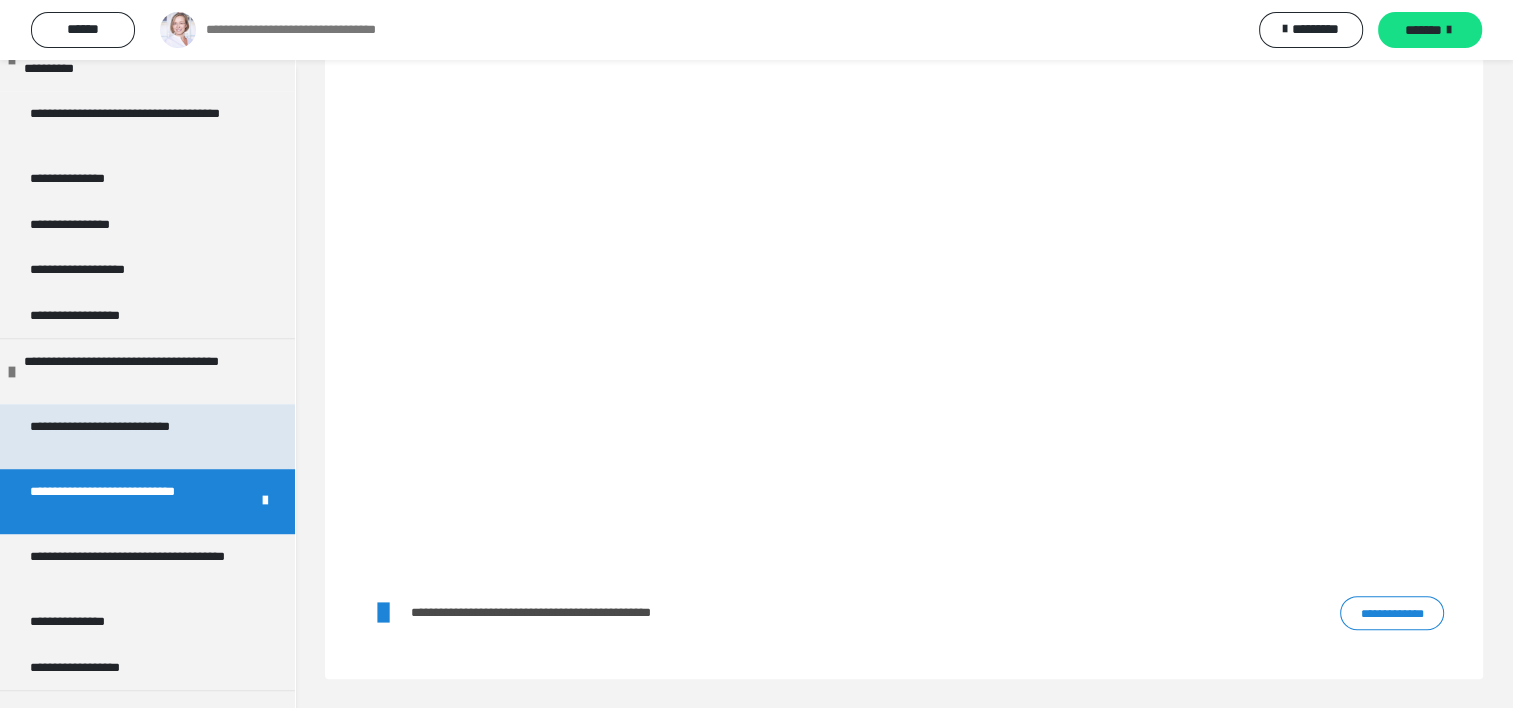 click on "**********" at bounding box center (132, 436) 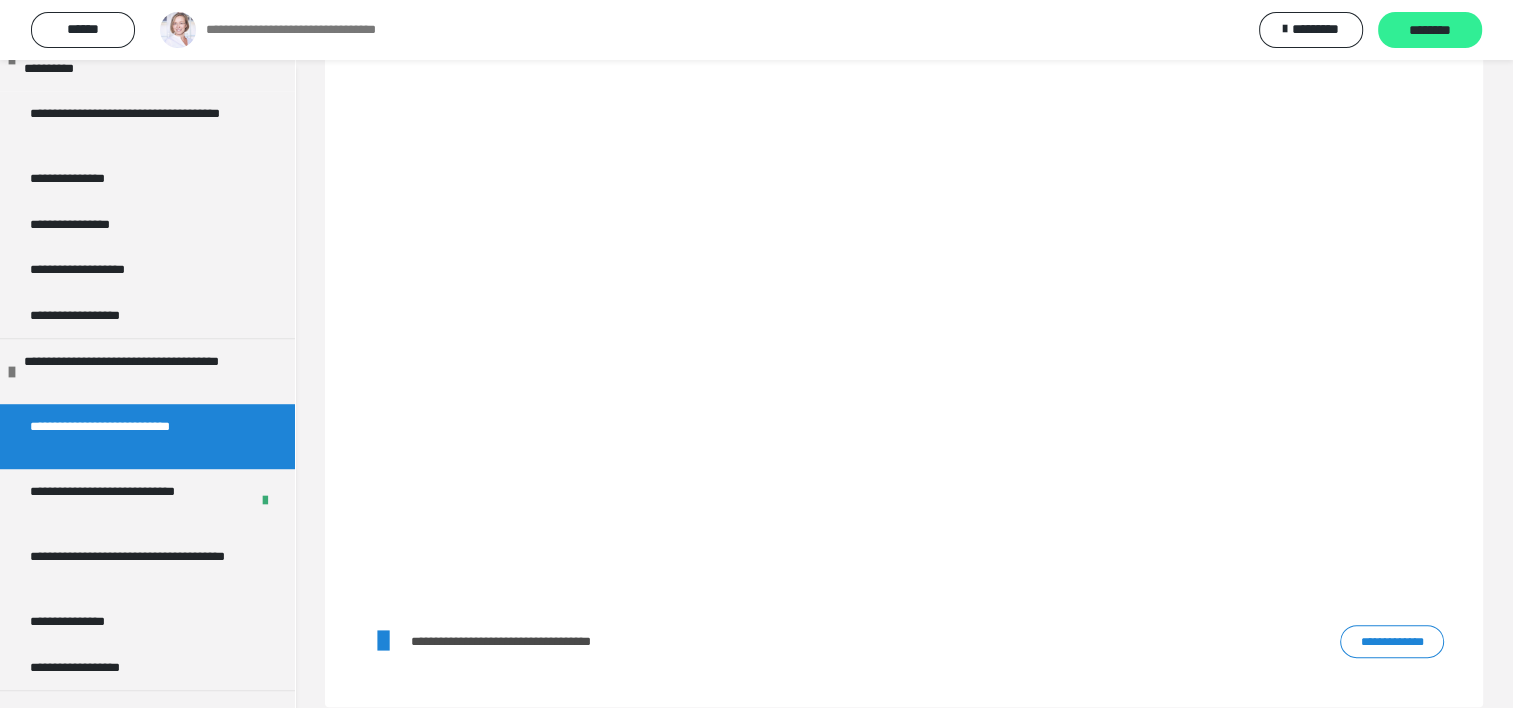 click on "********" at bounding box center (1430, 31) 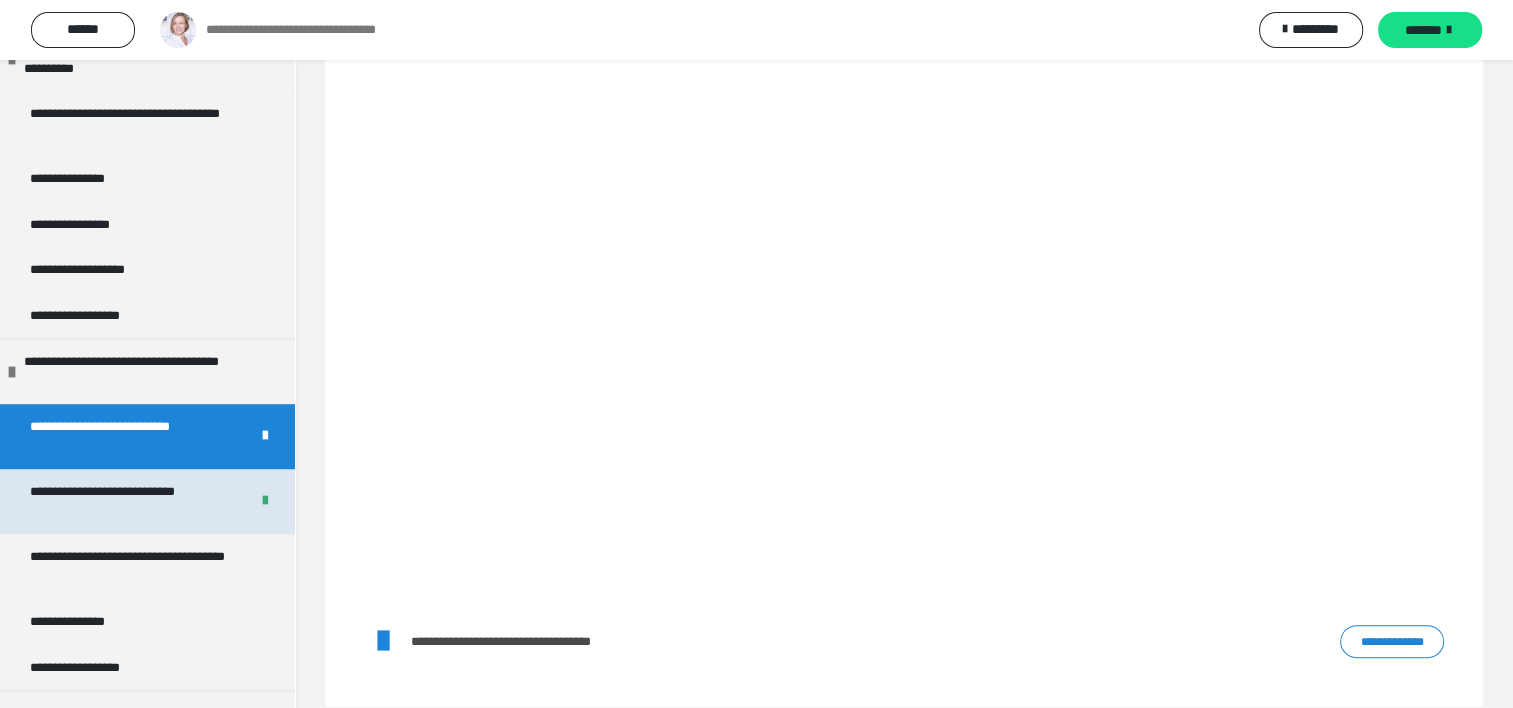 scroll, scrollTop: 1400, scrollLeft: 0, axis: vertical 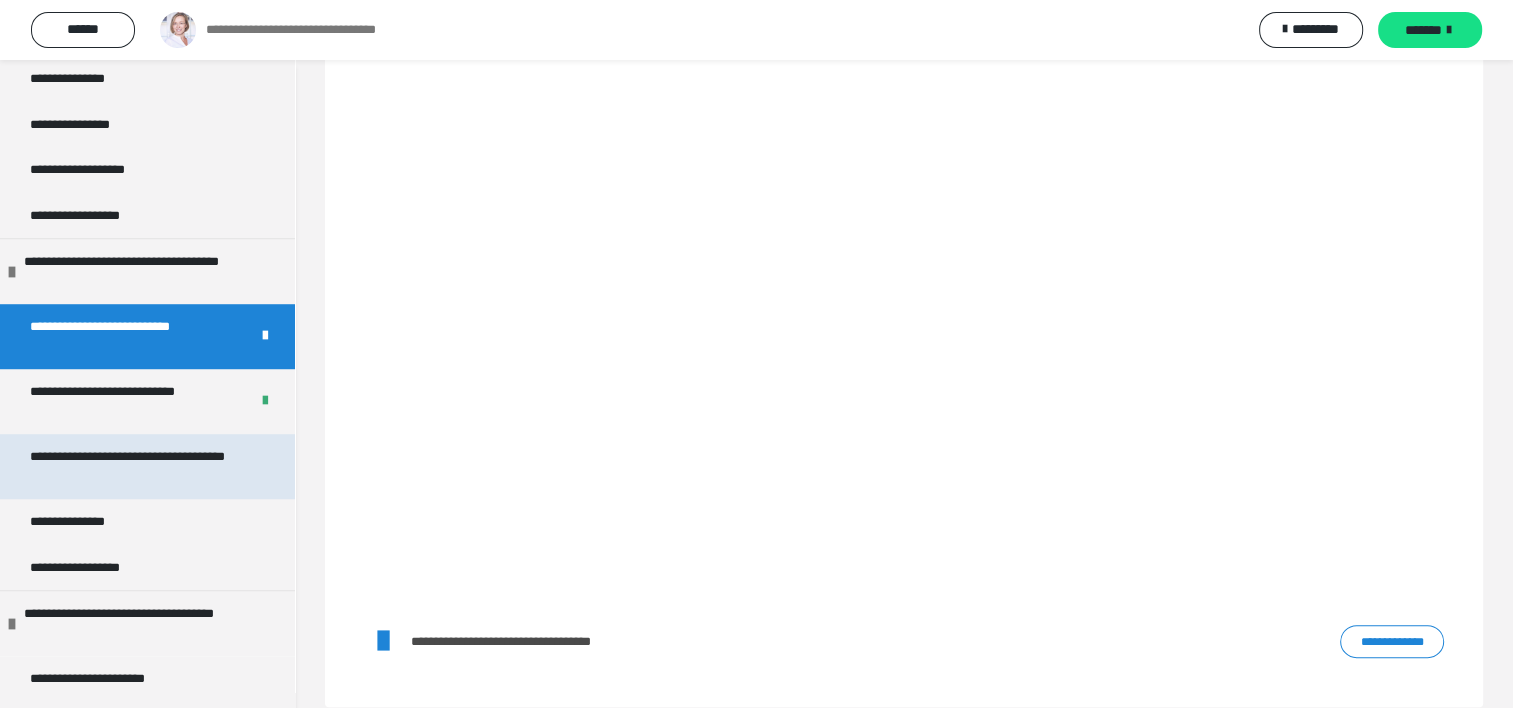 click on "**********" at bounding box center [132, 466] 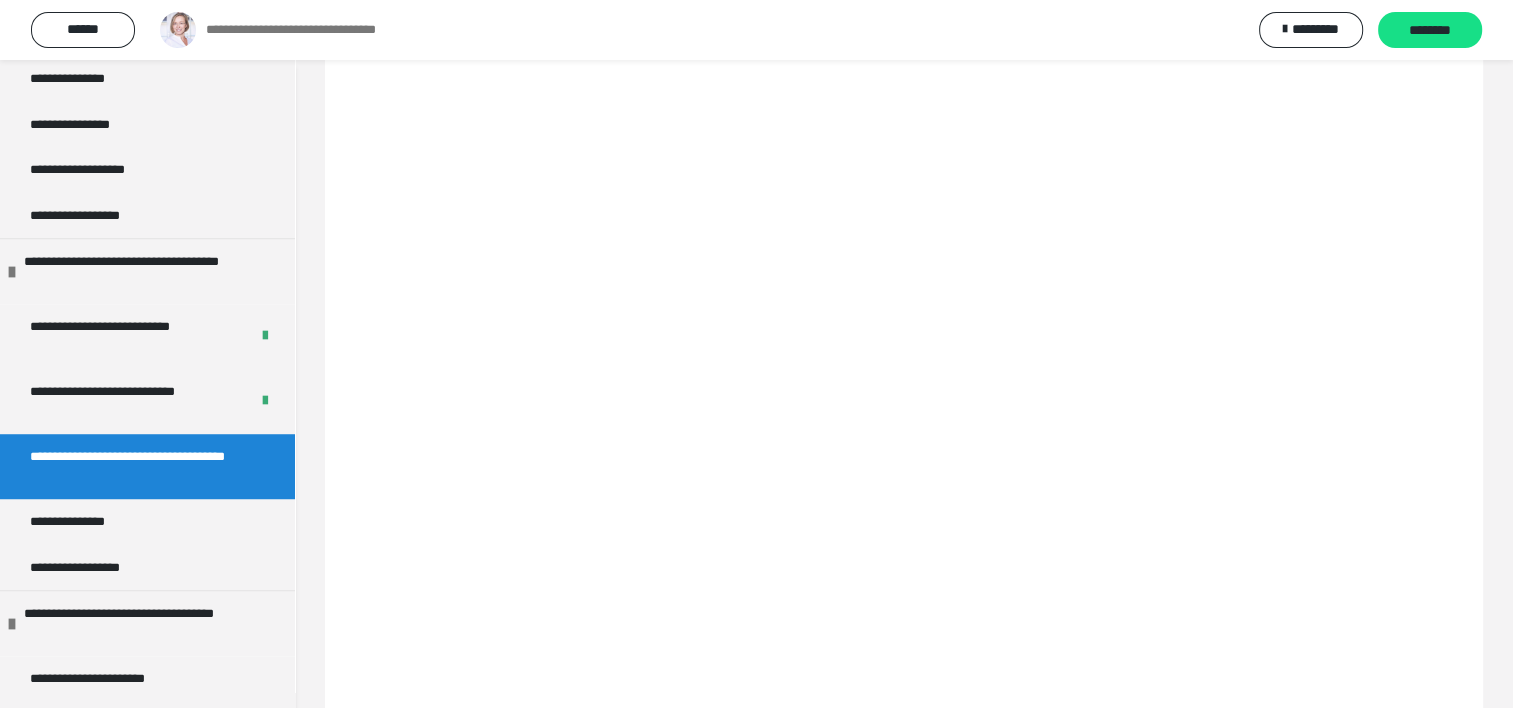 scroll, scrollTop: 184, scrollLeft: 0, axis: vertical 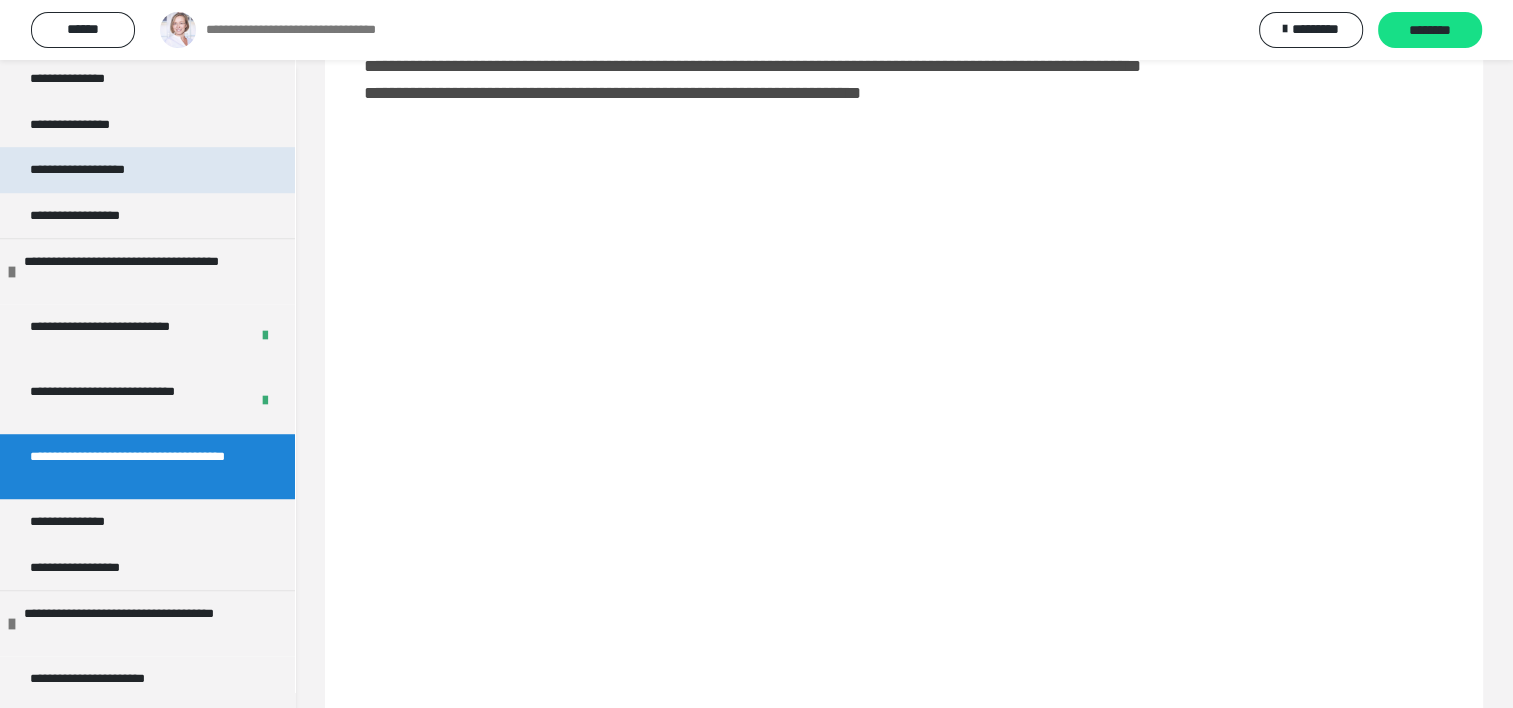 click on "**********" at bounding box center (147, 170) 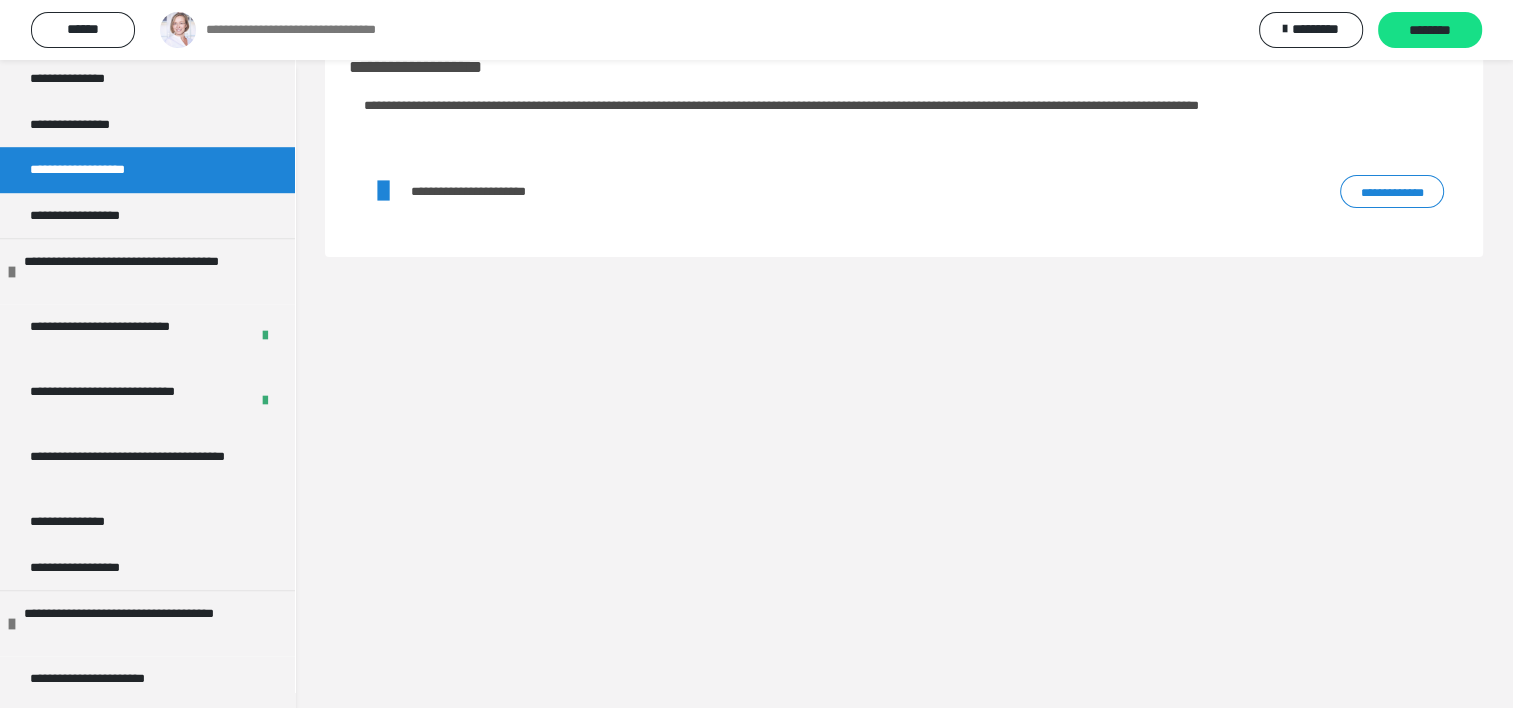 scroll, scrollTop: 60, scrollLeft: 0, axis: vertical 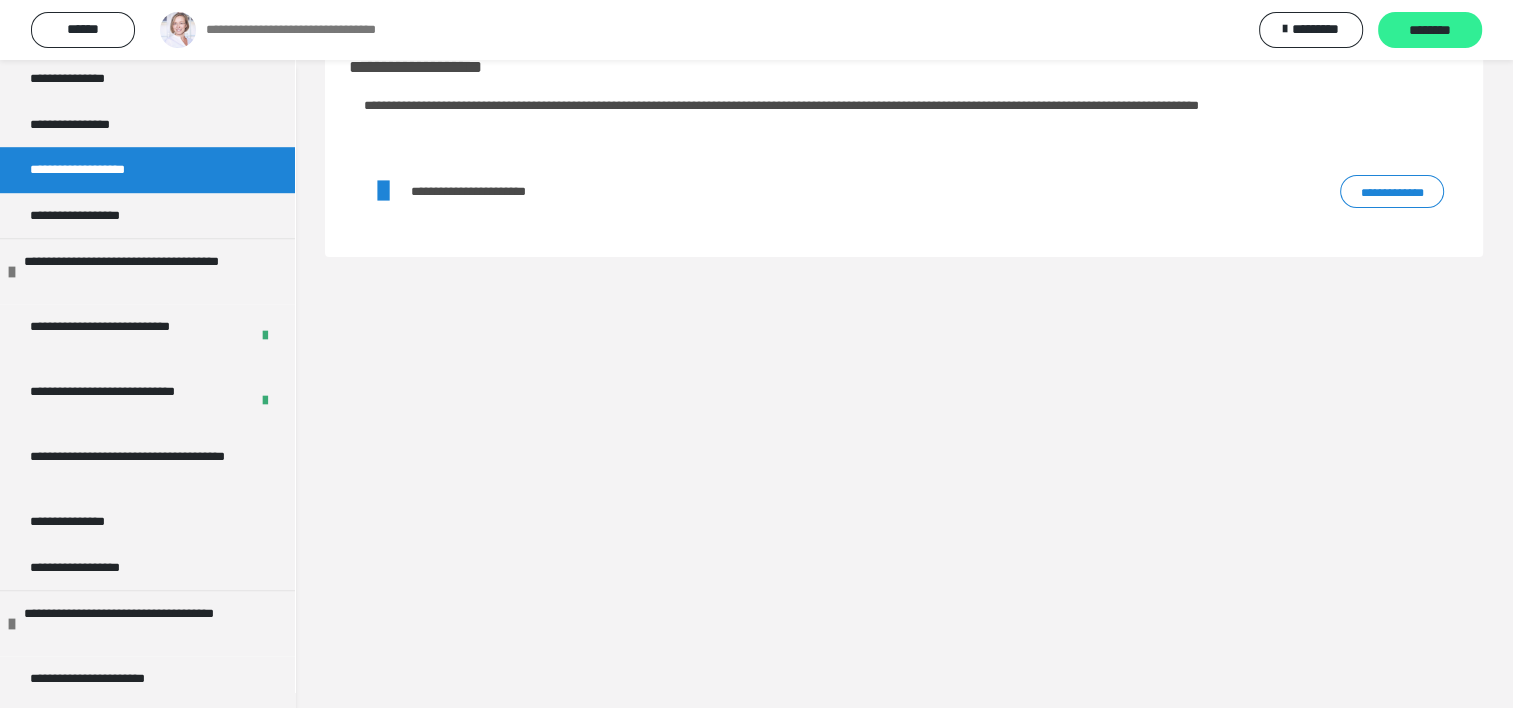 click on "********" at bounding box center (1430, 31) 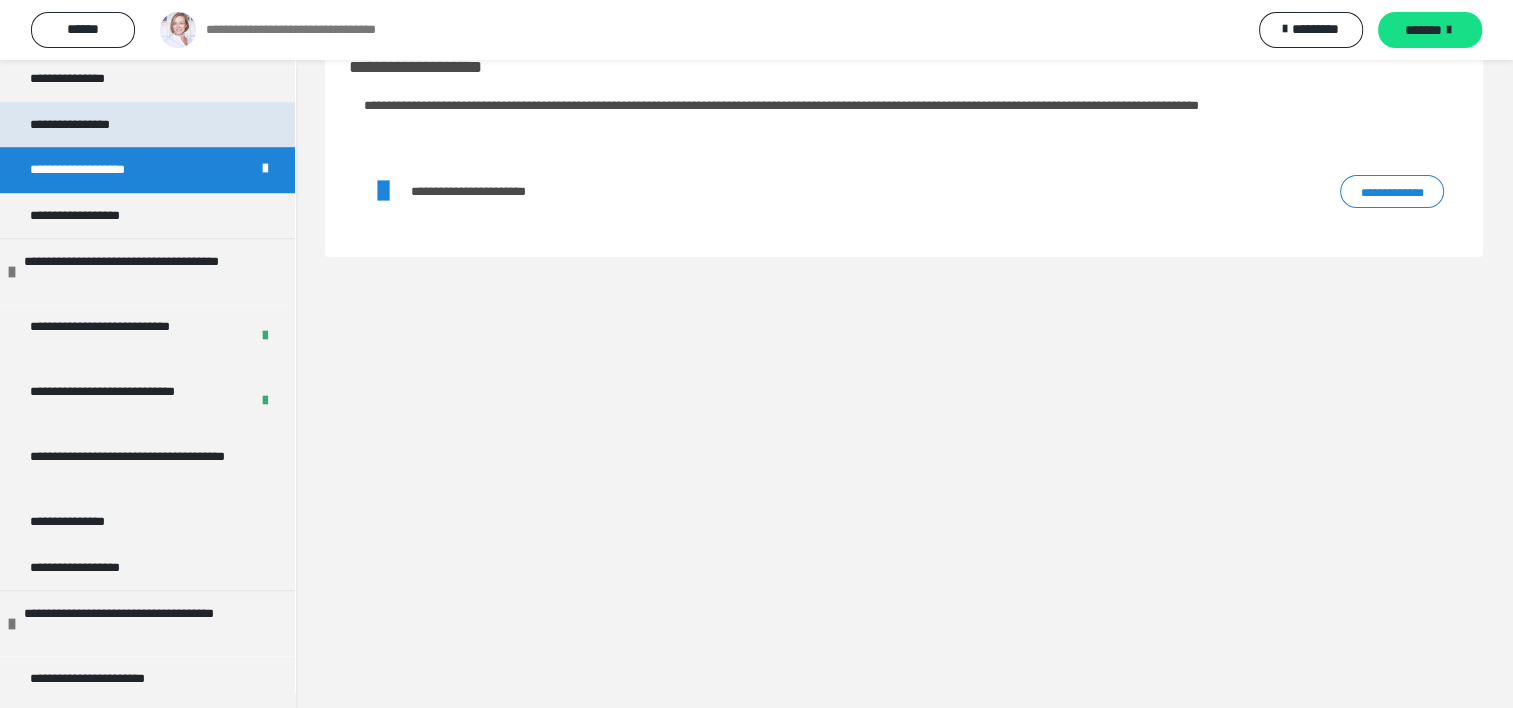click on "**********" at bounding box center (87, 125) 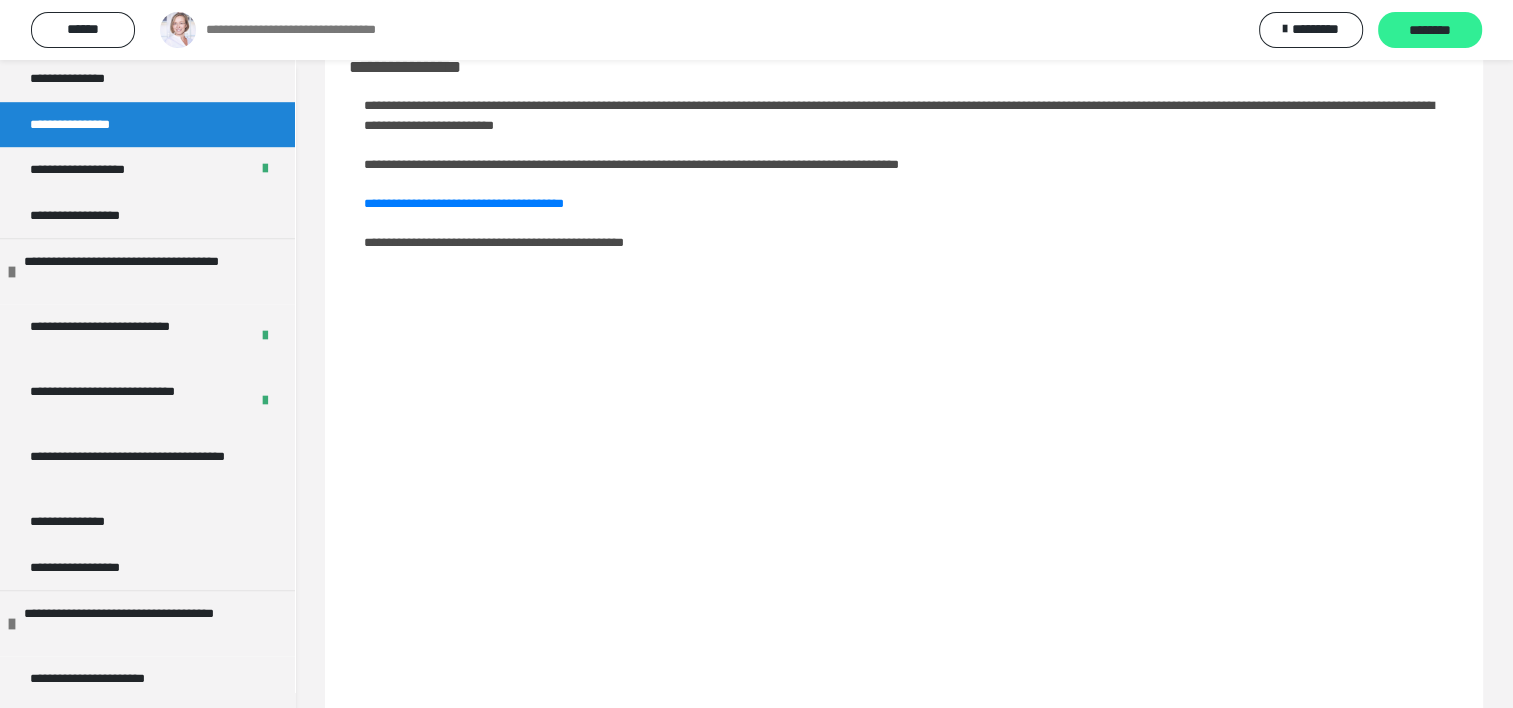 click on "********" at bounding box center [1430, 31] 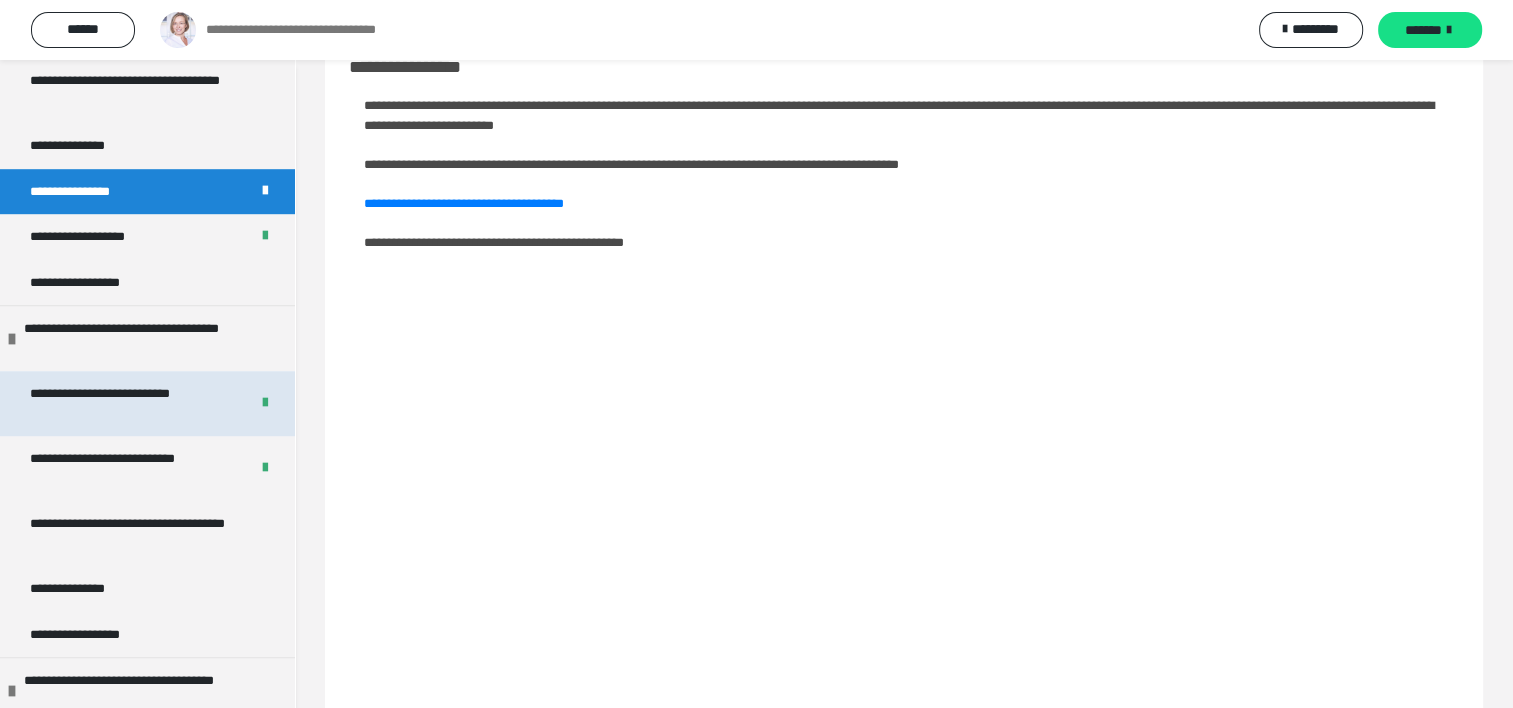 scroll, scrollTop: 1300, scrollLeft: 0, axis: vertical 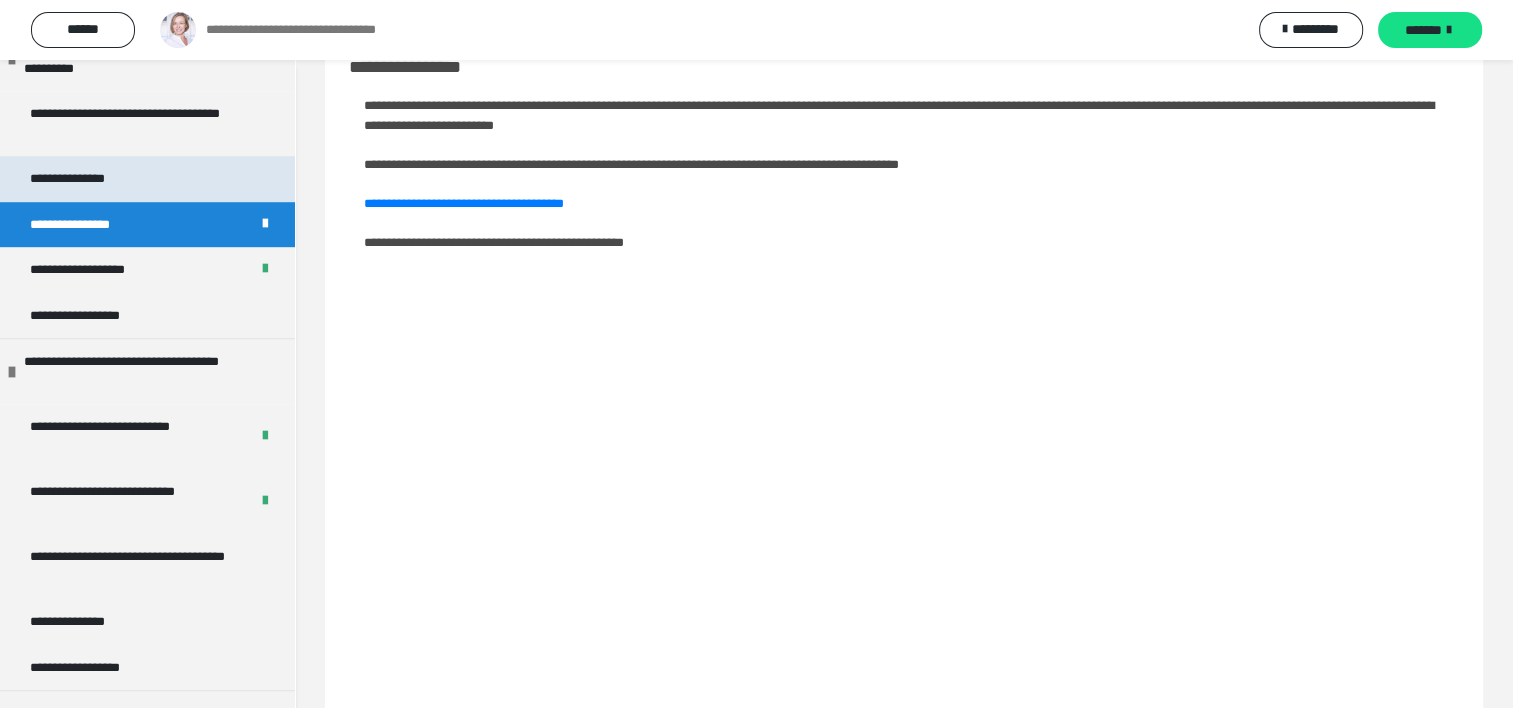 click on "**********" at bounding box center (147, 179) 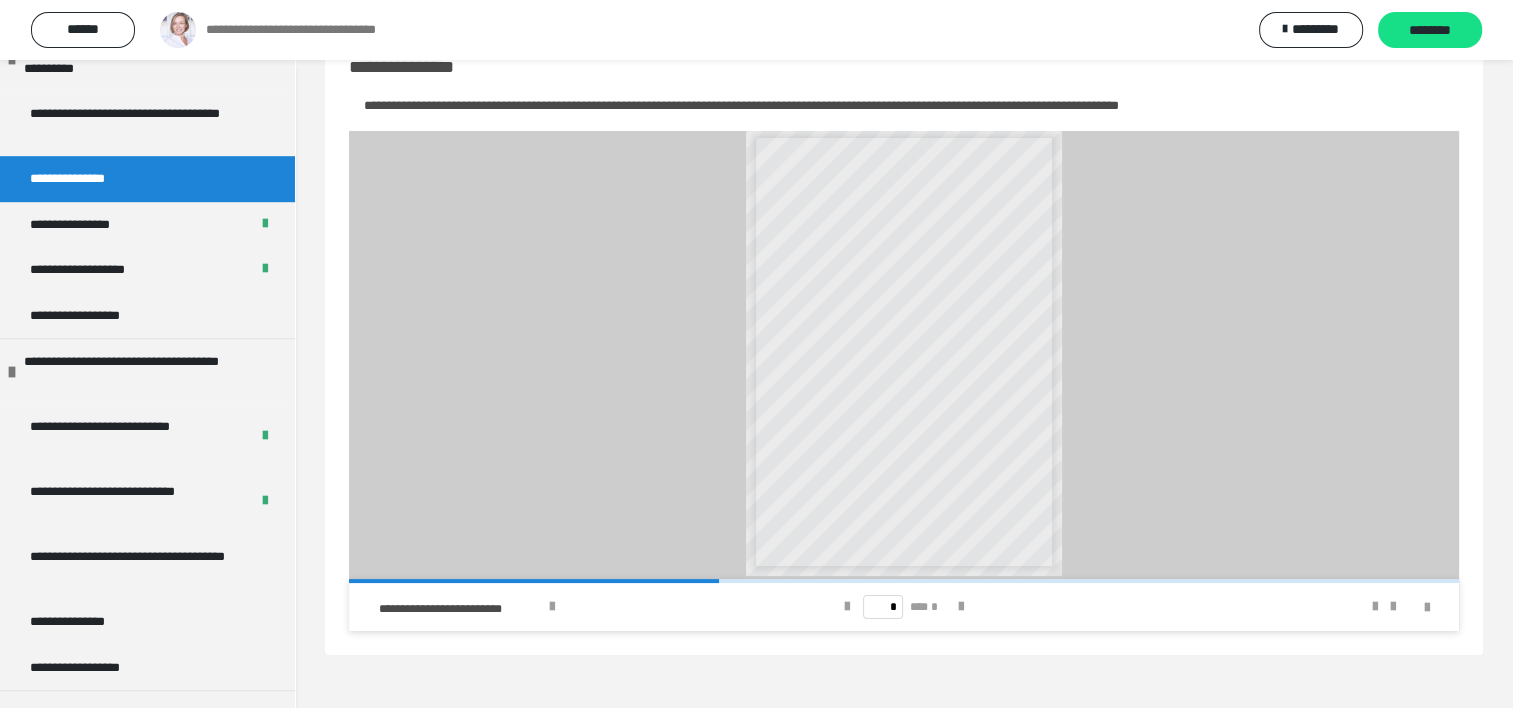scroll, scrollTop: 0, scrollLeft: 0, axis: both 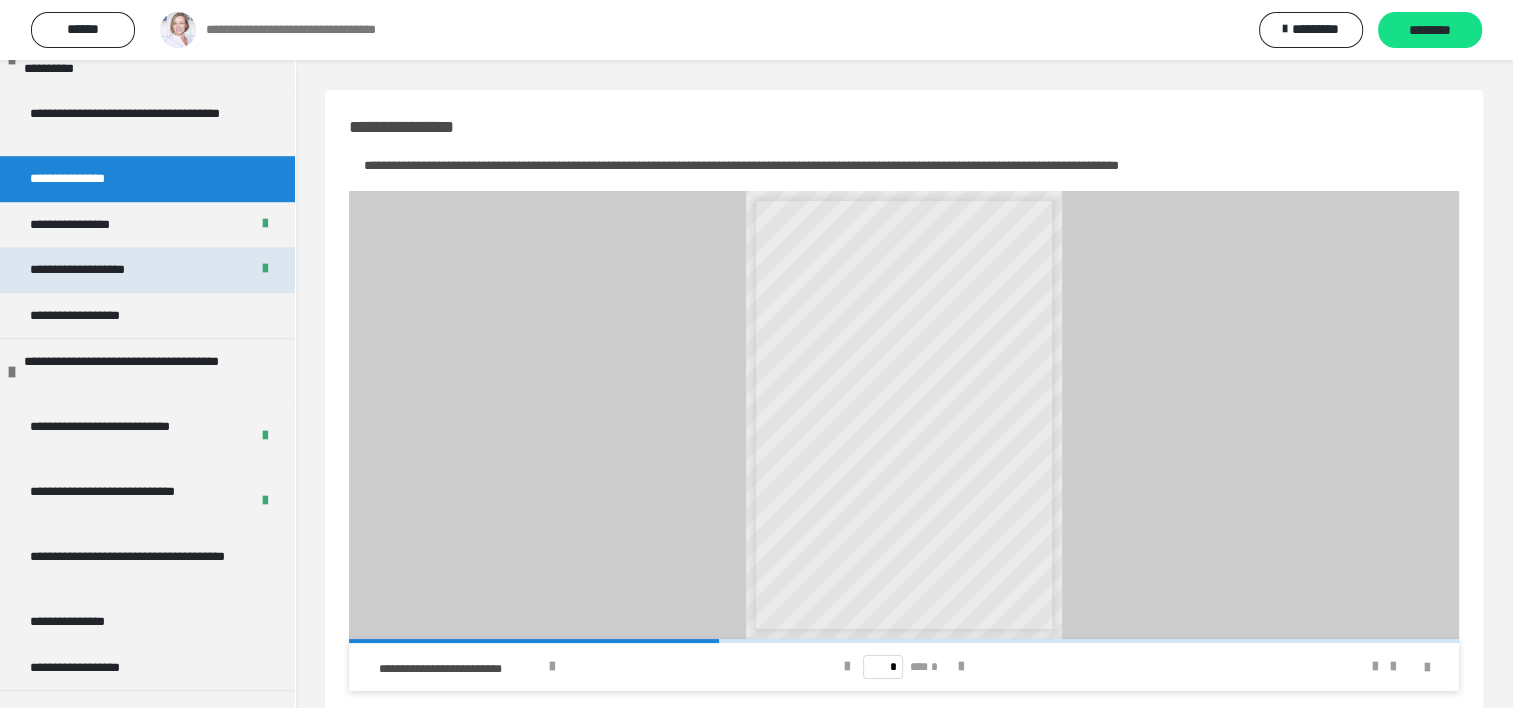 click at bounding box center (265, 269) 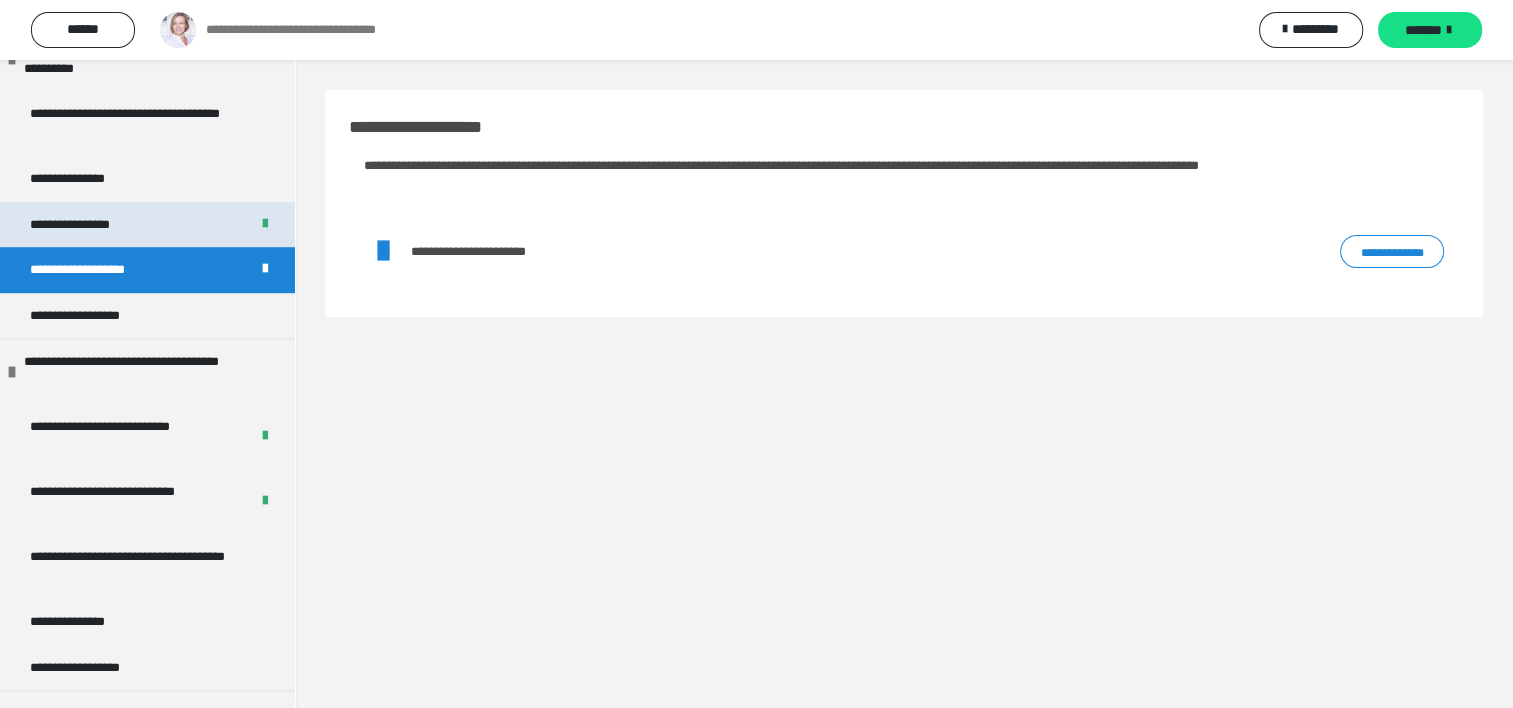 click on "**********" at bounding box center (147, 225) 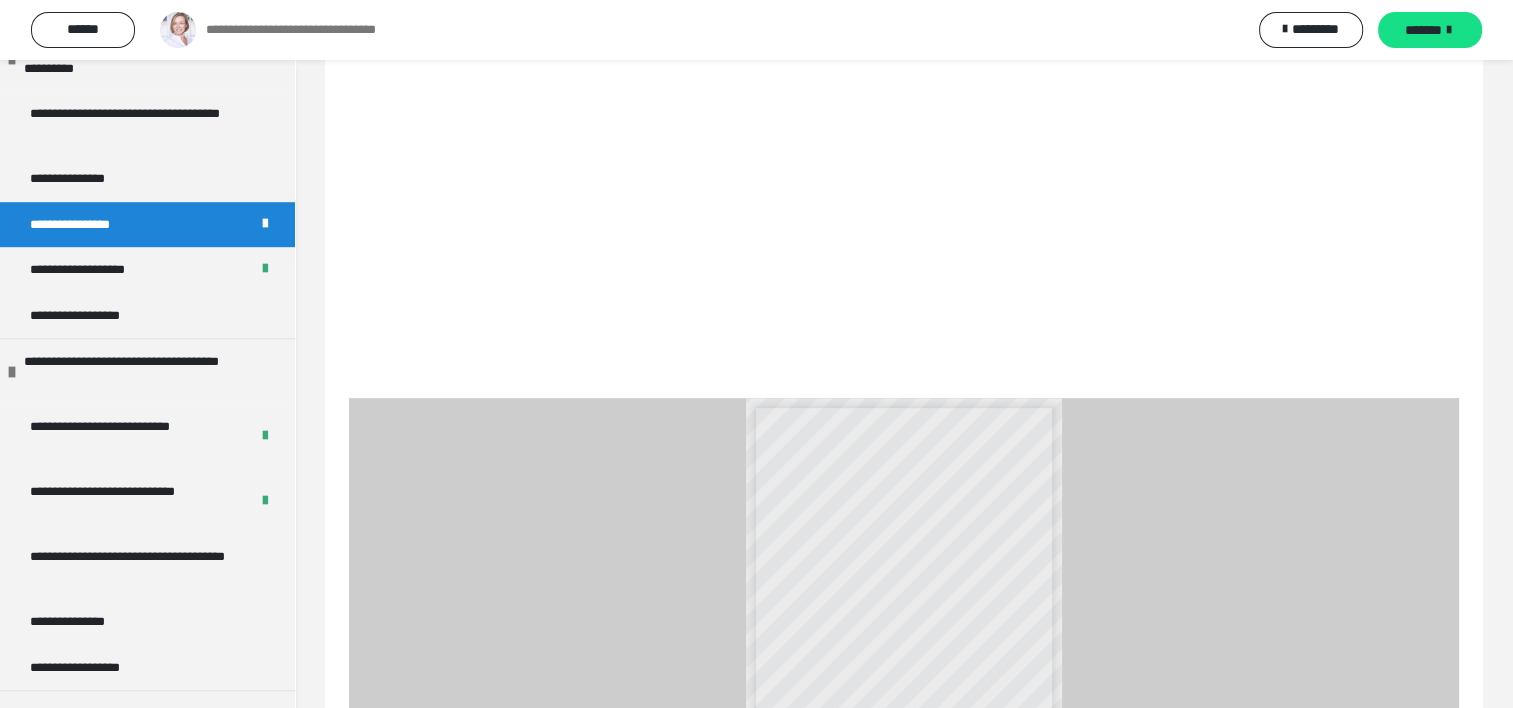 scroll, scrollTop: 700, scrollLeft: 0, axis: vertical 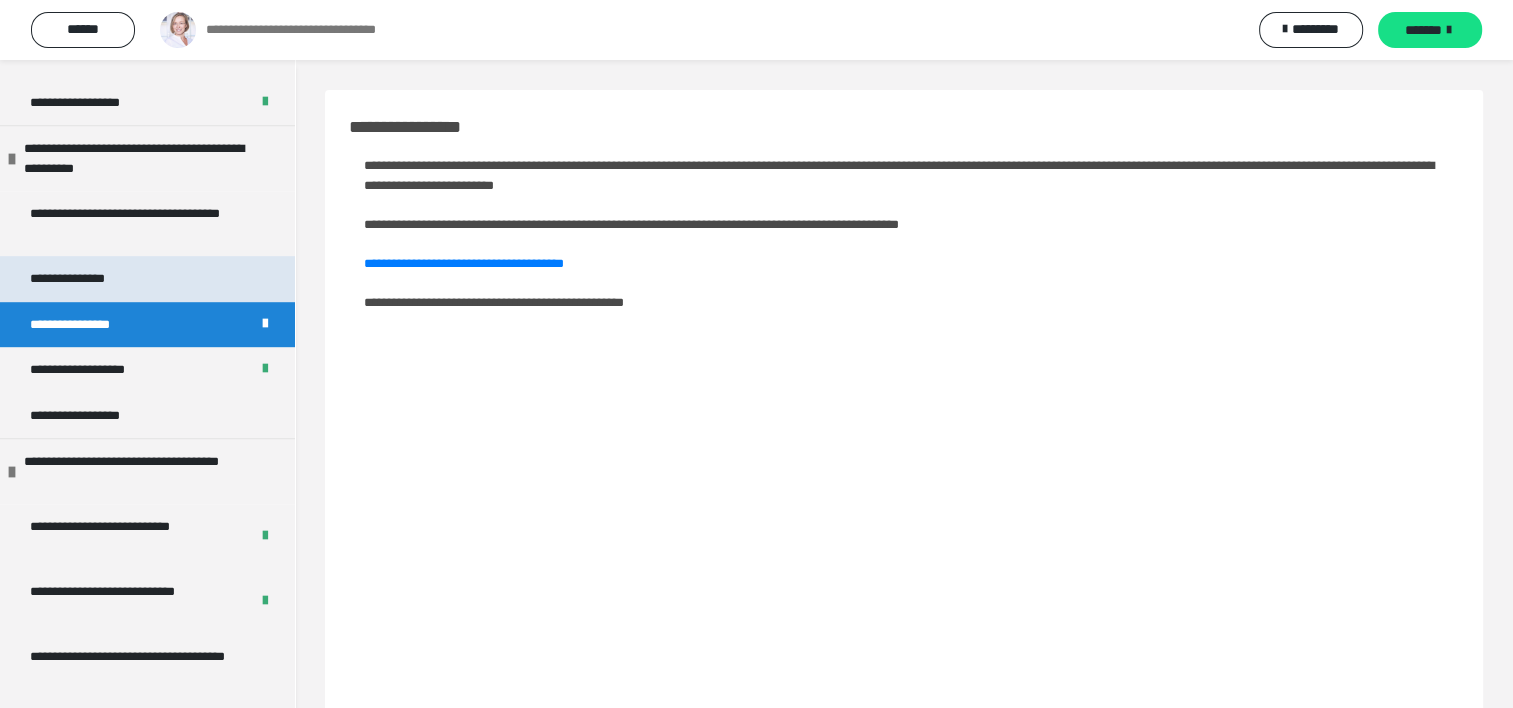 click on "**********" at bounding box center (147, 279) 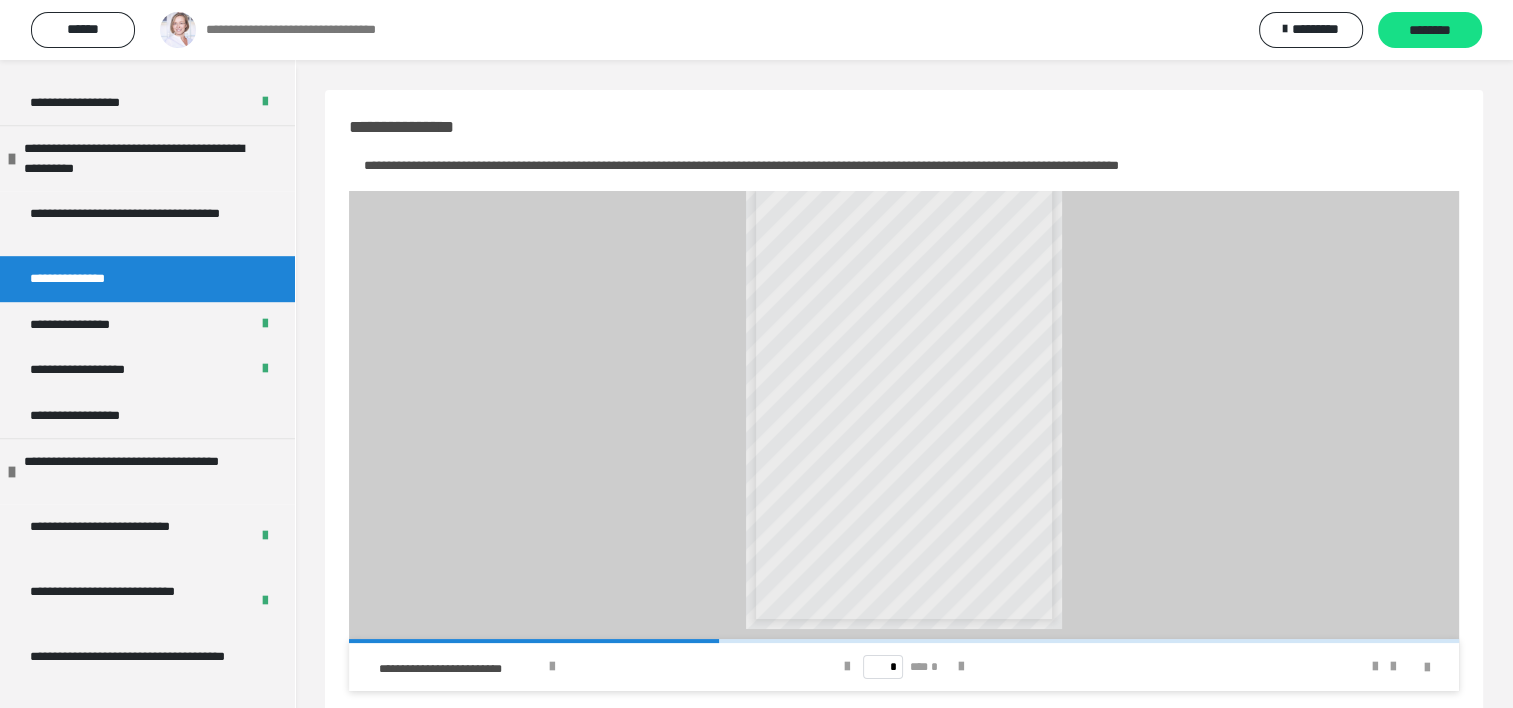 scroll, scrollTop: 13, scrollLeft: 0, axis: vertical 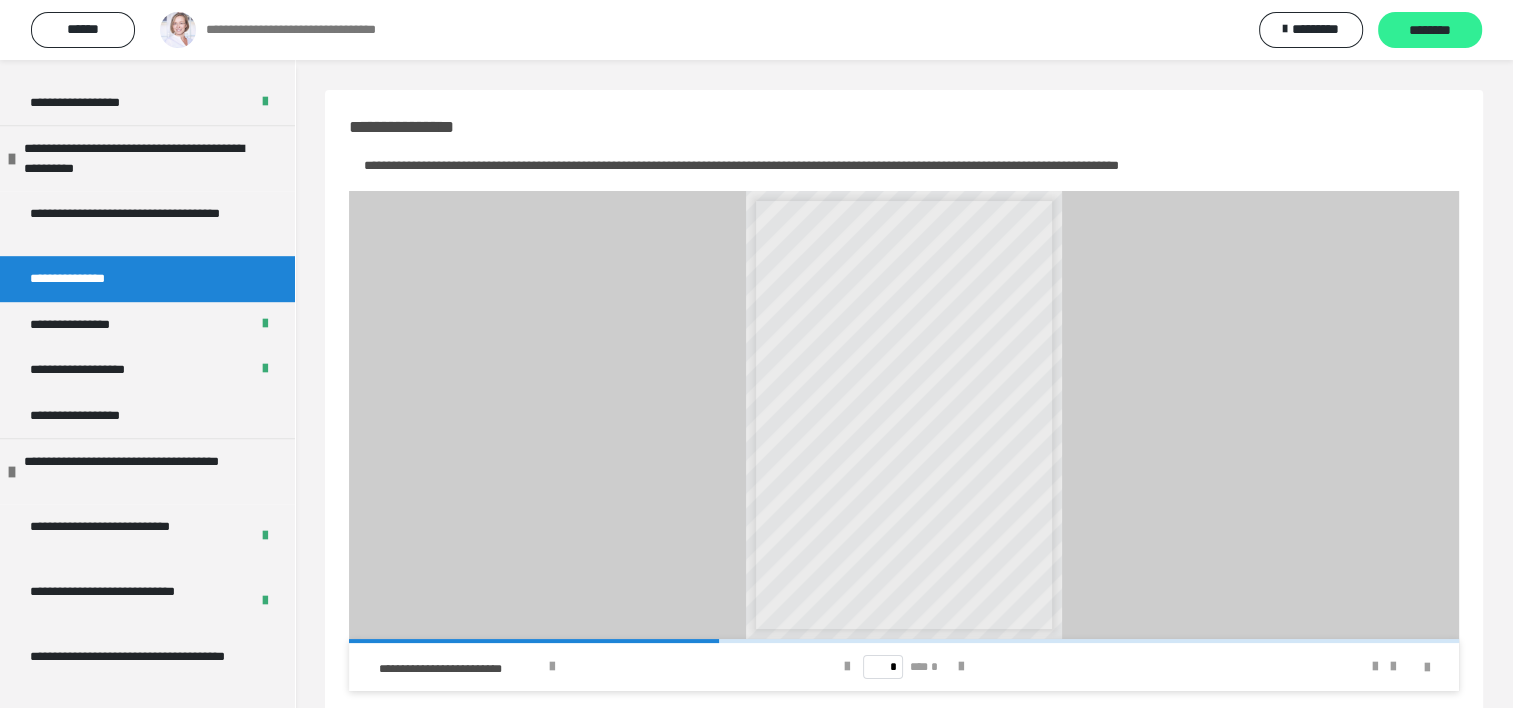 click on "********" at bounding box center (1430, 31) 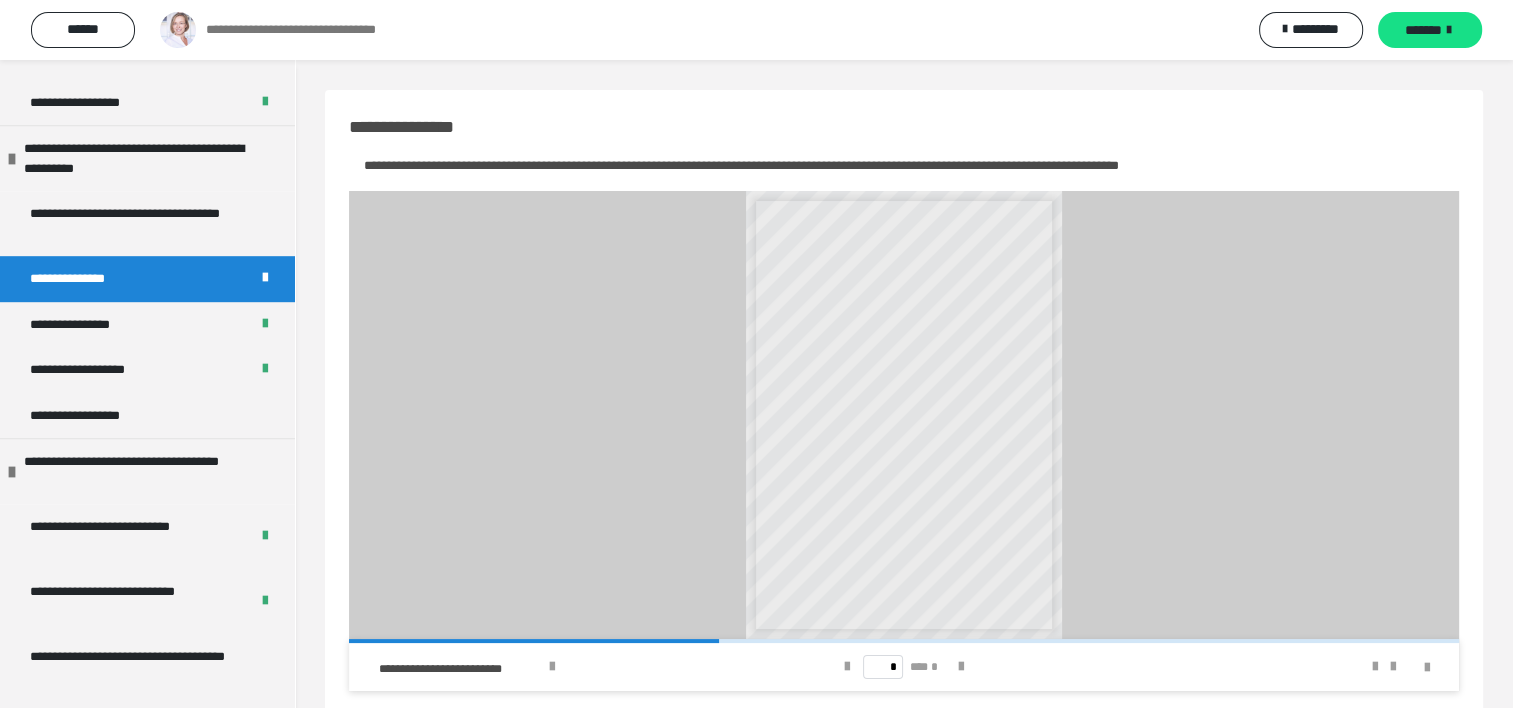 click on "**********" at bounding box center [147, 279] 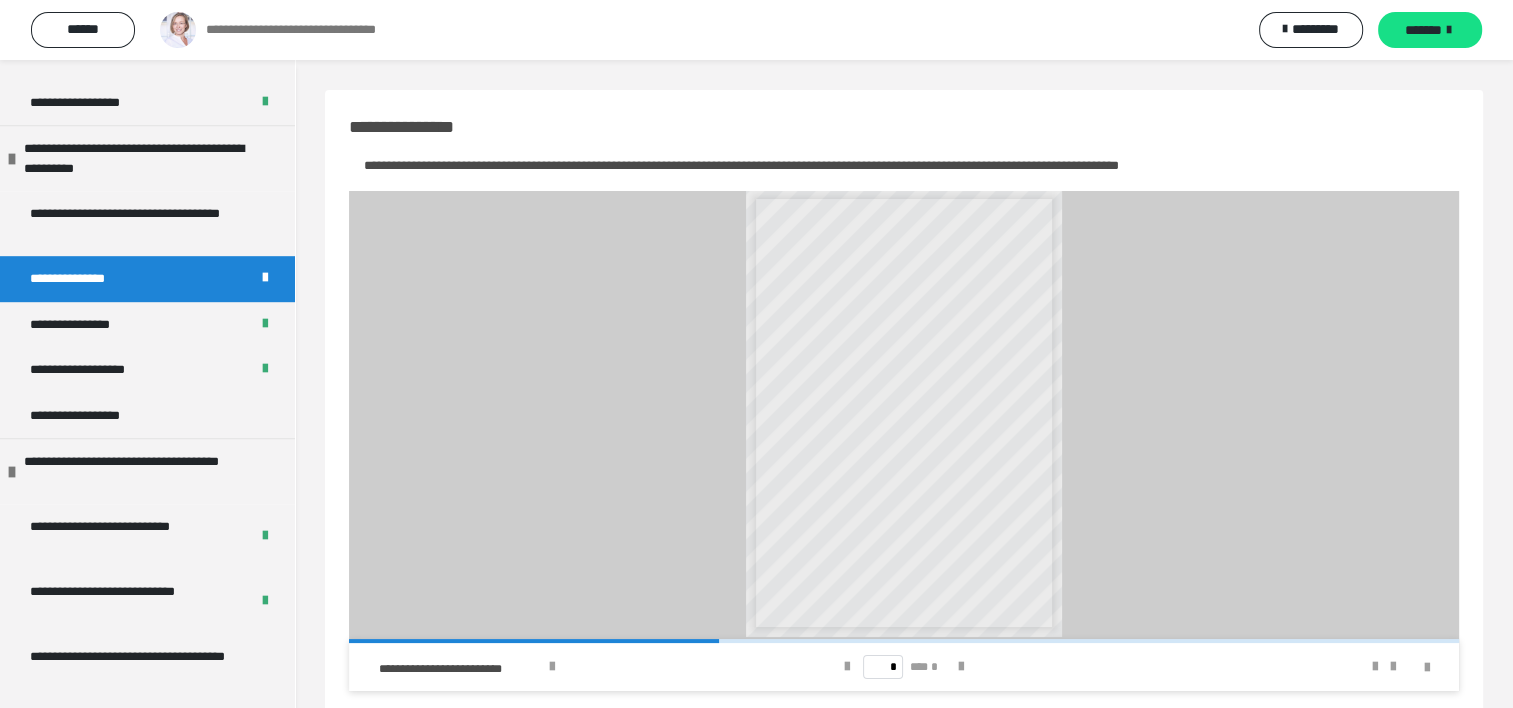 scroll, scrollTop: 0, scrollLeft: 0, axis: both 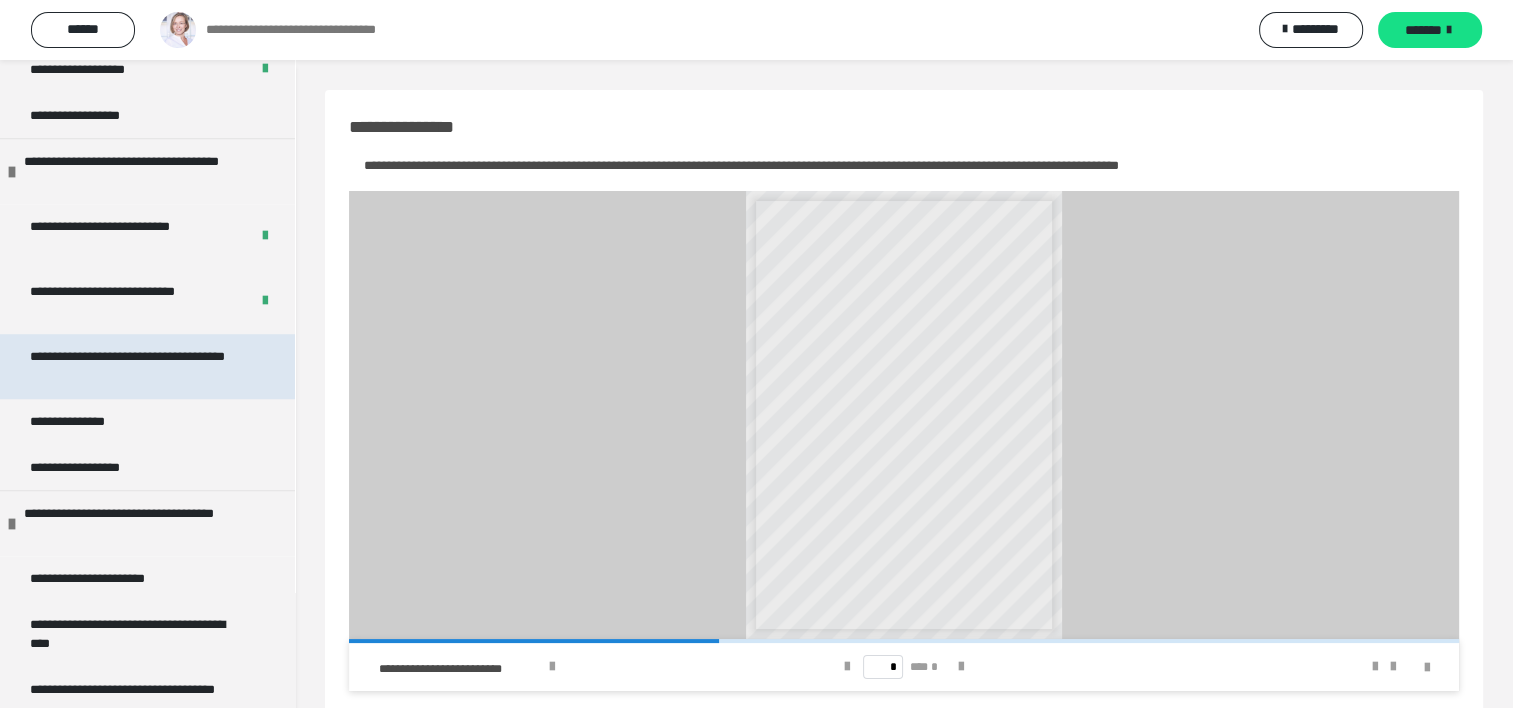 click on "**********" at bounding box center [132, 366] 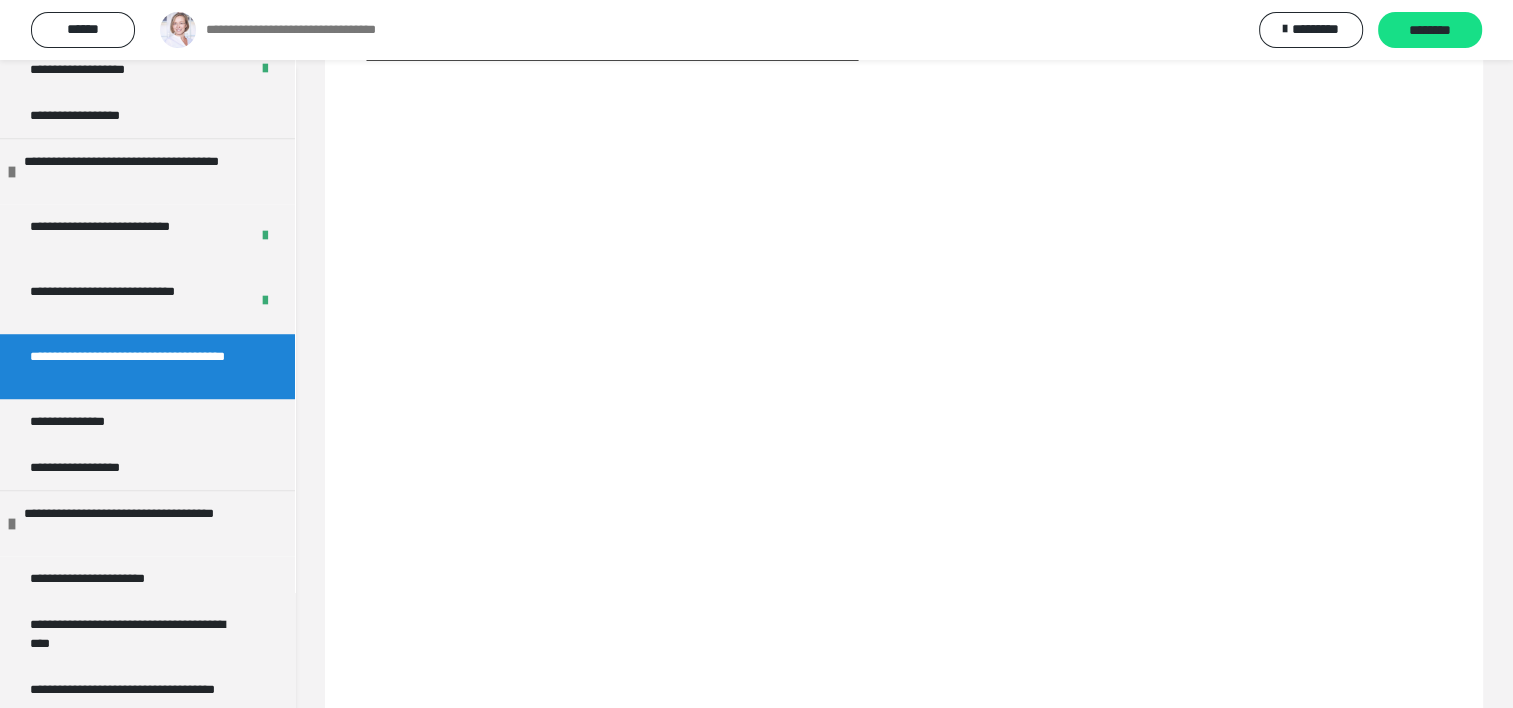 scroll, scrollTop: 321, scrollLeft: 0, axis: vertical 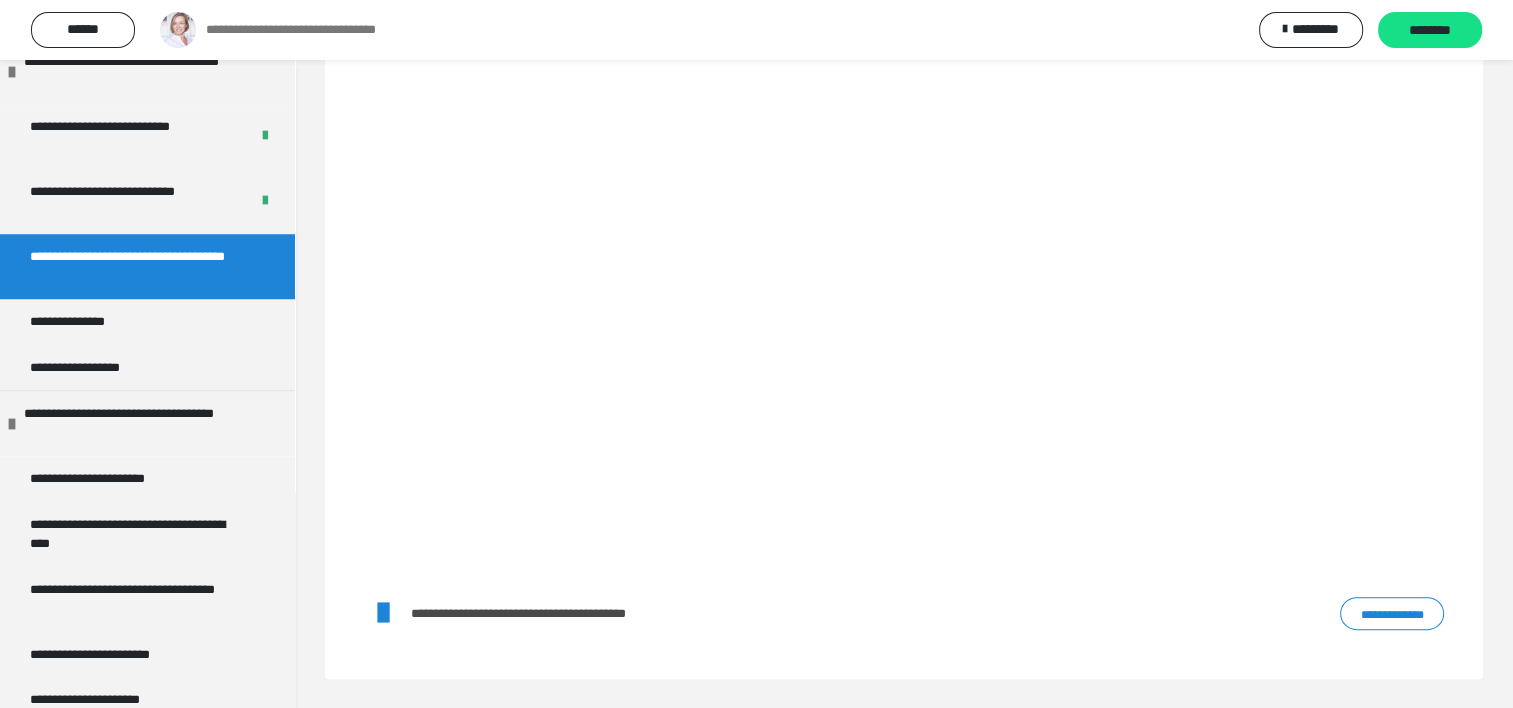 click on "**********" at bounding box center (1392, 614) 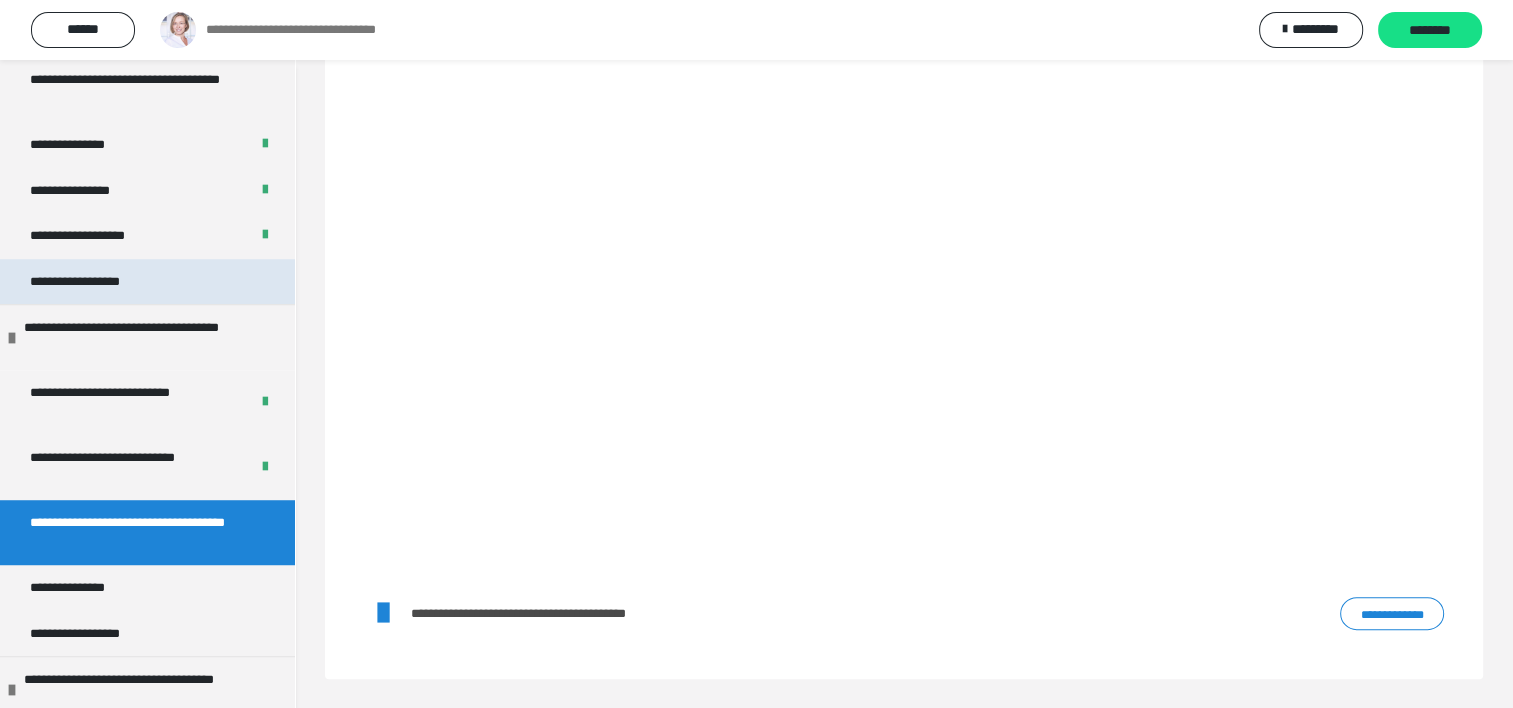 scroll, scrollTop: 1300, scrollLeft: 0, axis: vertical 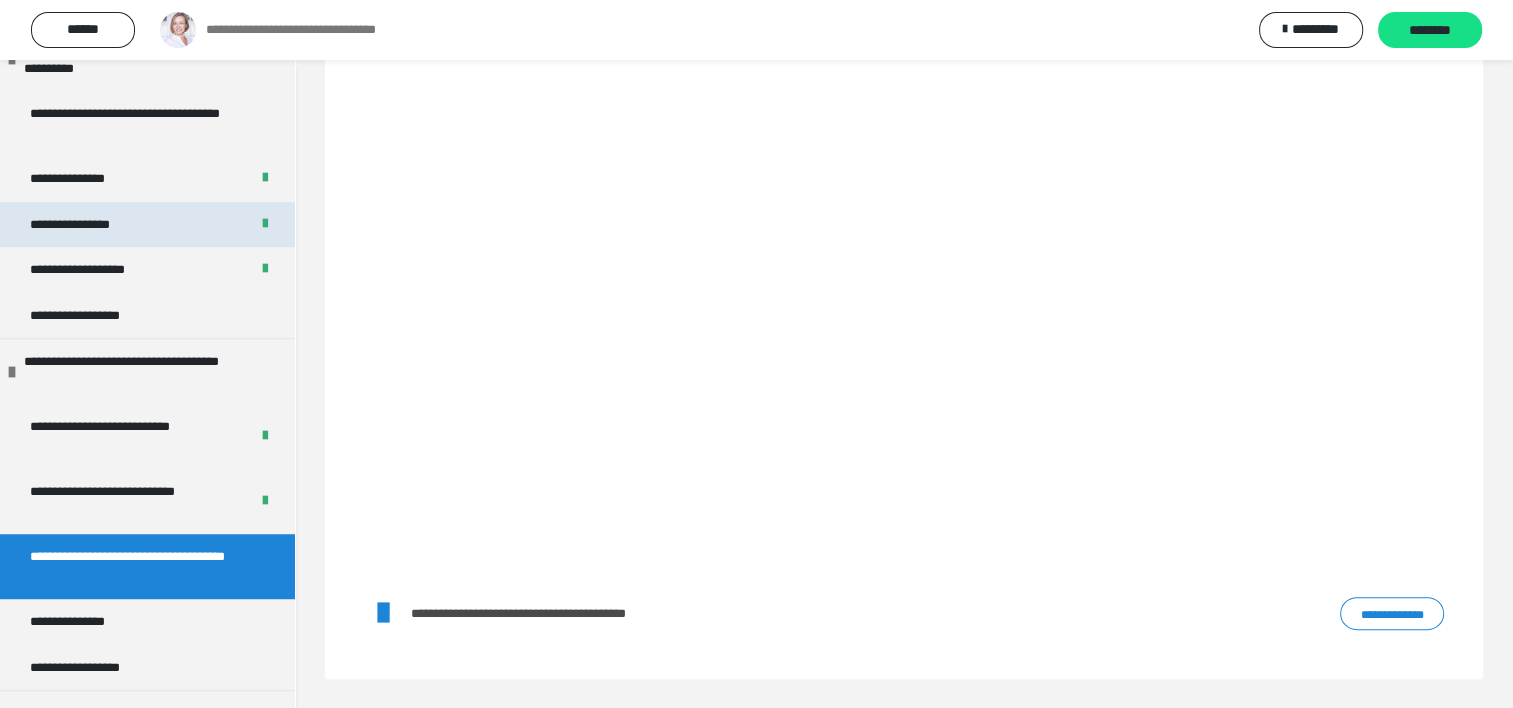 click on "**********" at bounding box center [147, 225] 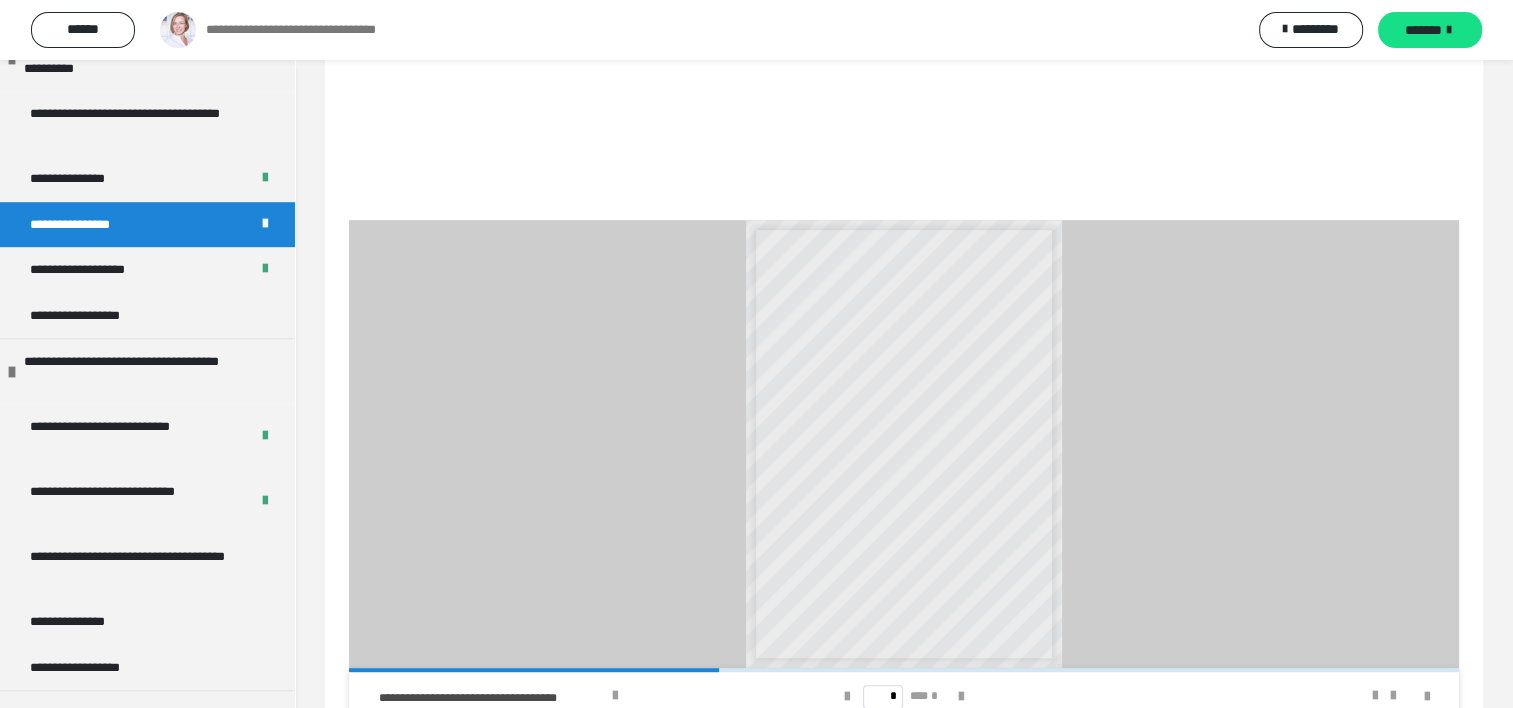 scroll, scrollTop: 849, scrollLeft: 0, axis: vertical 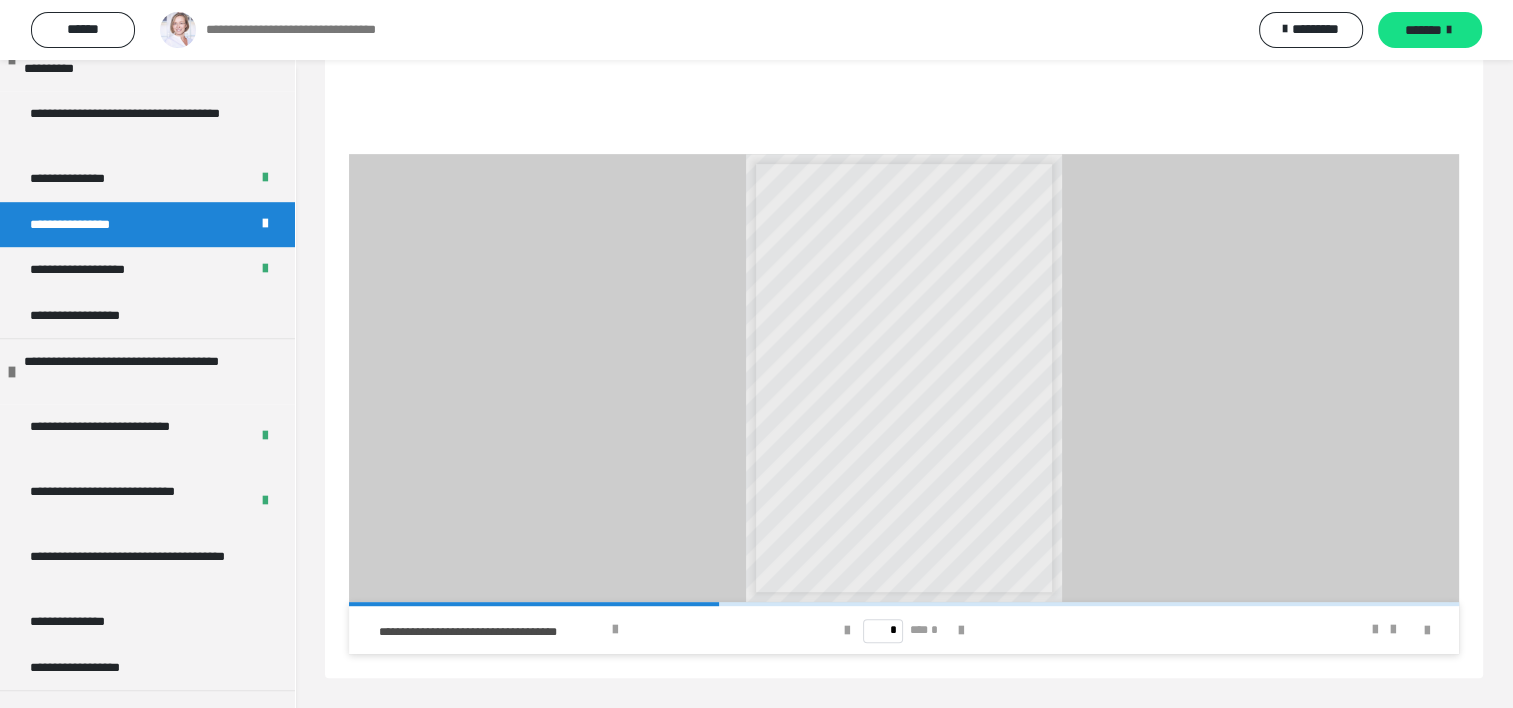 click on "**********" at bounding box center [904, 378] 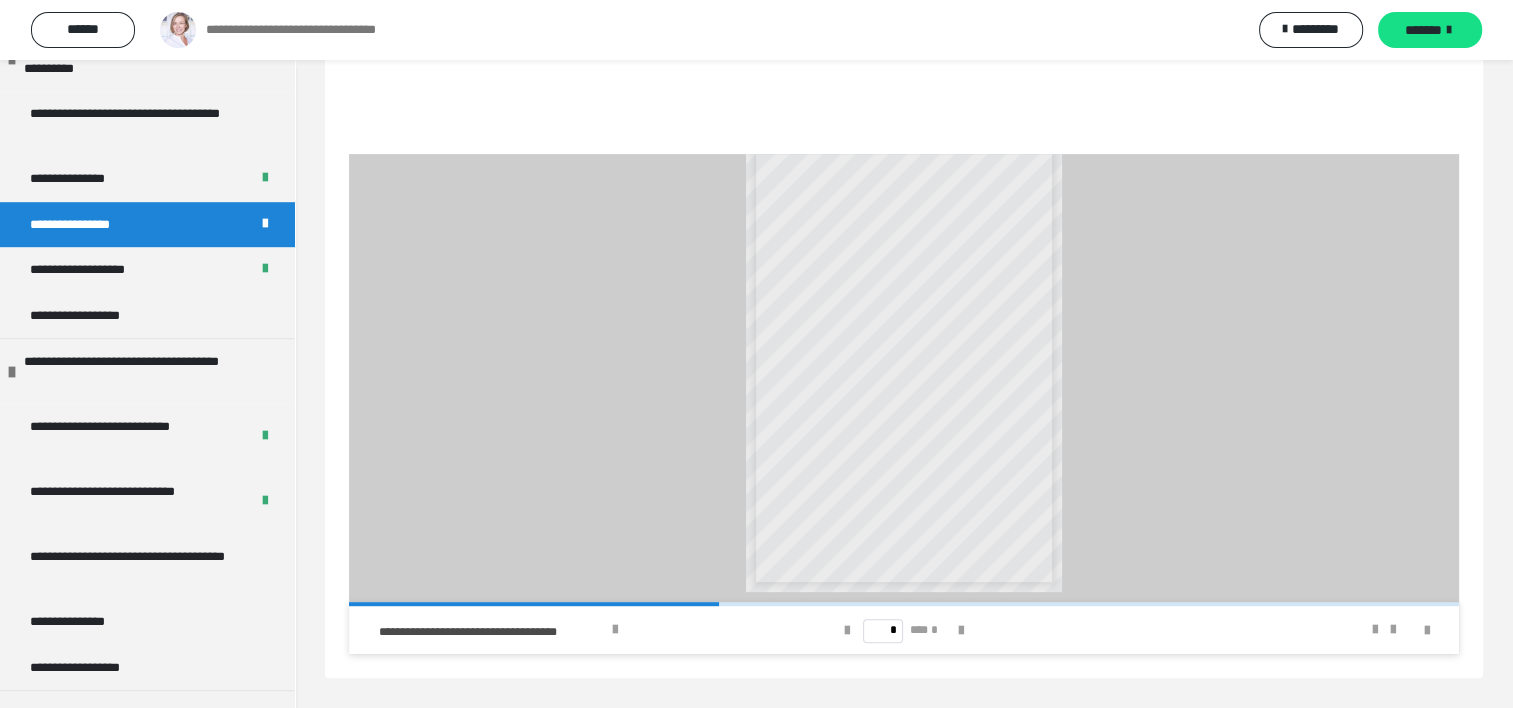 scroll, scrollTop: 13, scrollLeft: 0, axis: vertical 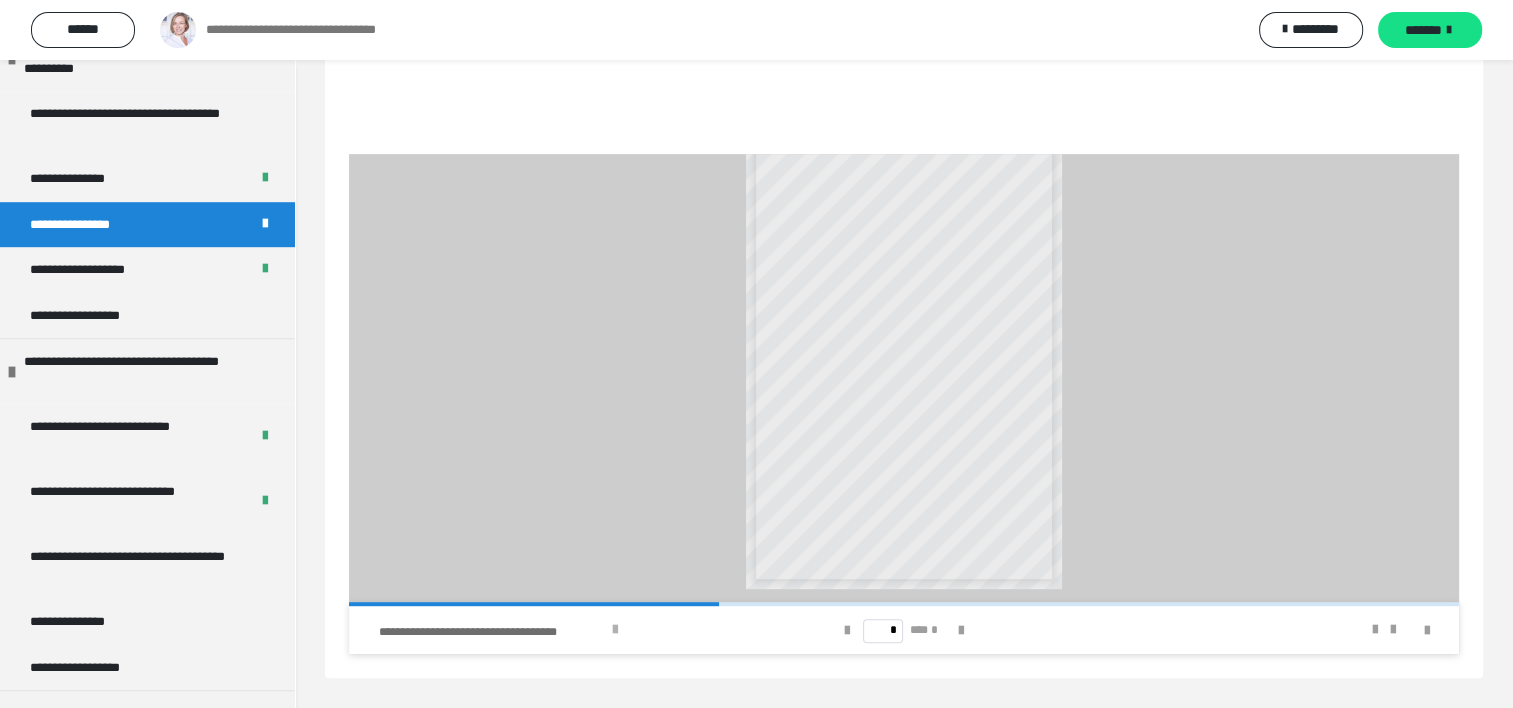 click on "**********" at bounding box center (492, 632) 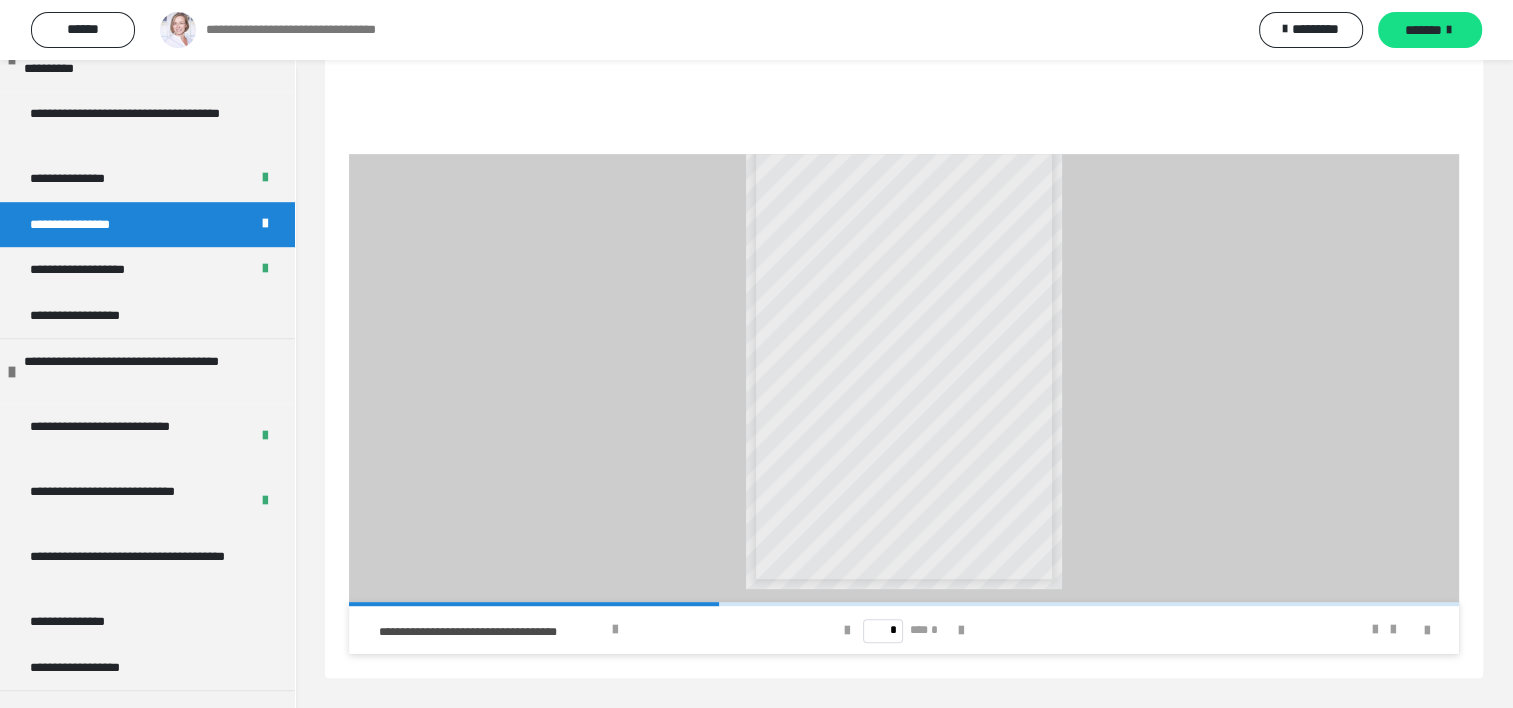 click on "**********" at bounding box center (881, 494) 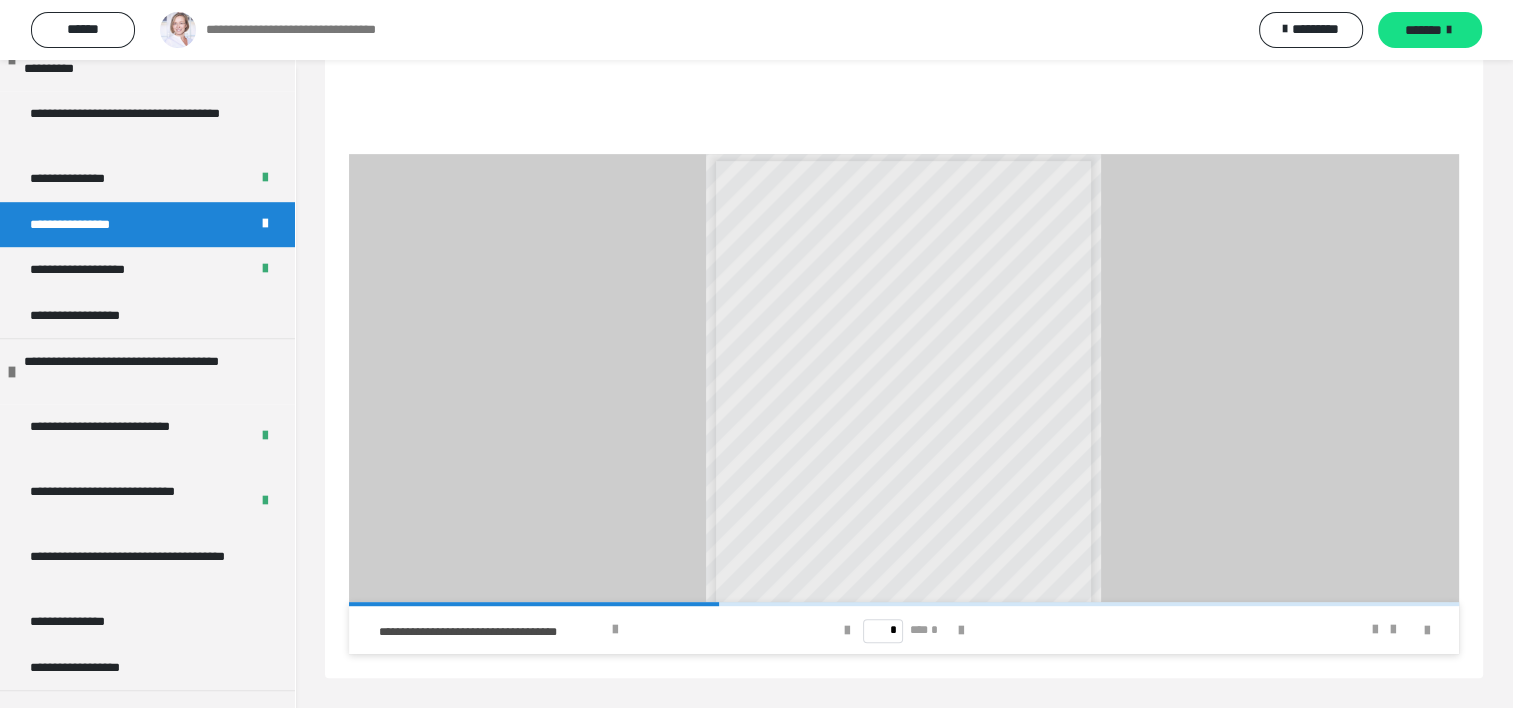 scroll, scrollTop: 0, scrollLeft: 0, axis: both 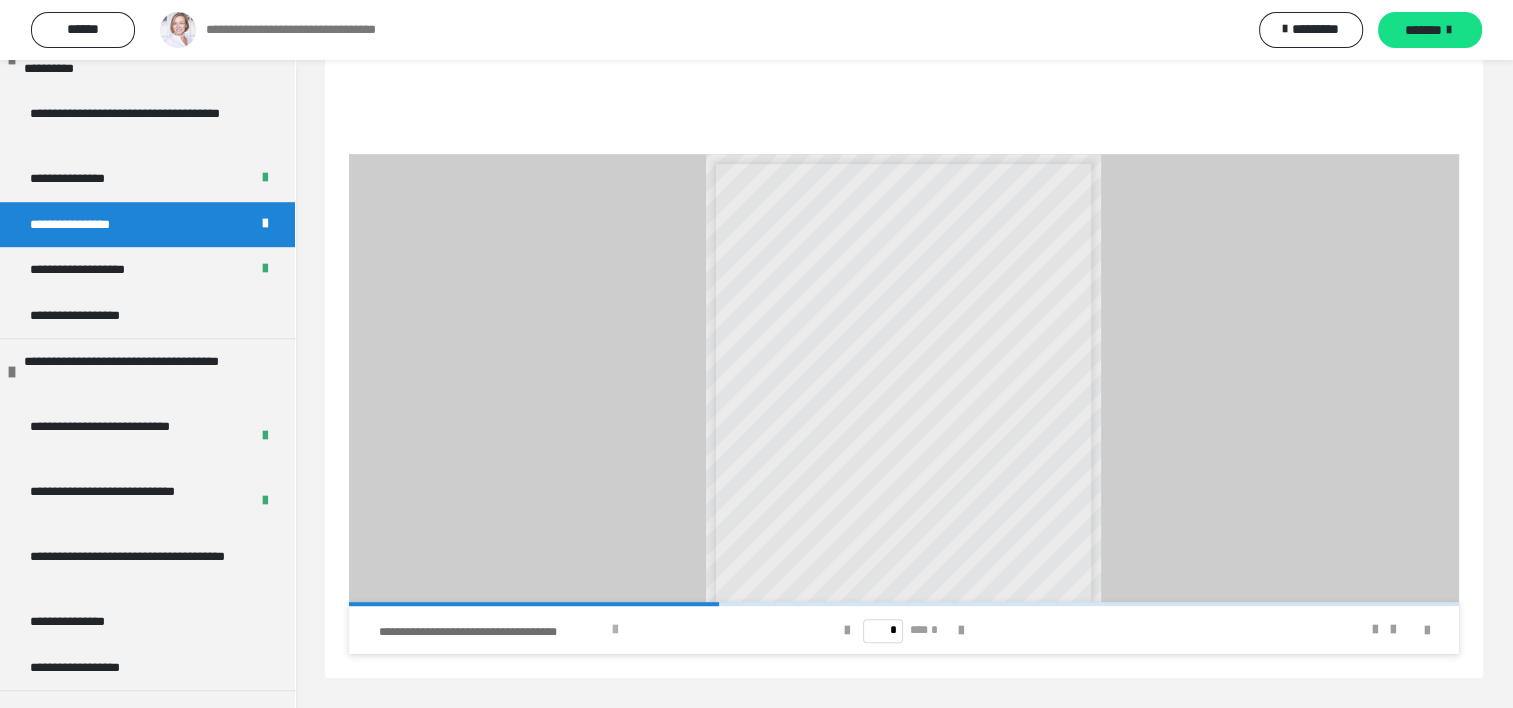 click at bounding box center (615, 630) 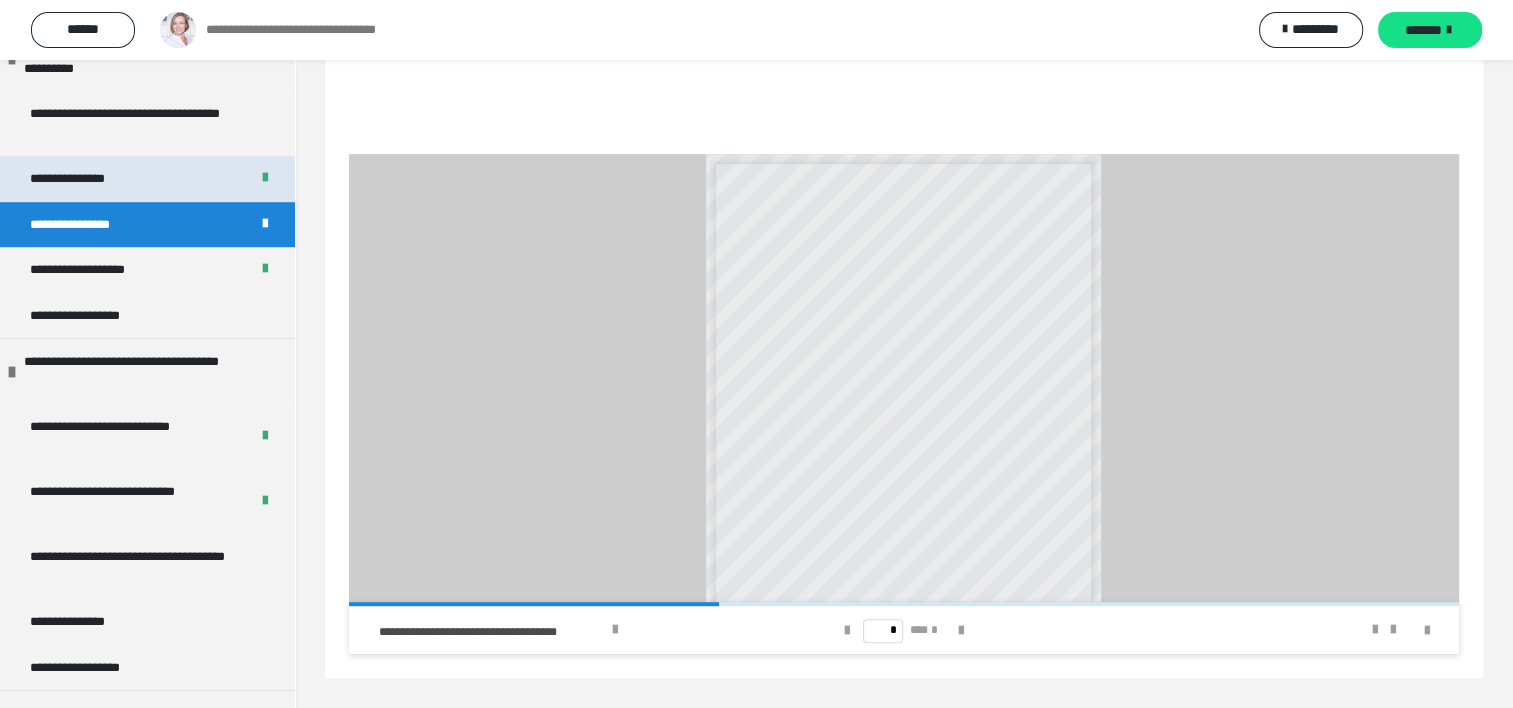 click on "**********" at bounding box center (147, 179) 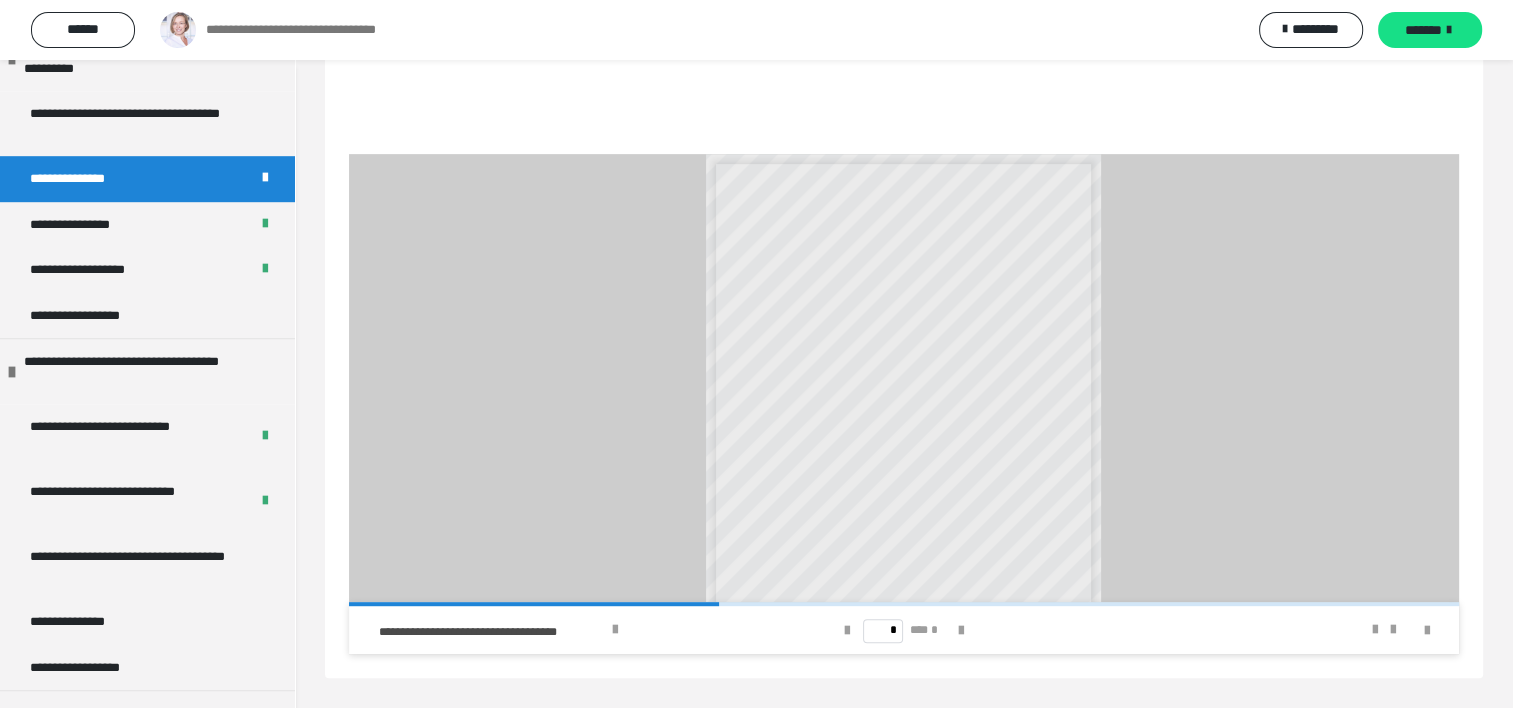 scroll, scrollTop: 60, scrollLeft: 0, axis: vertical 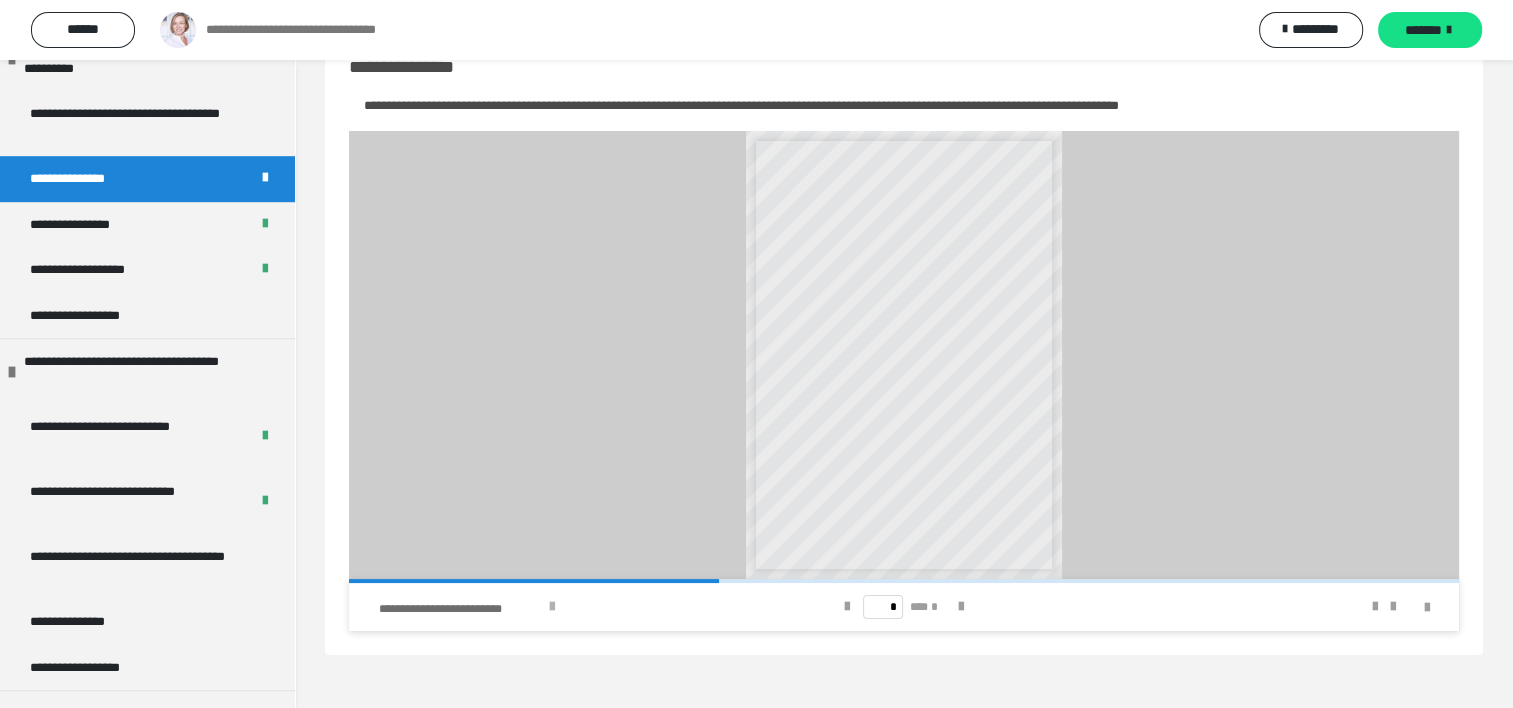 click at bounding box center [552, 607] 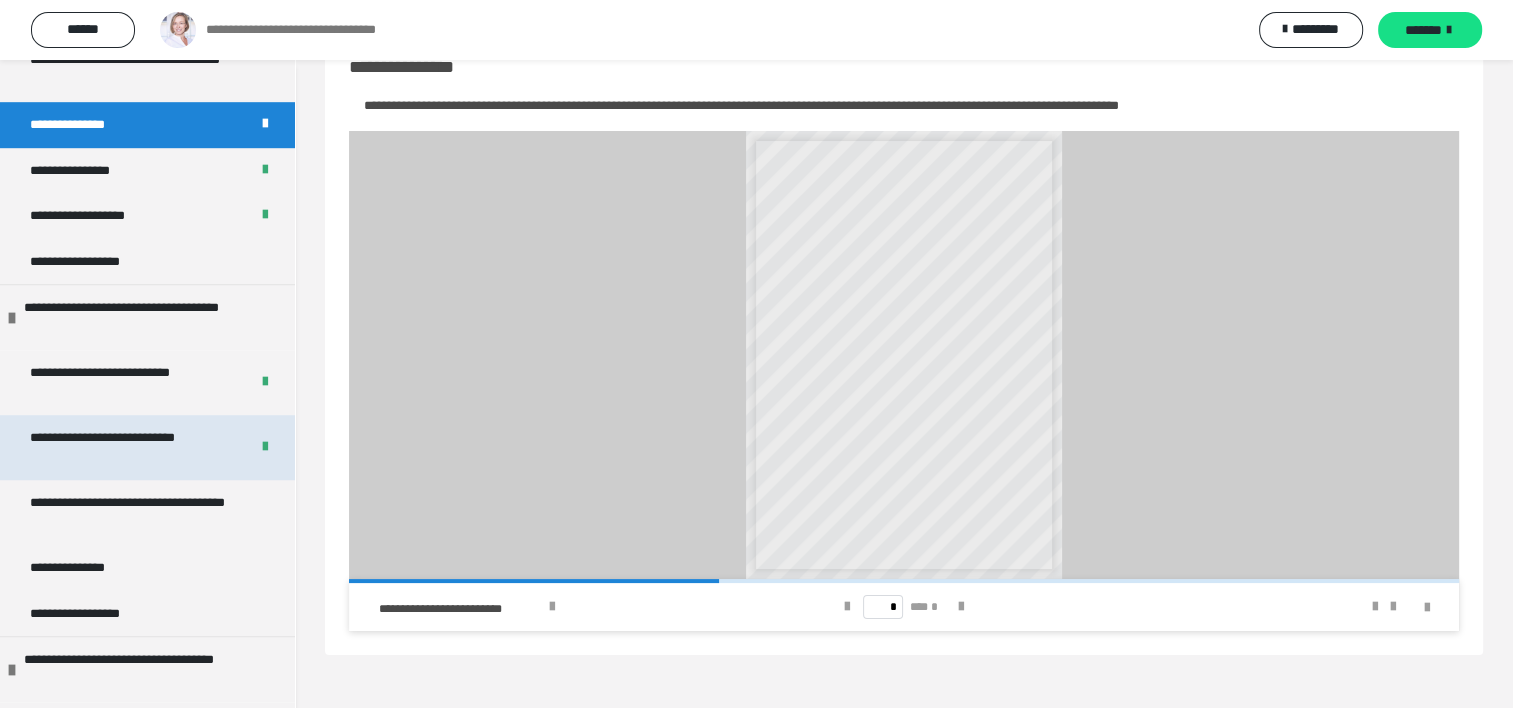 scroll, scrollTop: 1400, scrollLeft: 0, axis: vertical 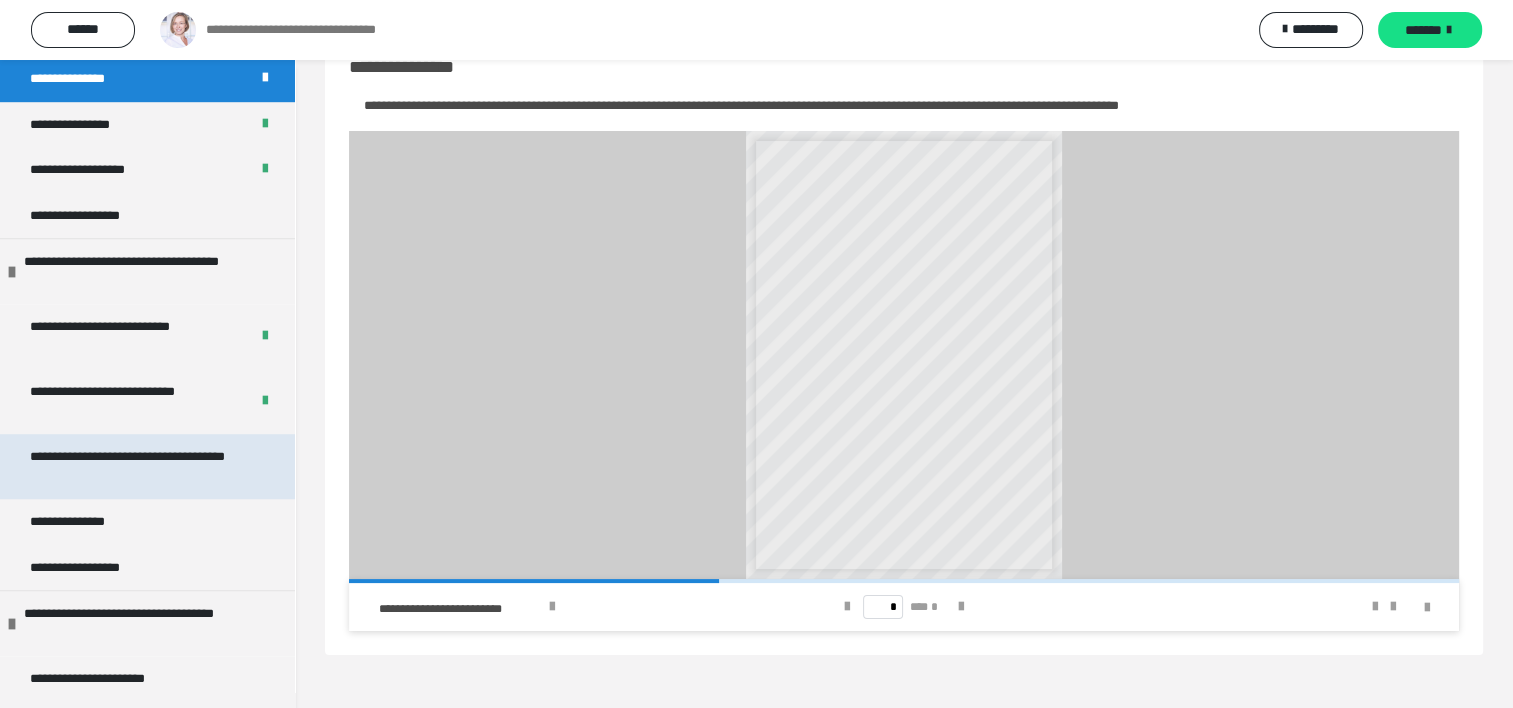 click on "**********" at bounding box center (132, 466) 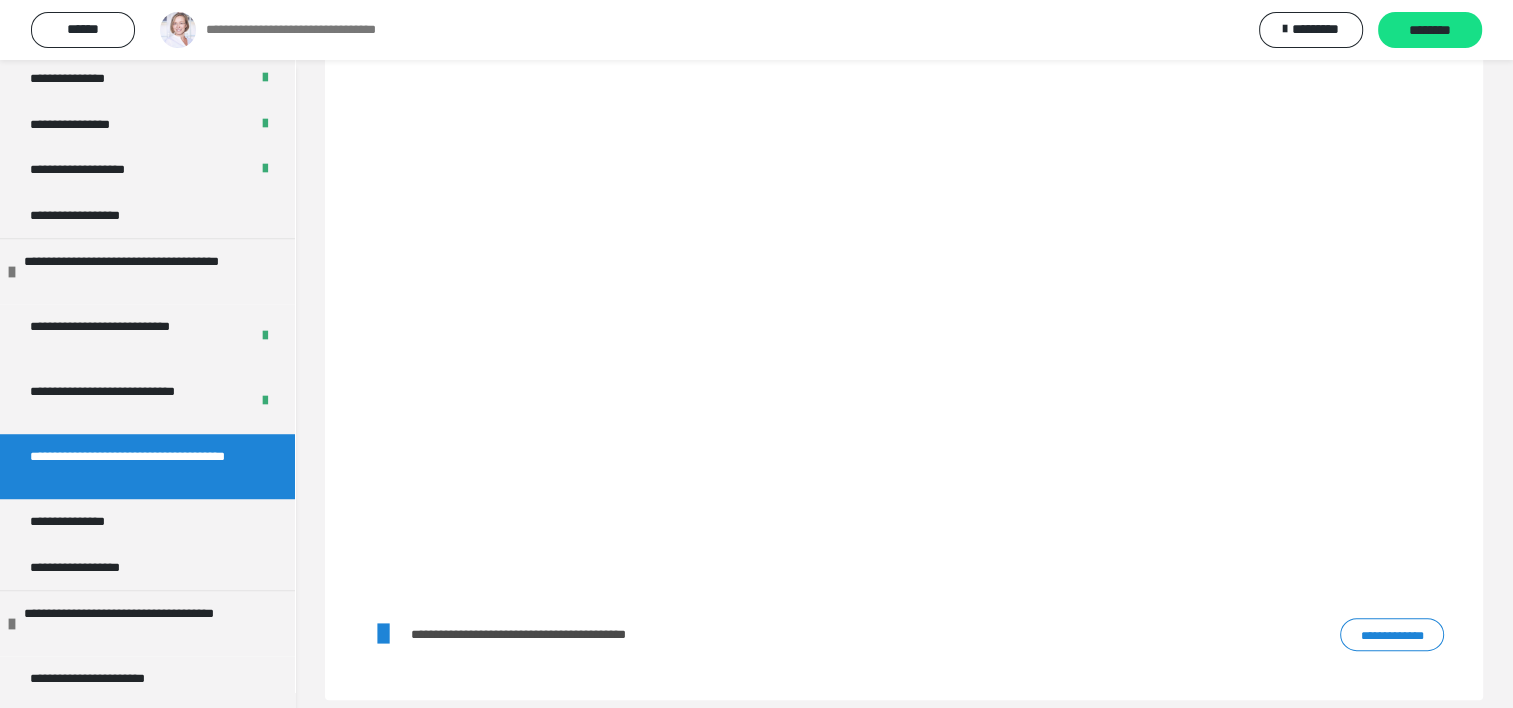 scroll, scrollTop: 421, scrollLeft: 0, axis: vertical 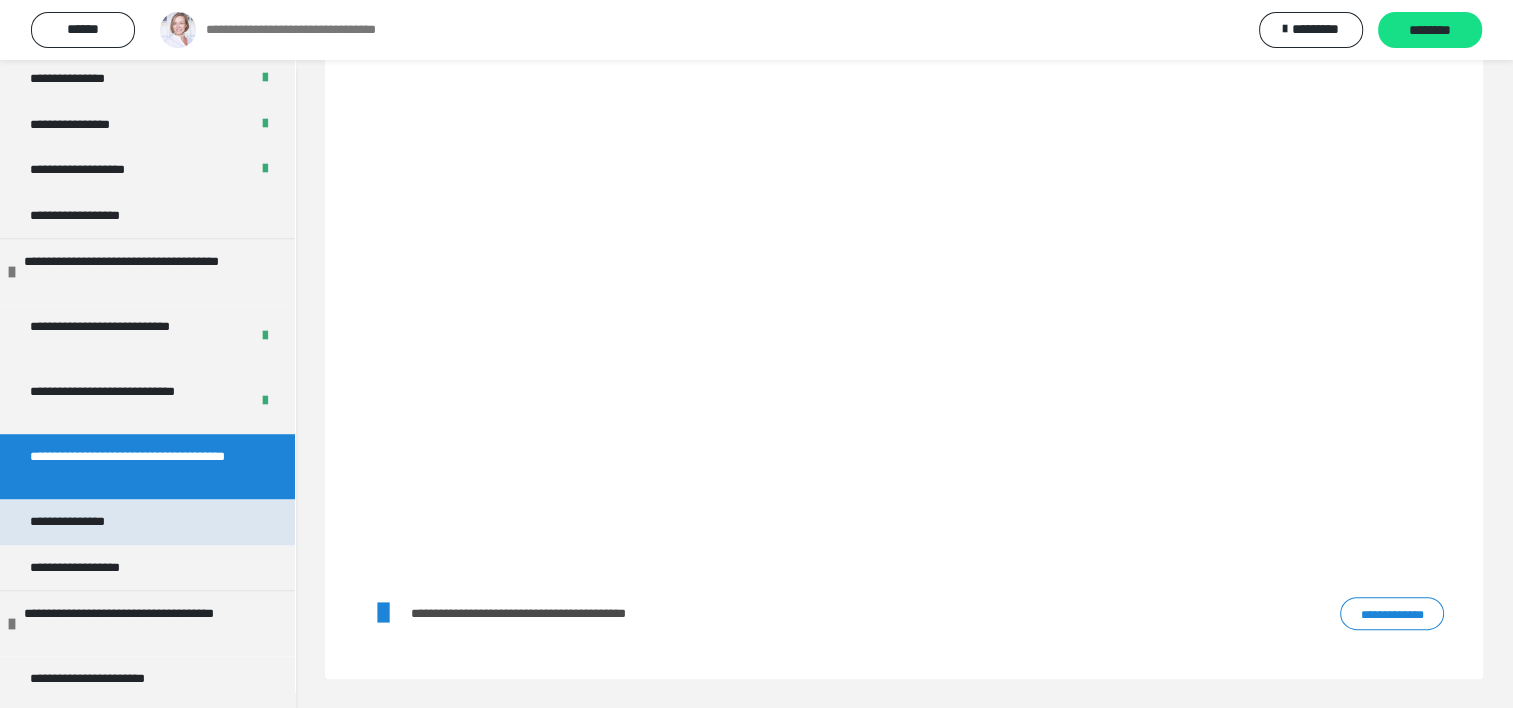 click on "**********" at bounding box center (147, 522) 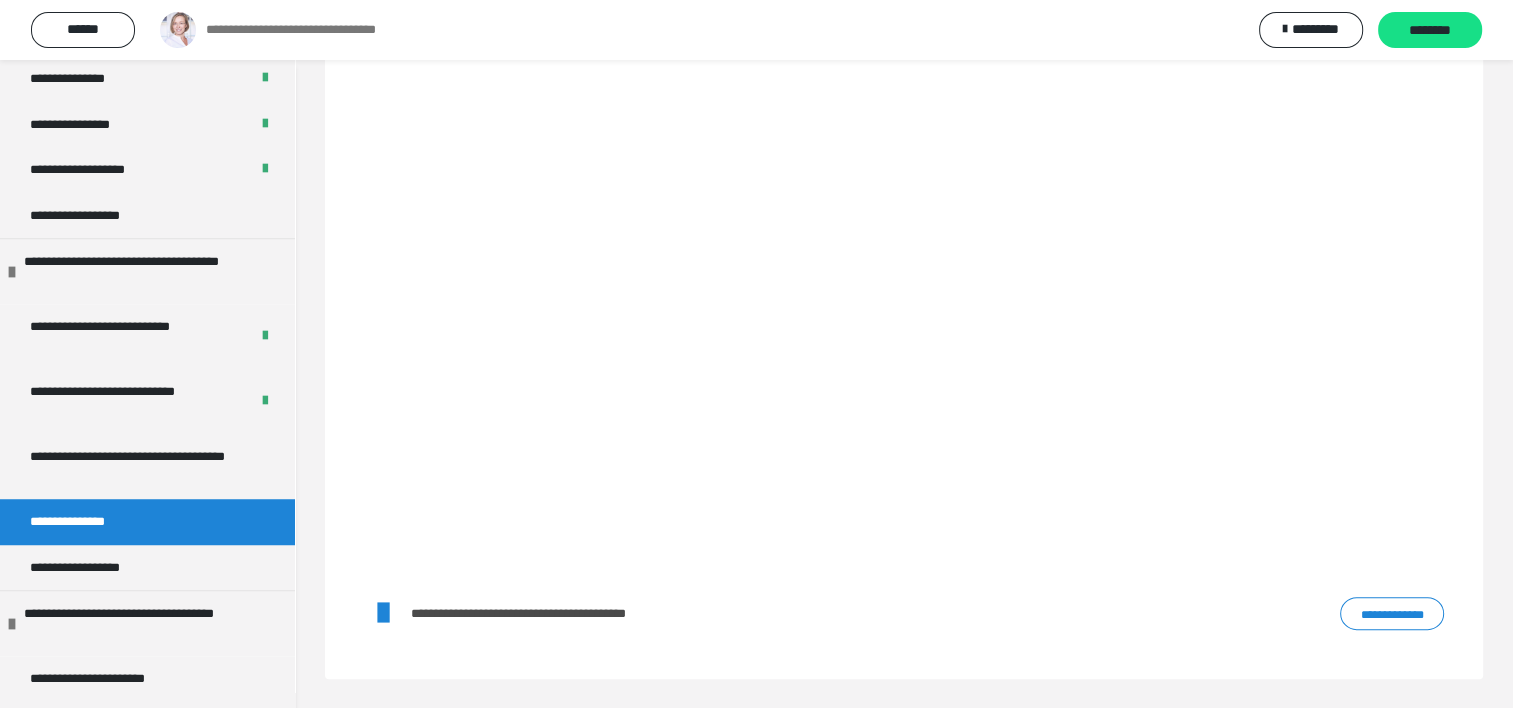 scroll, scrollTop: 310, scrollLeft: 0, axis: vertical 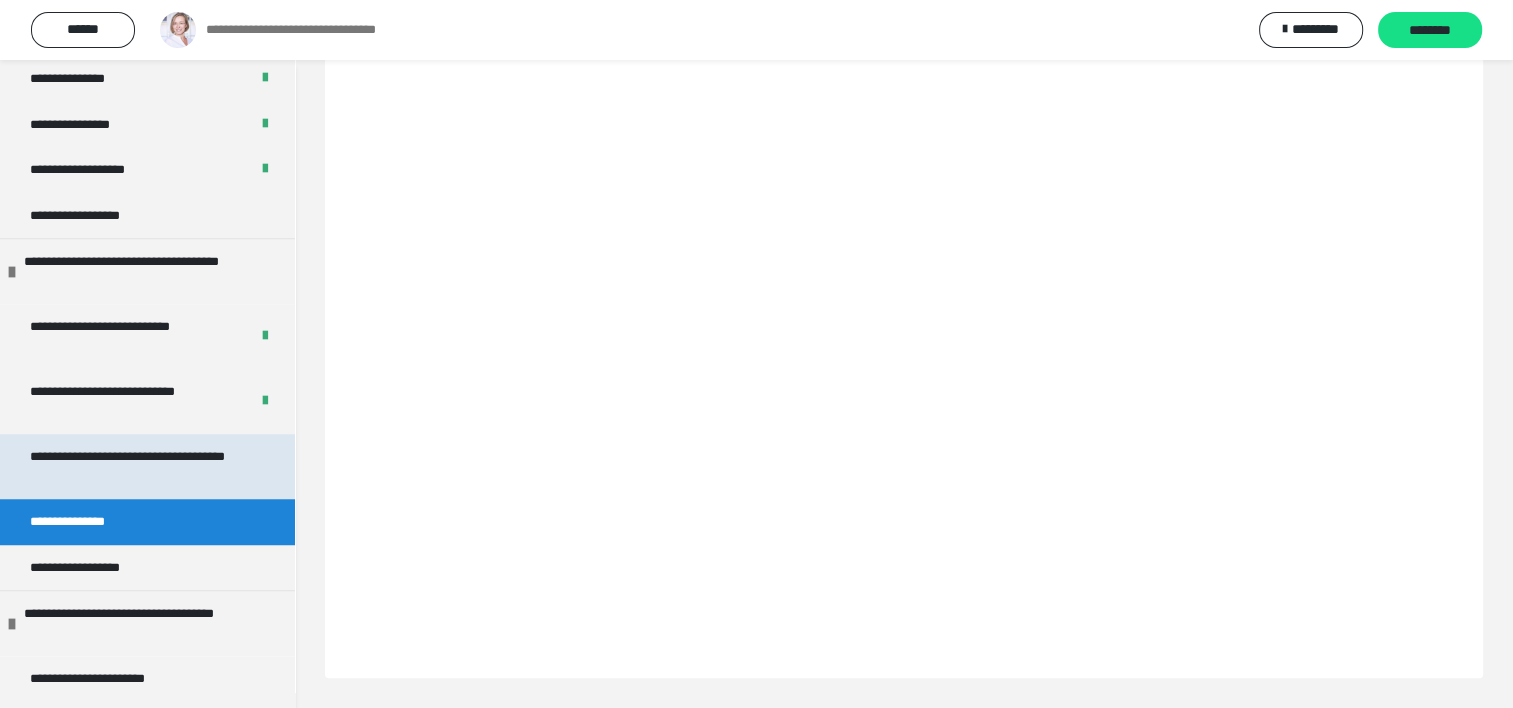 click on "**********" at bounding box center [132, 466] 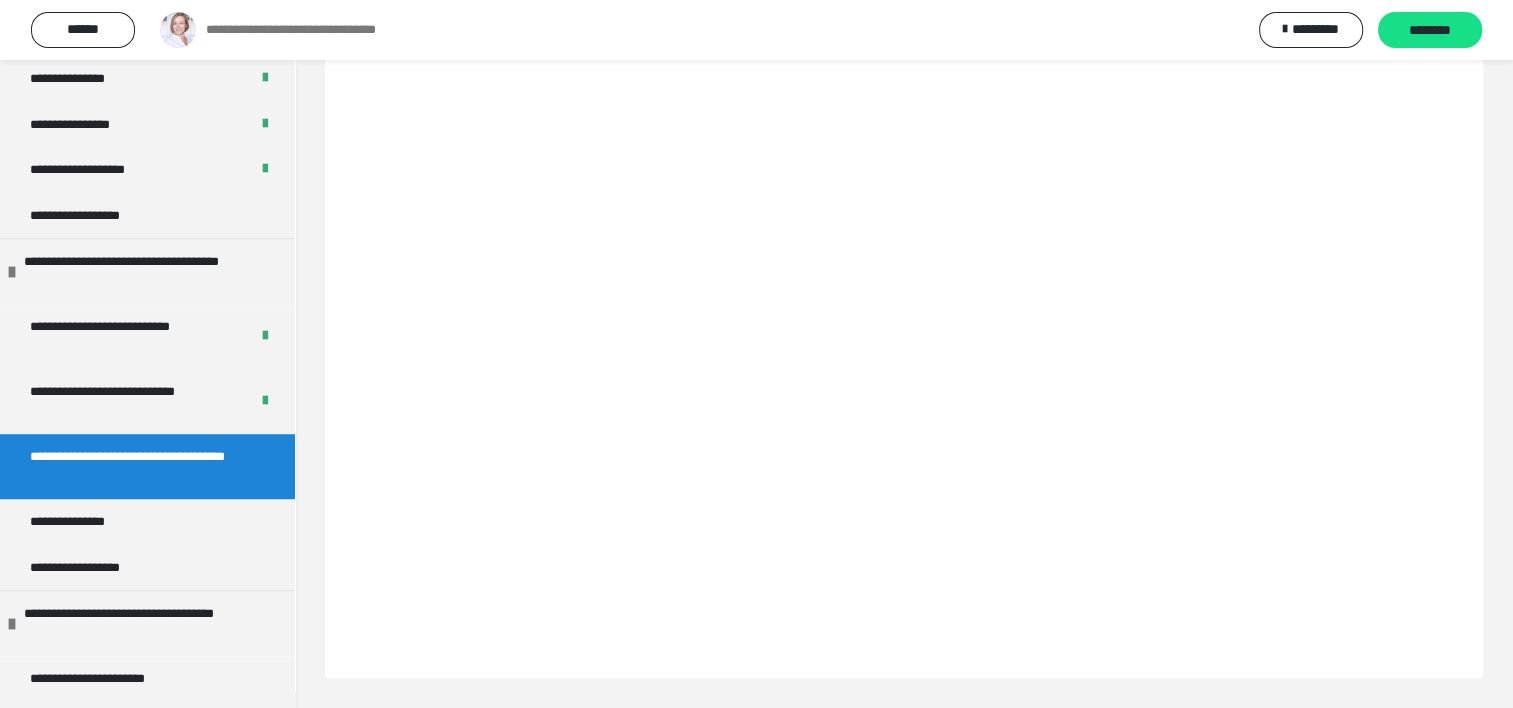 scroll, scrollTop: 421, scrollLeft: 0, axis: vertical 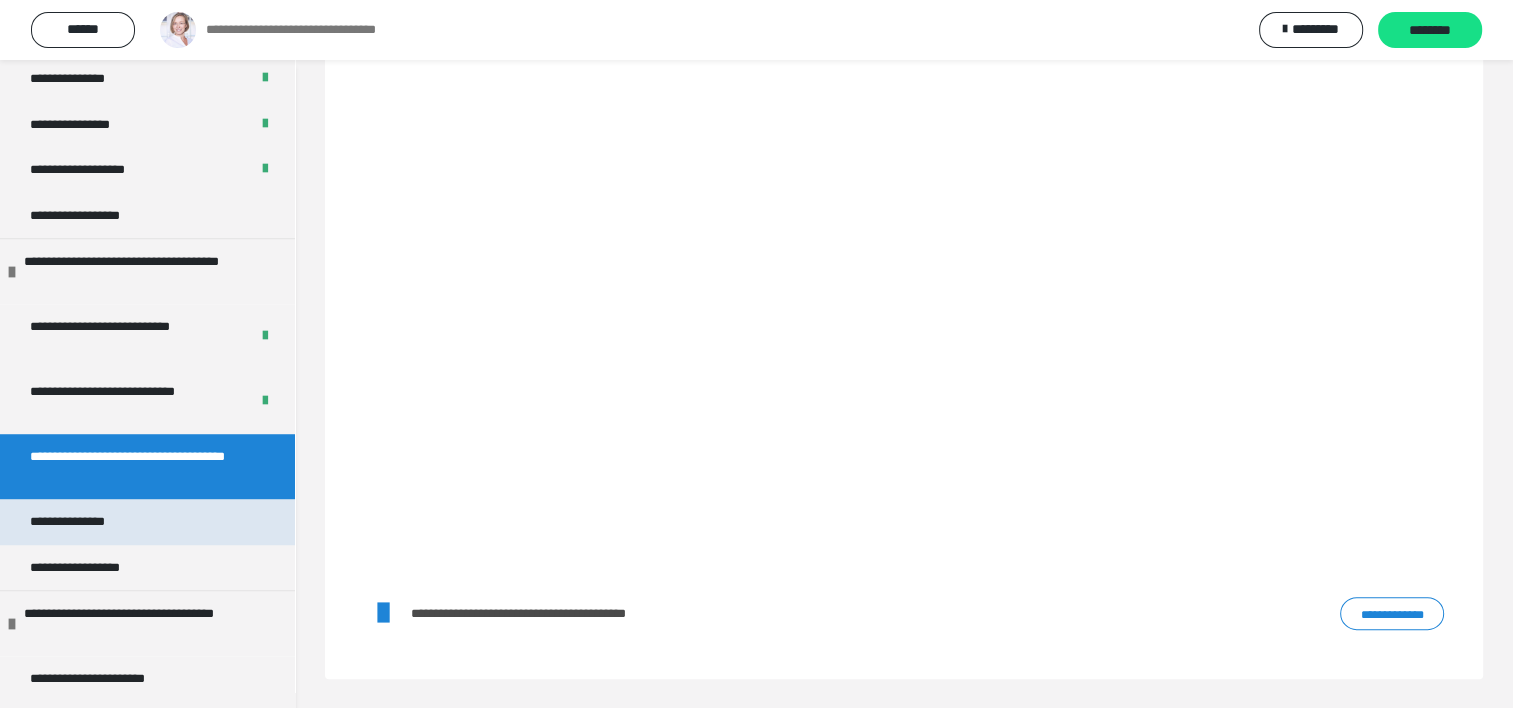 click on "**********" at bounding box center [147, 522] 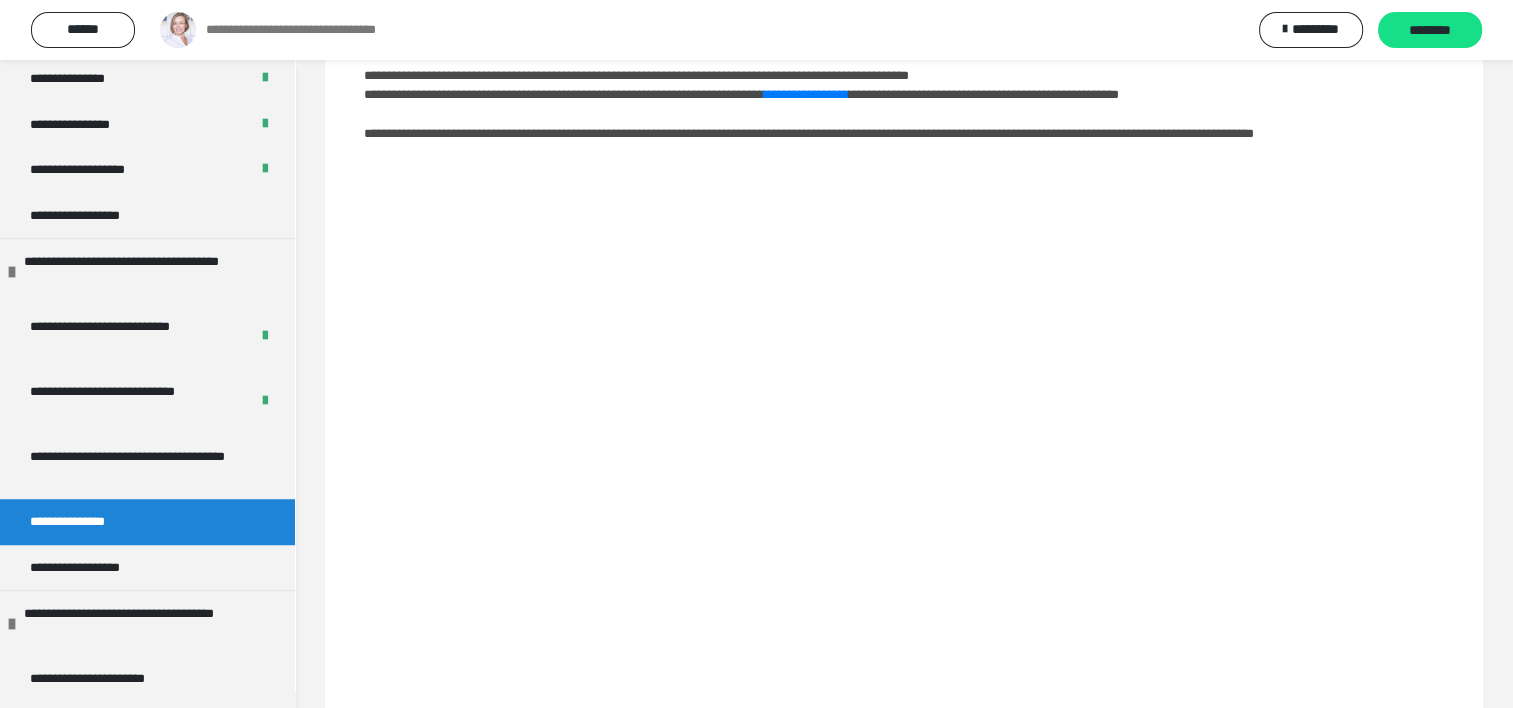 scroll, scrollTop: 310, scrollLeft: 0, axis: vertical 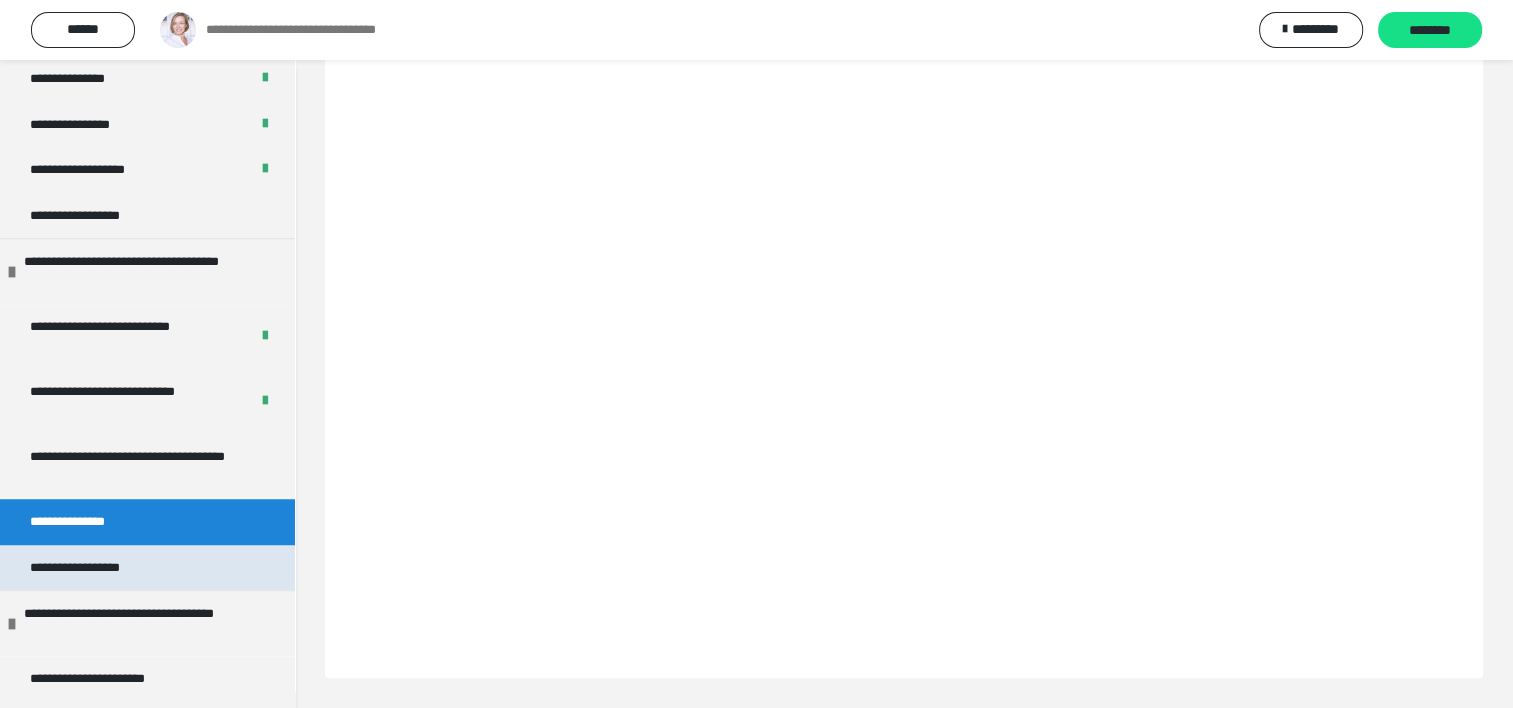 click on "**********" at bounding box center (94, 568) 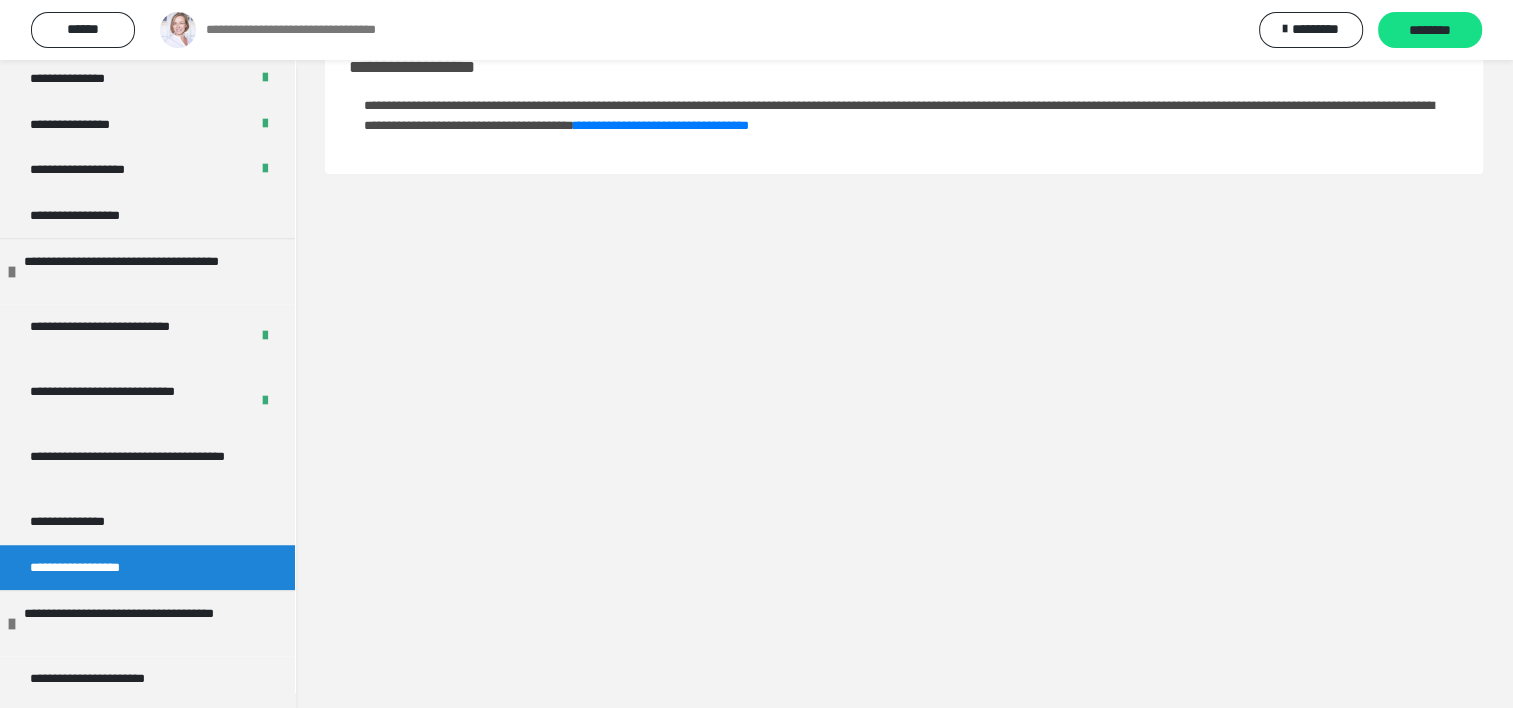 scroll, scrollTop: 60, scrollLeft: 0, axis: vertical 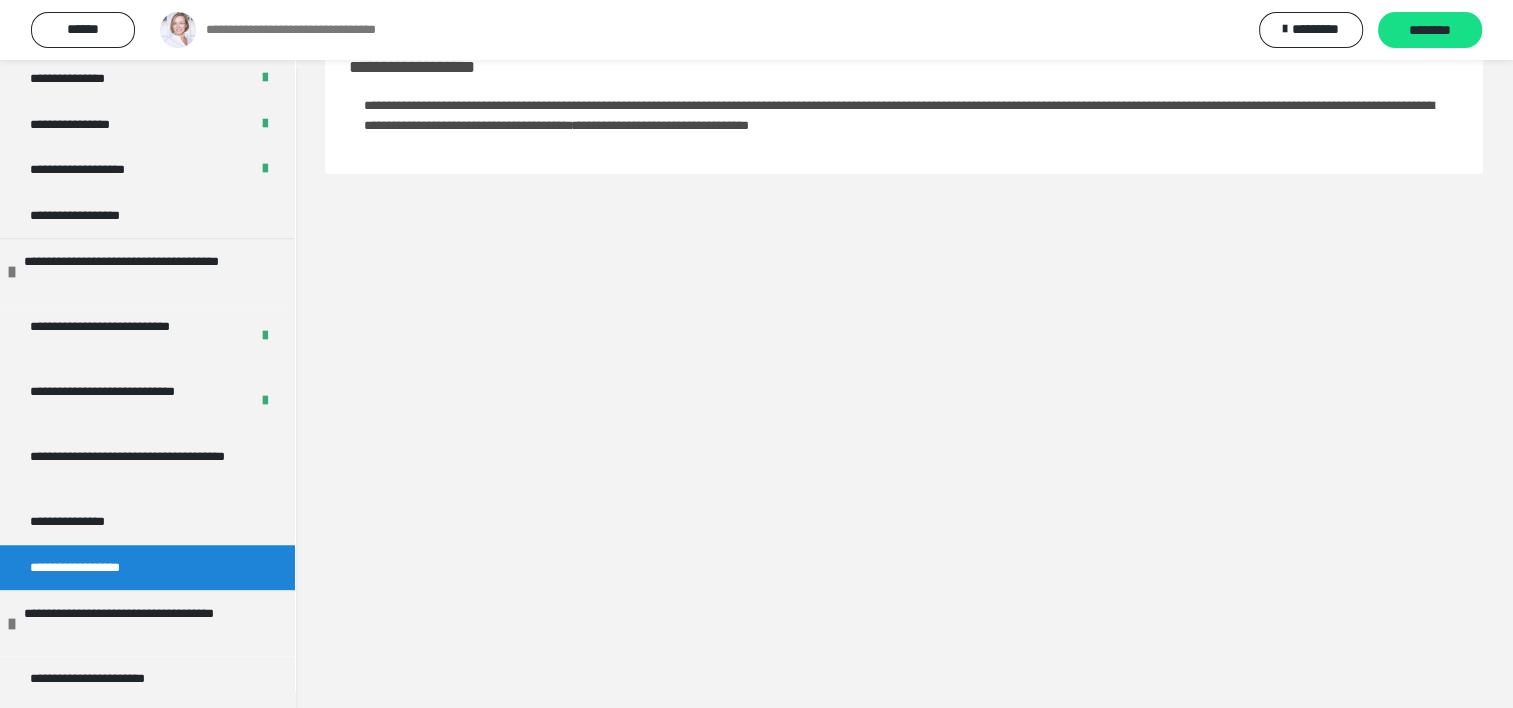 click on "**********" at bounding box center (661, 125) 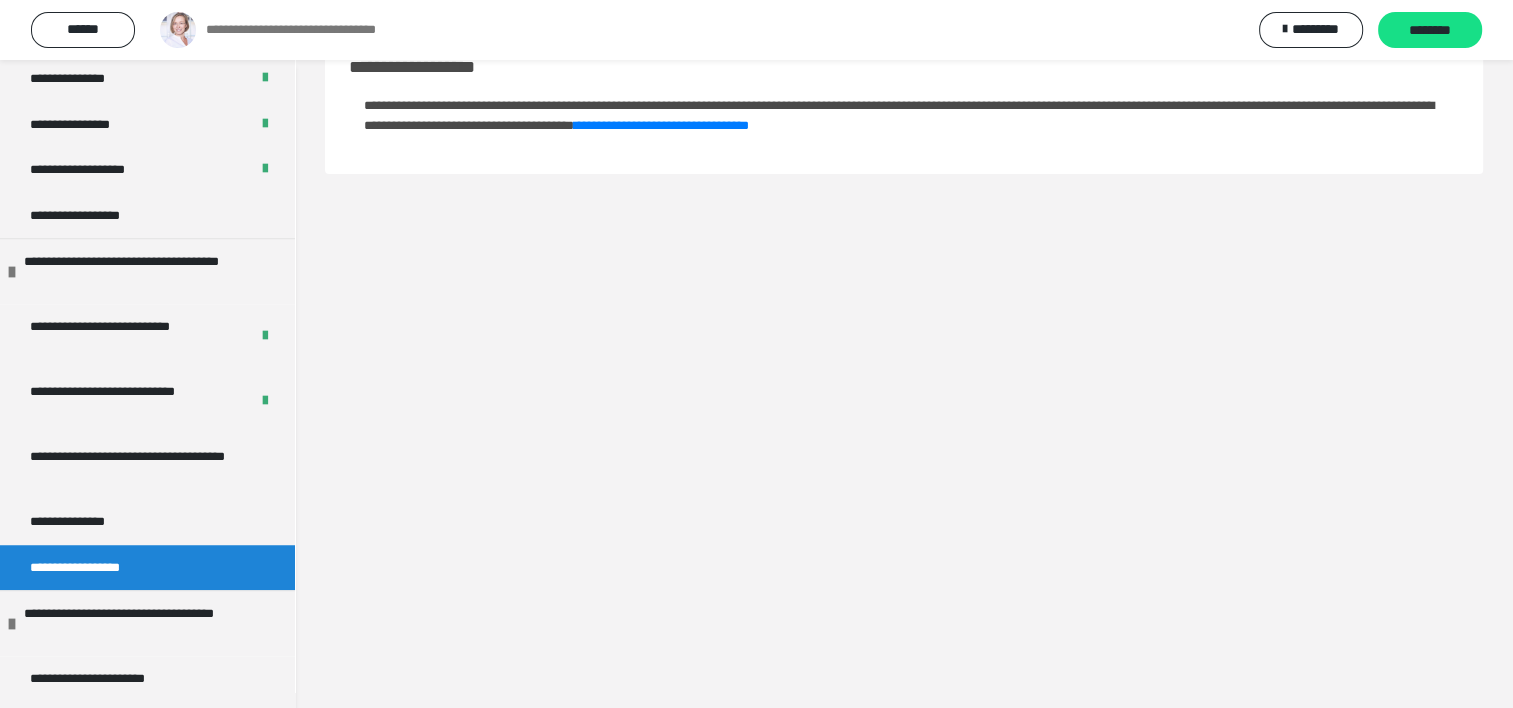 click on "**********" at bounding box center (94, 568) 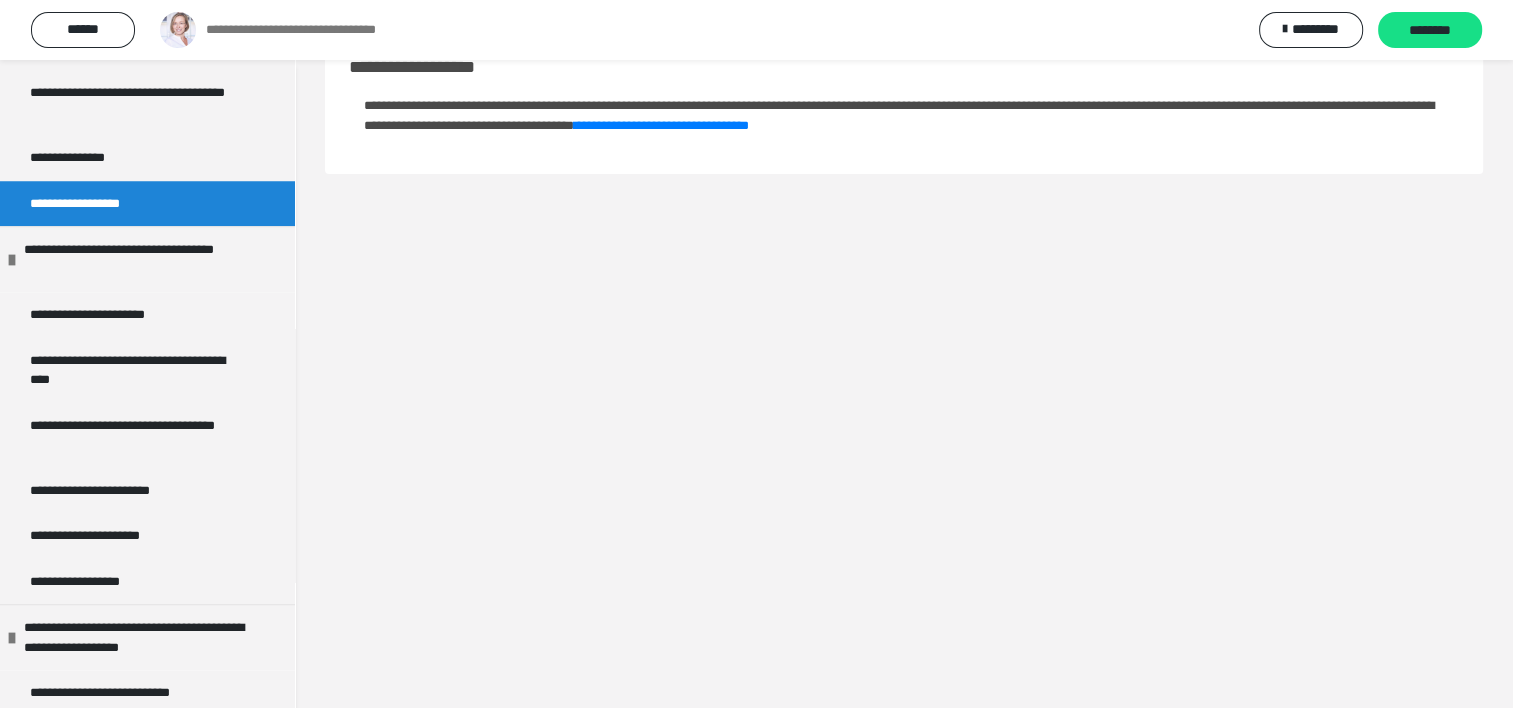 scroll, scrollTop: 1800, scrollLeft: 0, axis: vertical 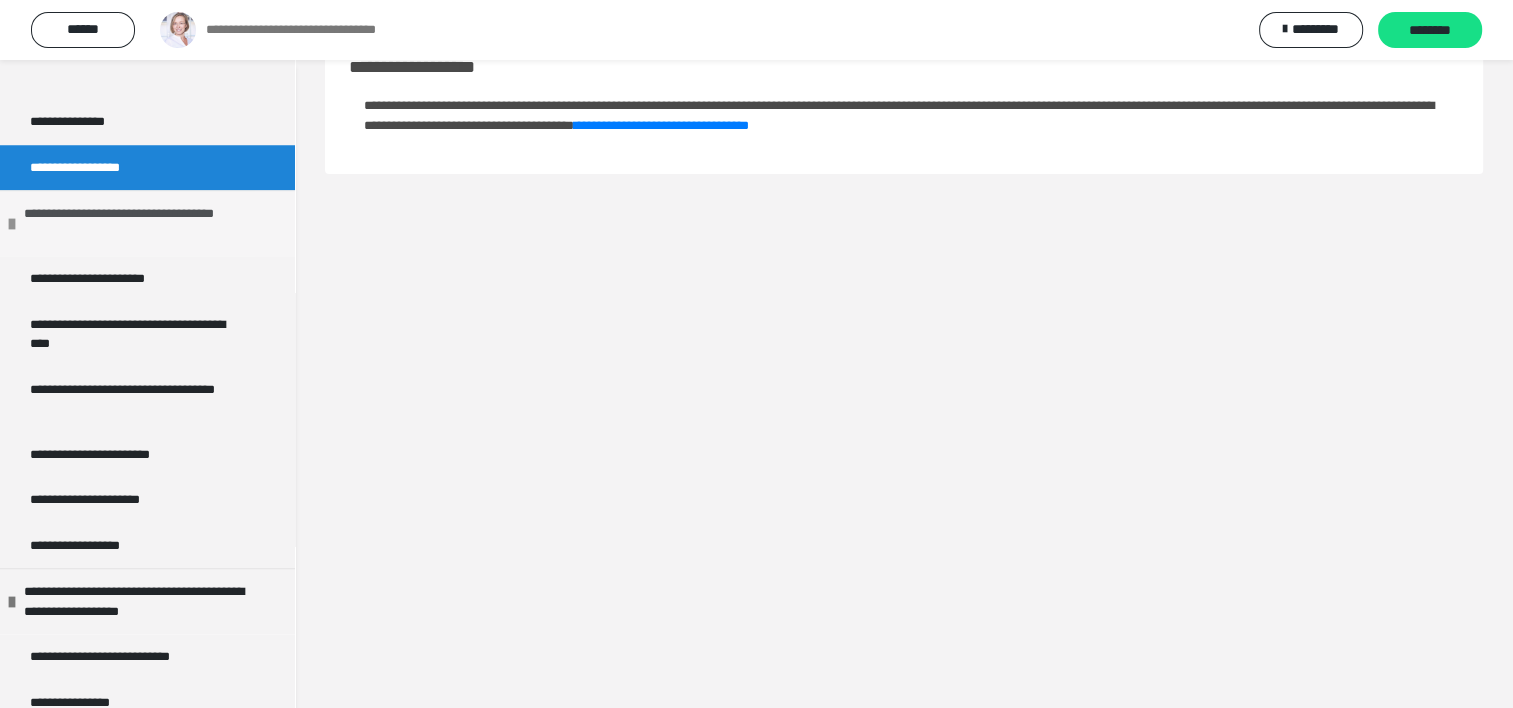 click on "**********" at bounding box center (144, 223) 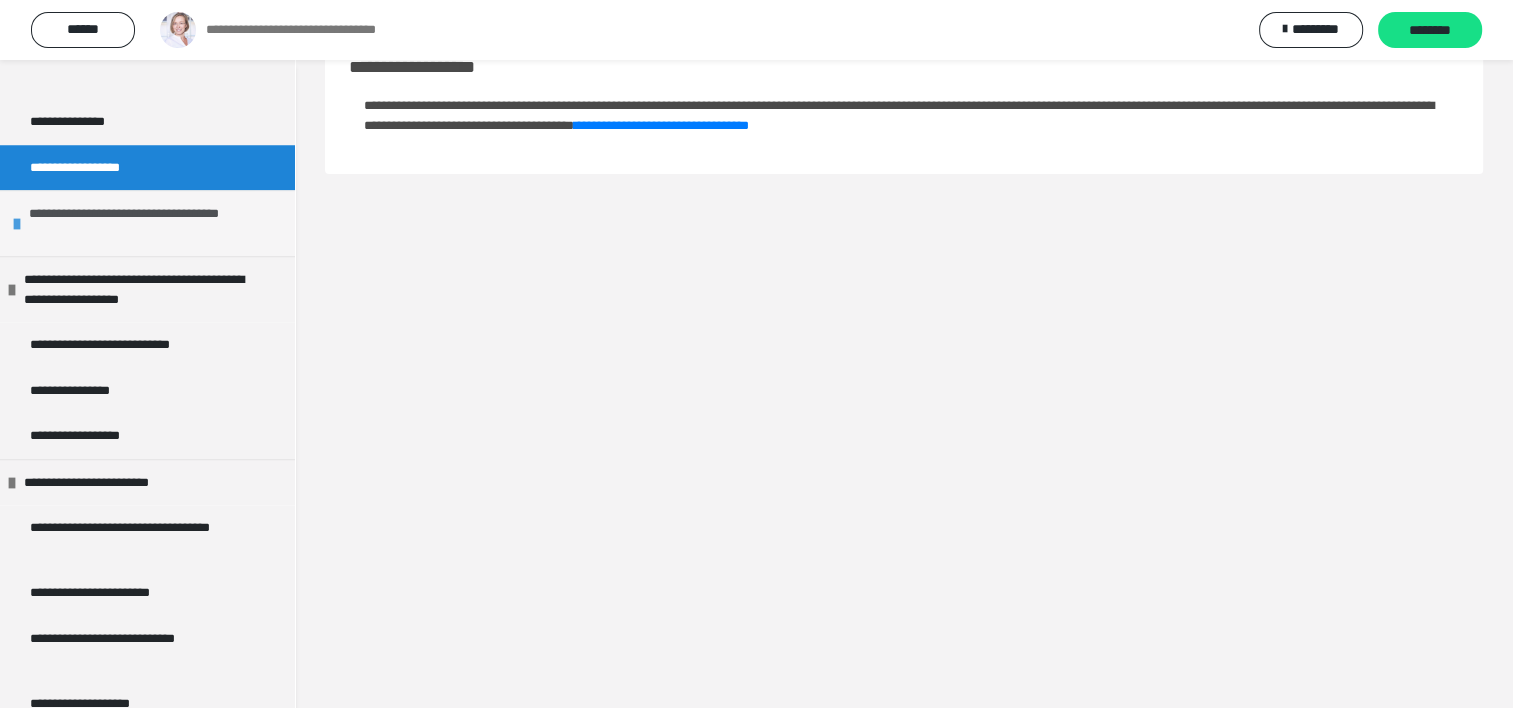 click on "**********" at bounding box center [149, 223] 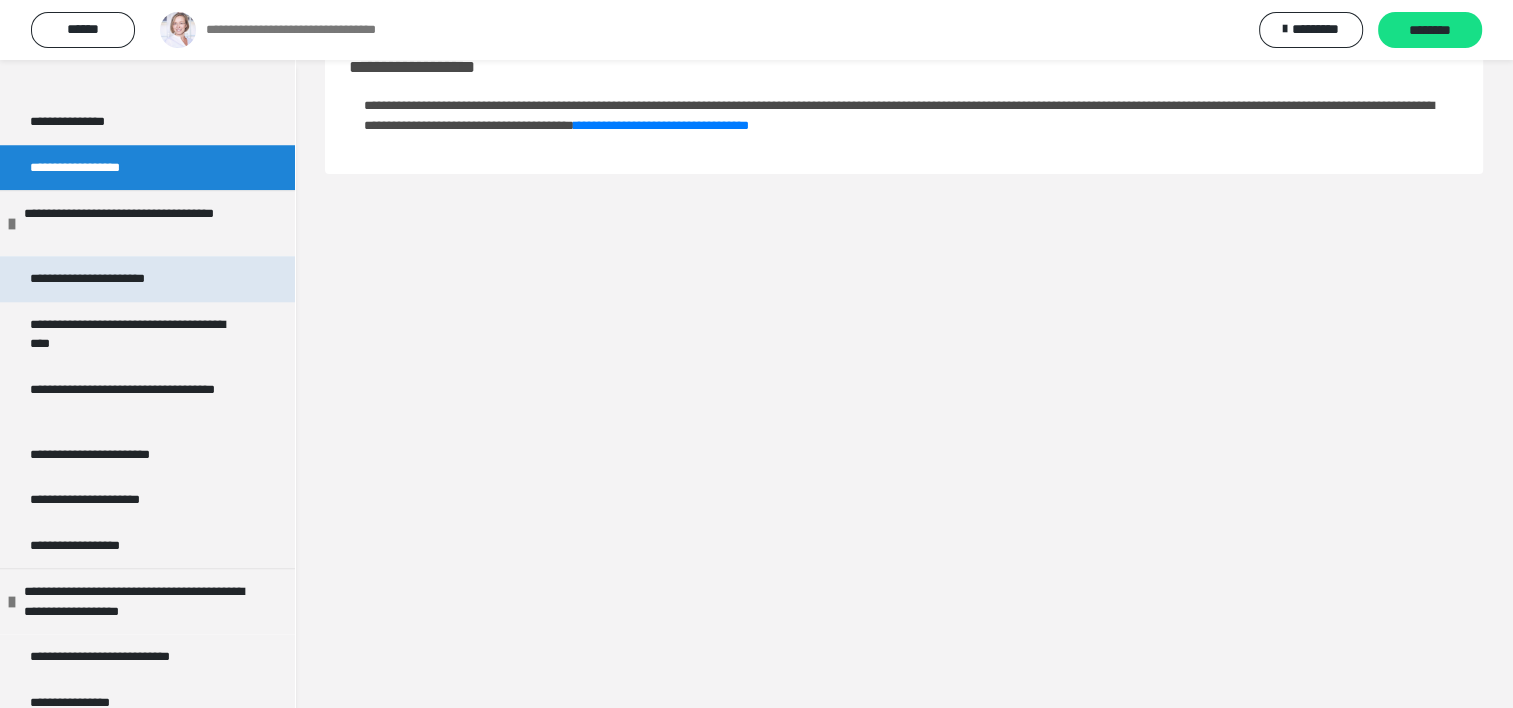 click on "**********" at bounding box center [112, 279] 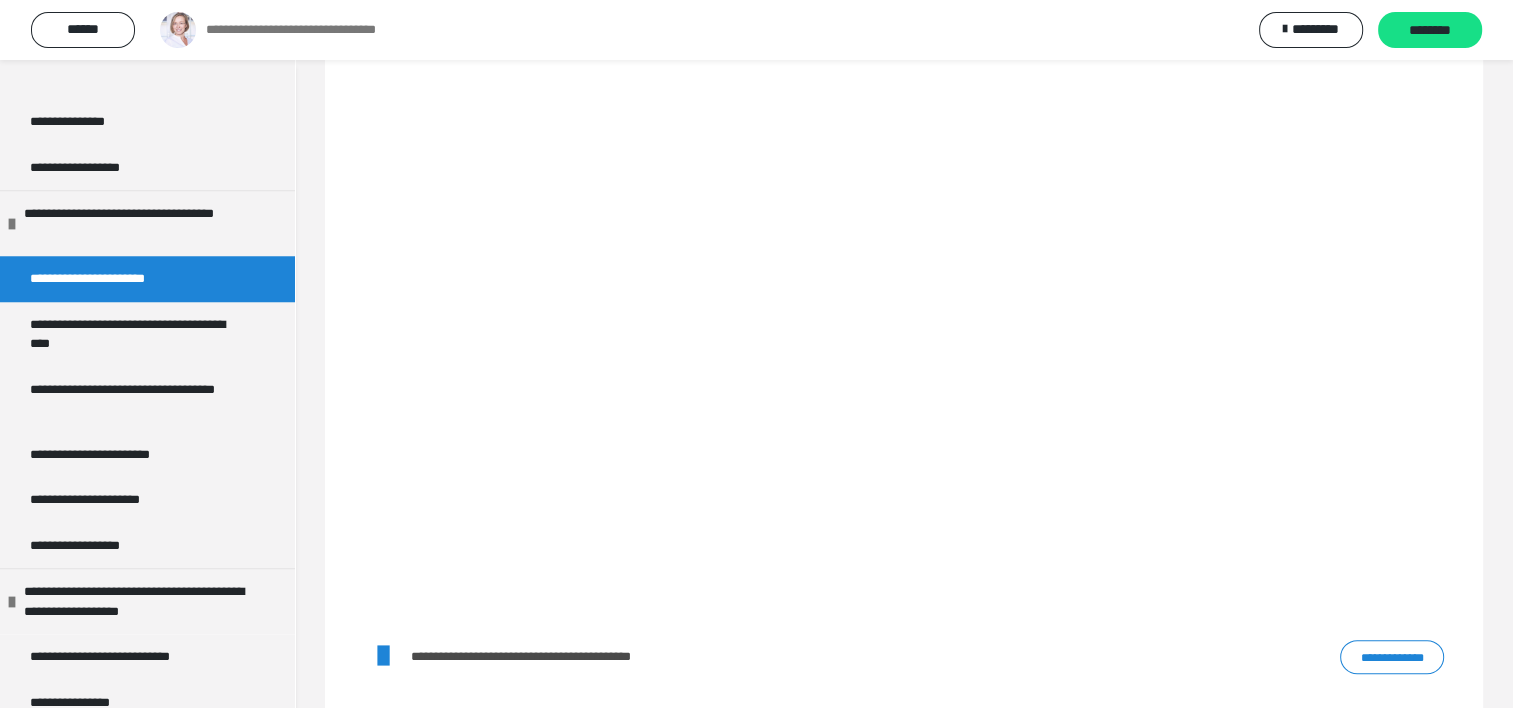 scroll, scrollTop: 354, scrollLeft: 0, axis: vertical 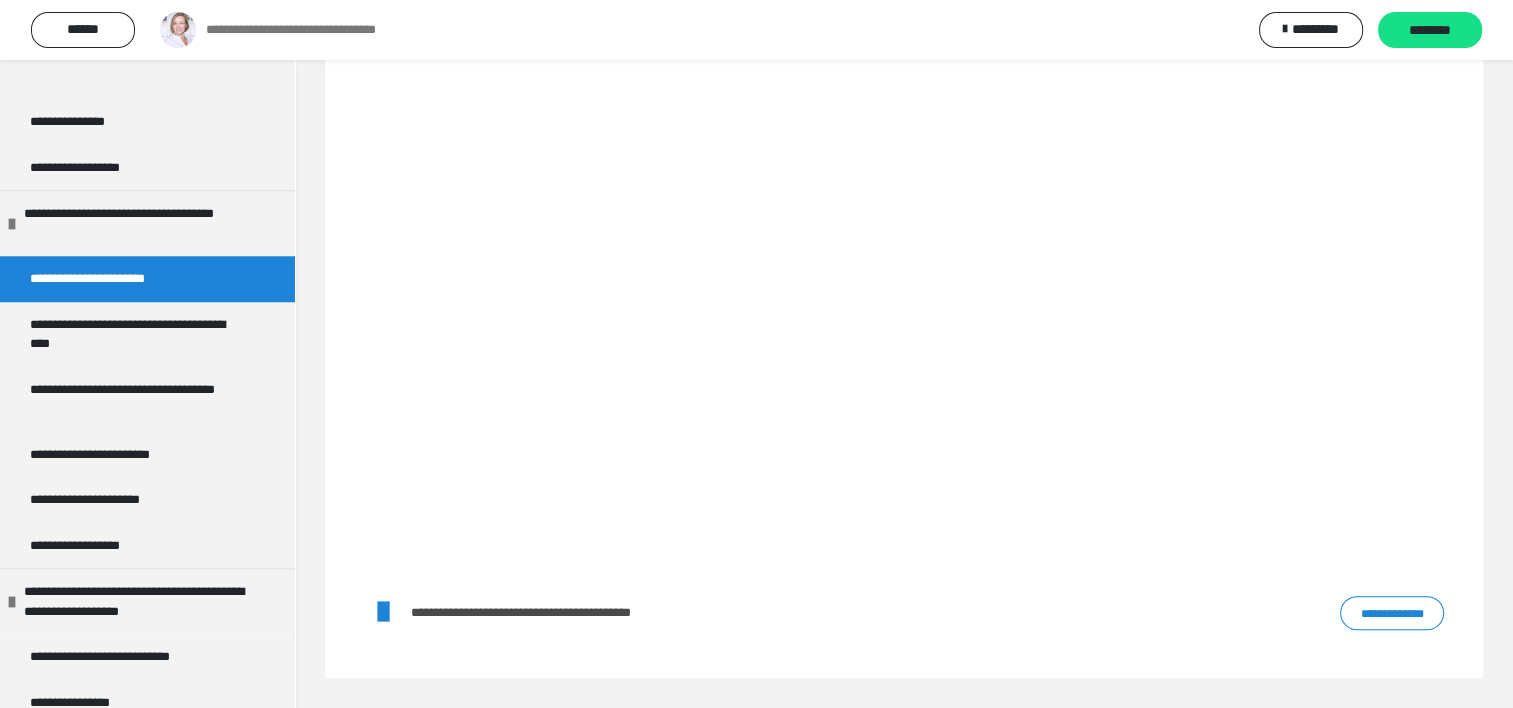 click on "**********" at bounding box center (1392, 613) 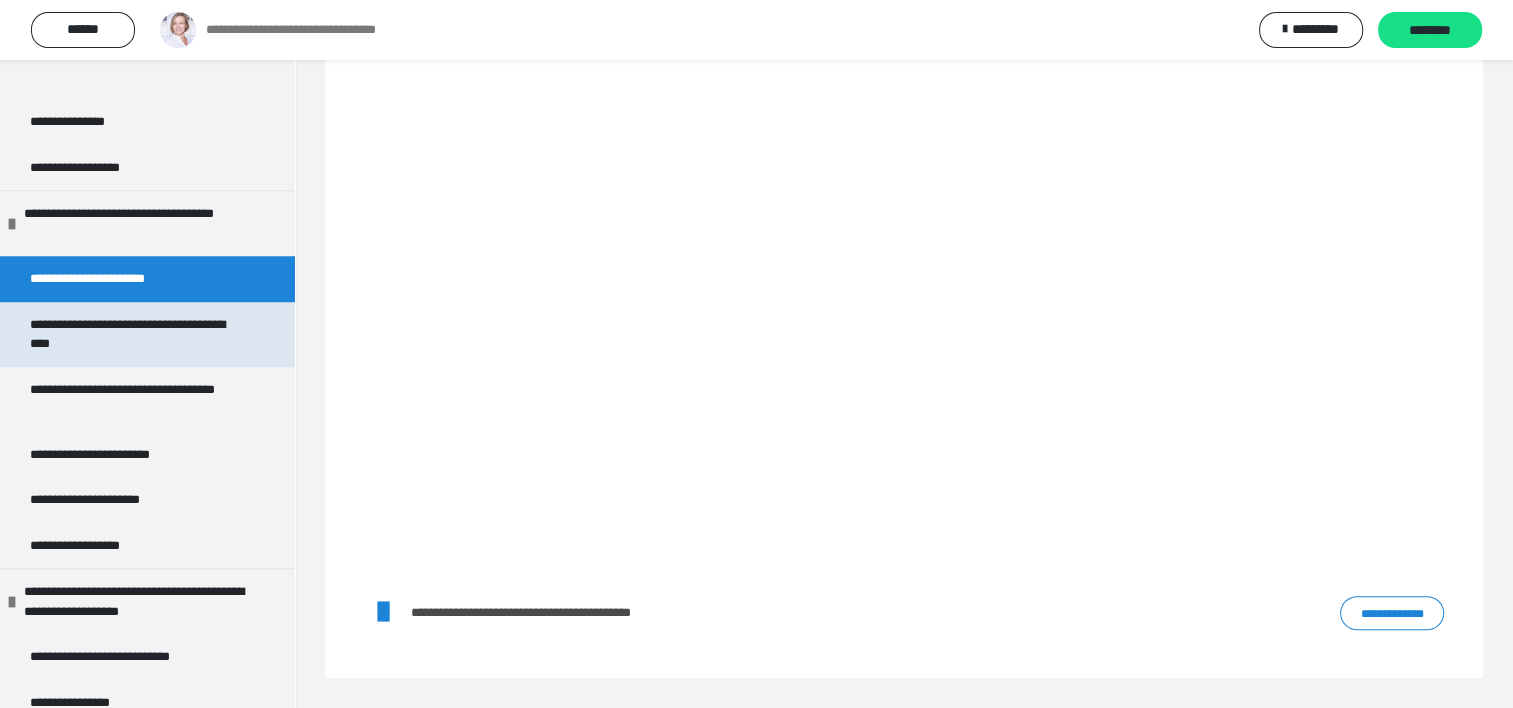 click on "**********" at bounding box center [132, 334] 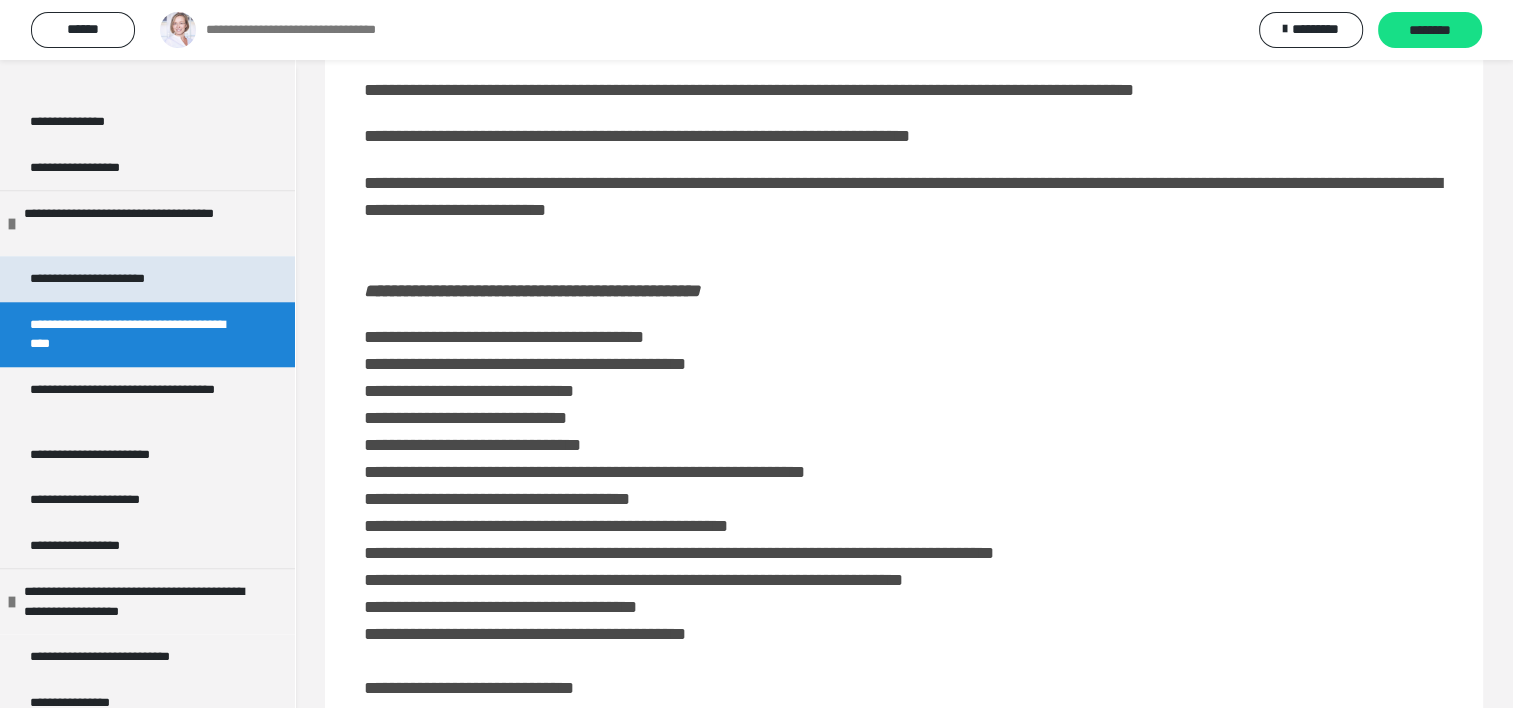 click on "**********" at bounding box center (112, 279) 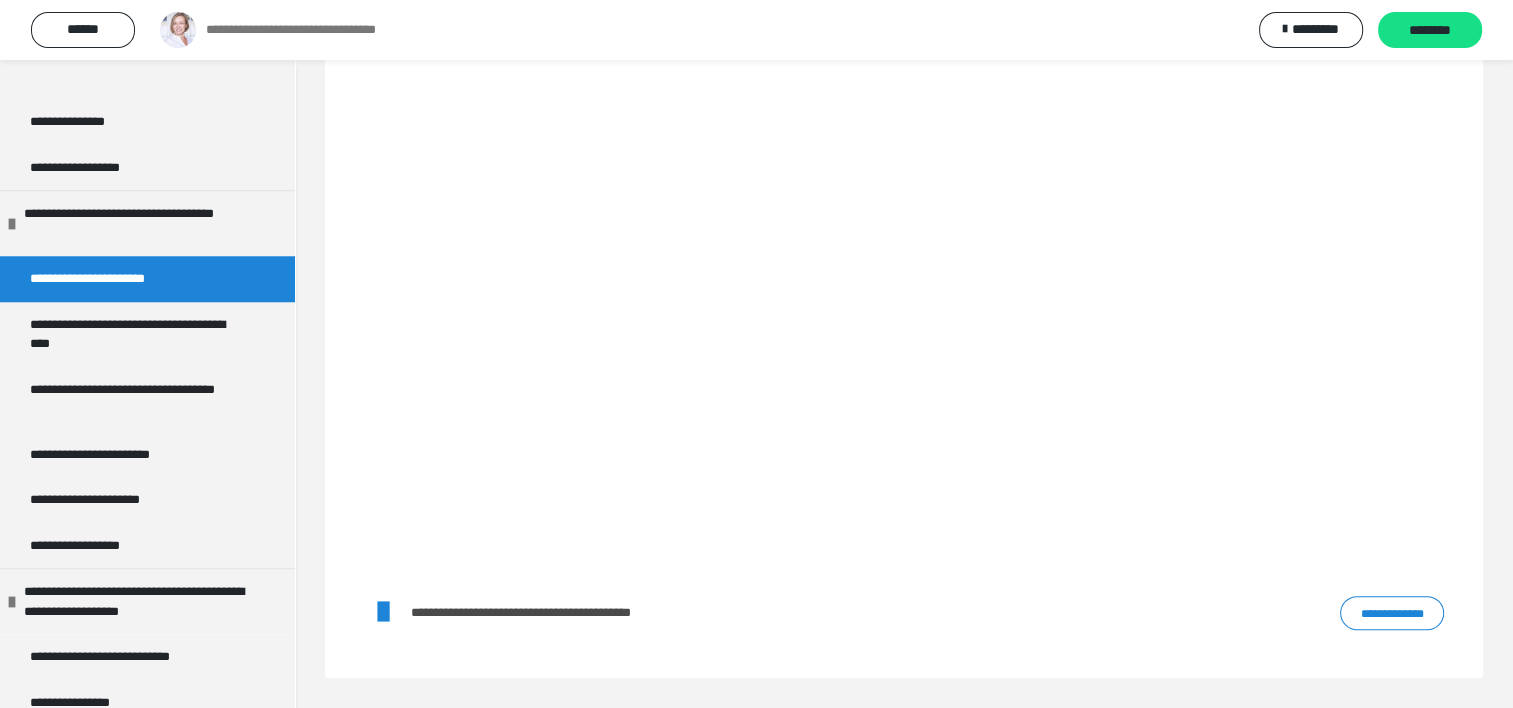 click on "**********" at bounding box center (1392, 613) 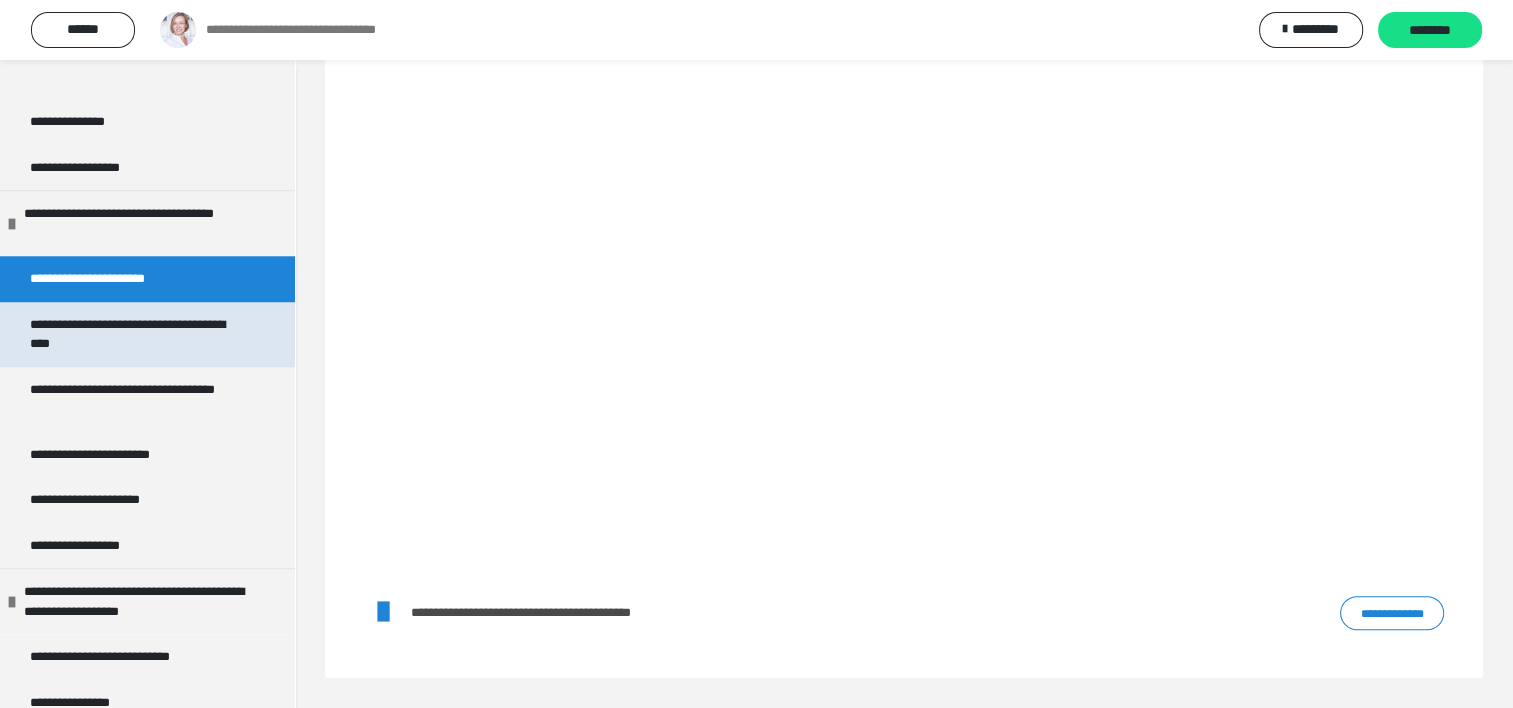 click on "**********" at bounding box center (132, 334) 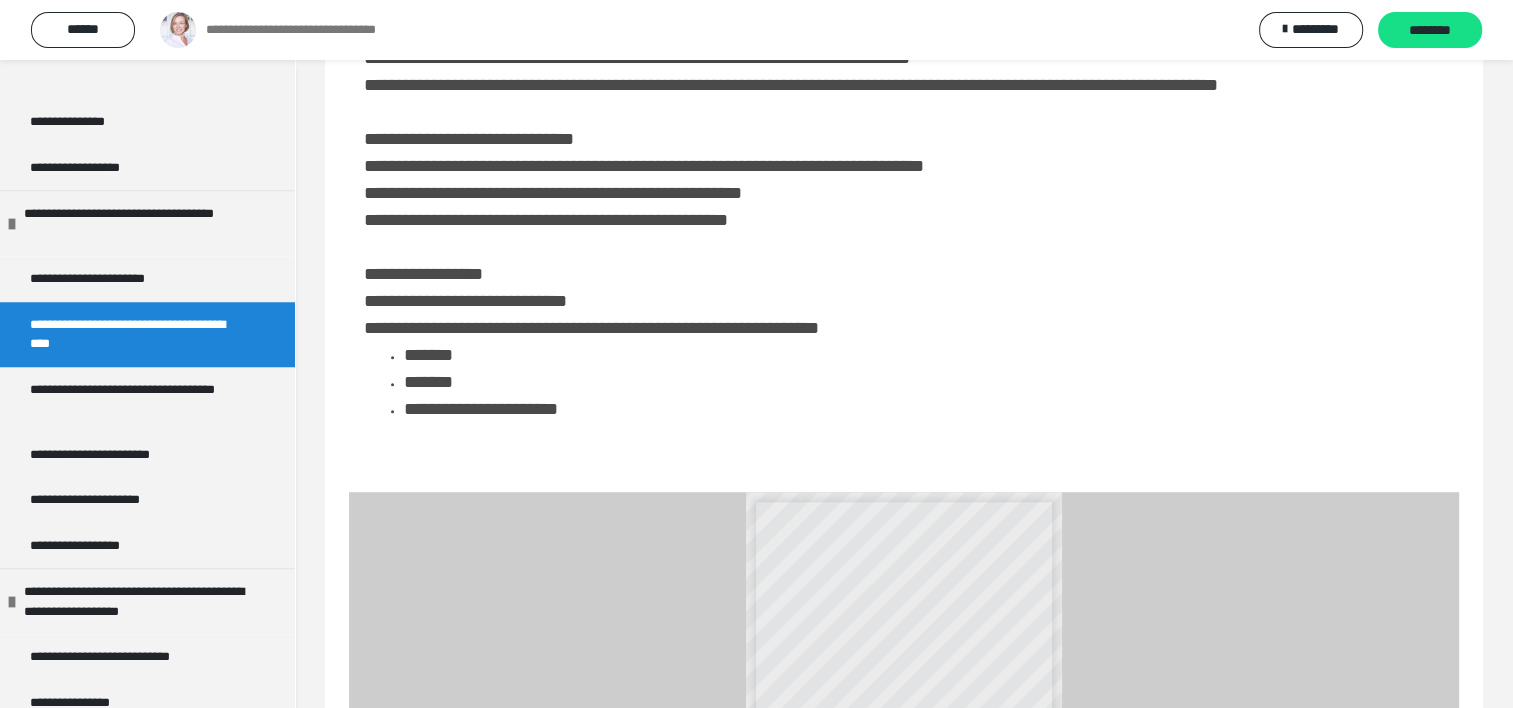scroll, scrollTop: 1300, scrollLeft: 0, axis: vertical 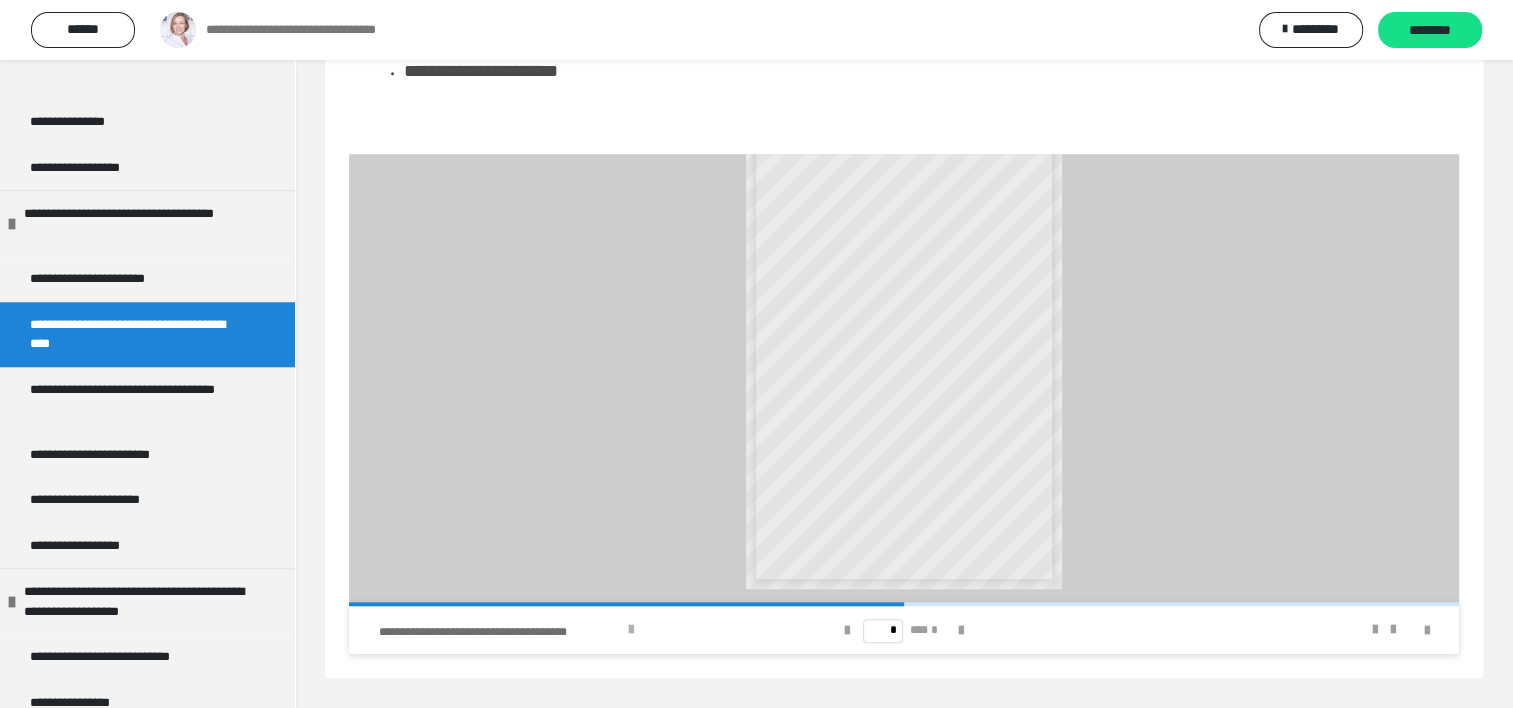 click at bounding box center (631, 630) 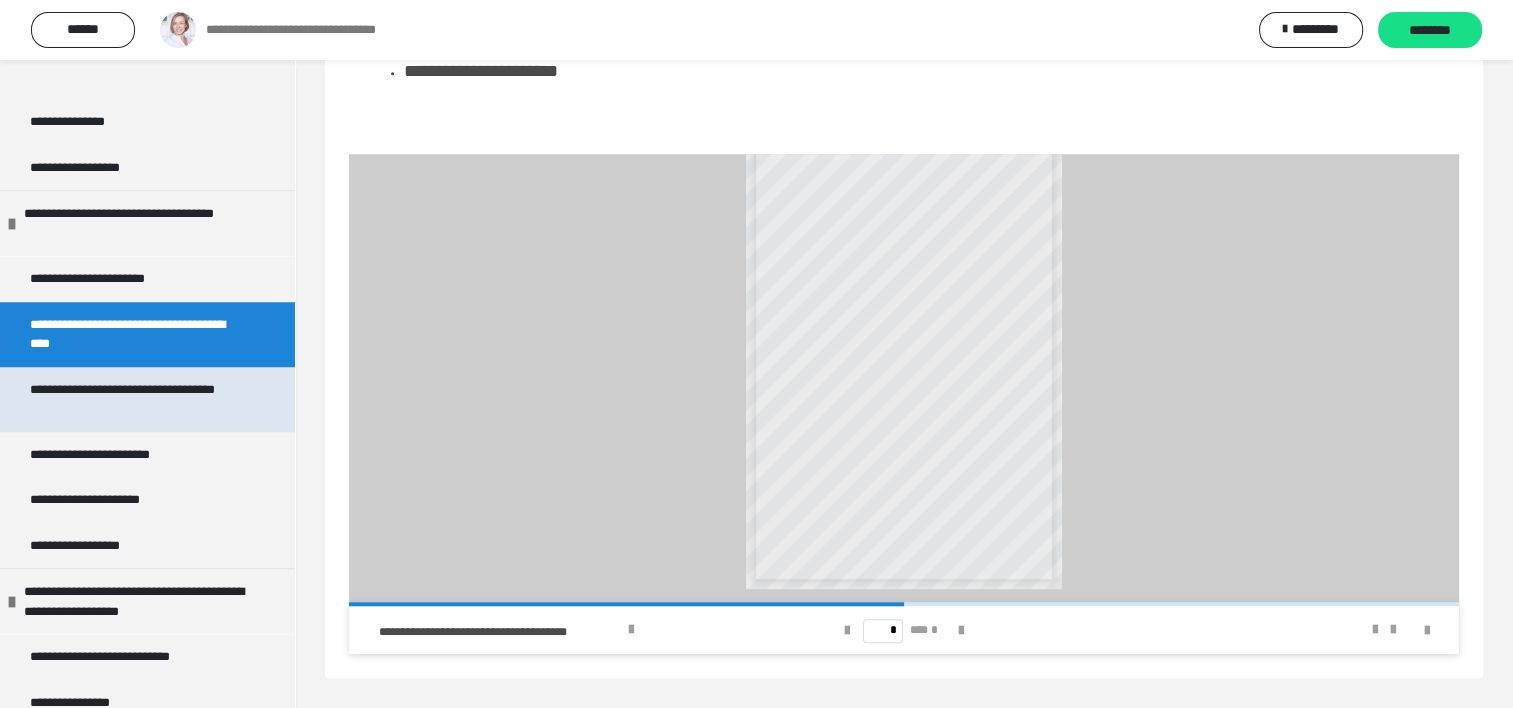 click on "**********" at bounding box center (132, 399) 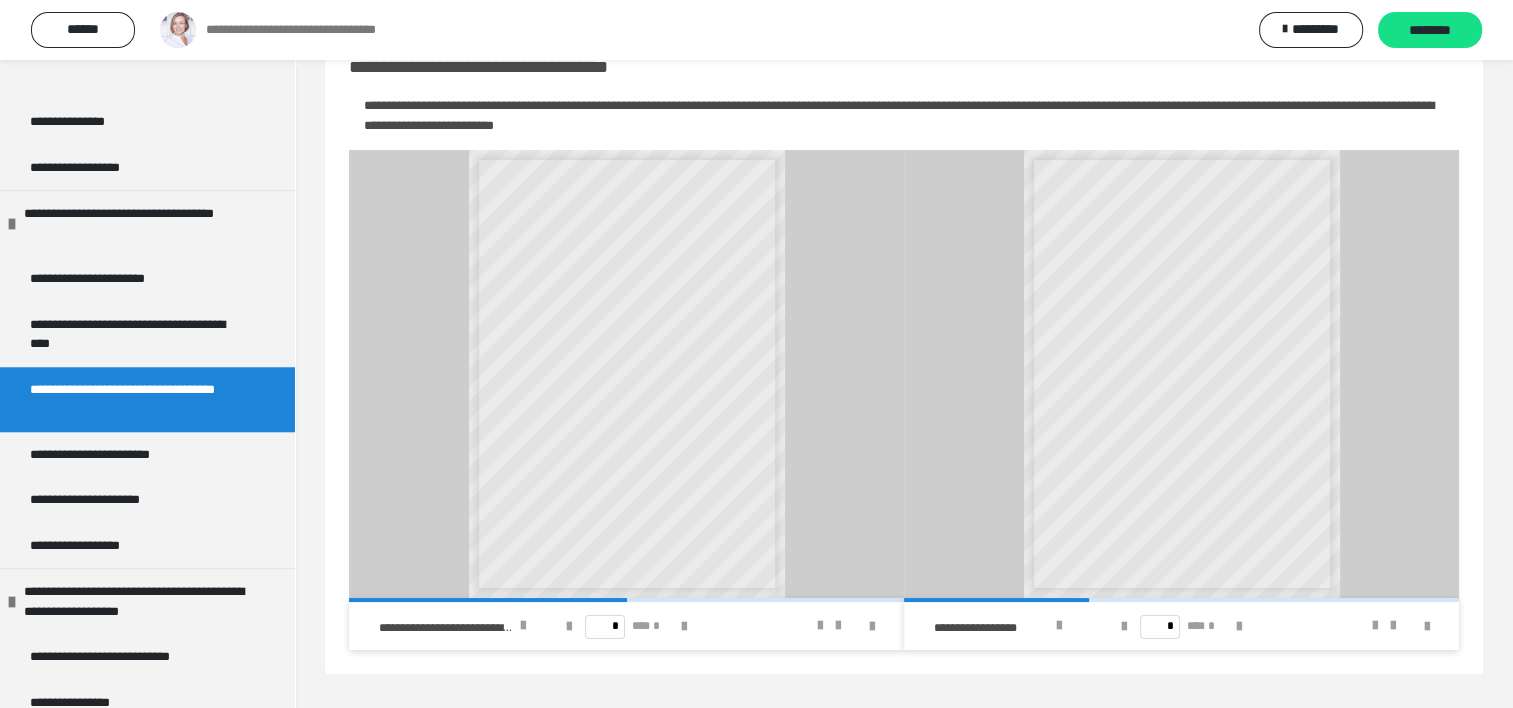 scroll, scrollTop: 0, scrollLeft: 0, axis: both 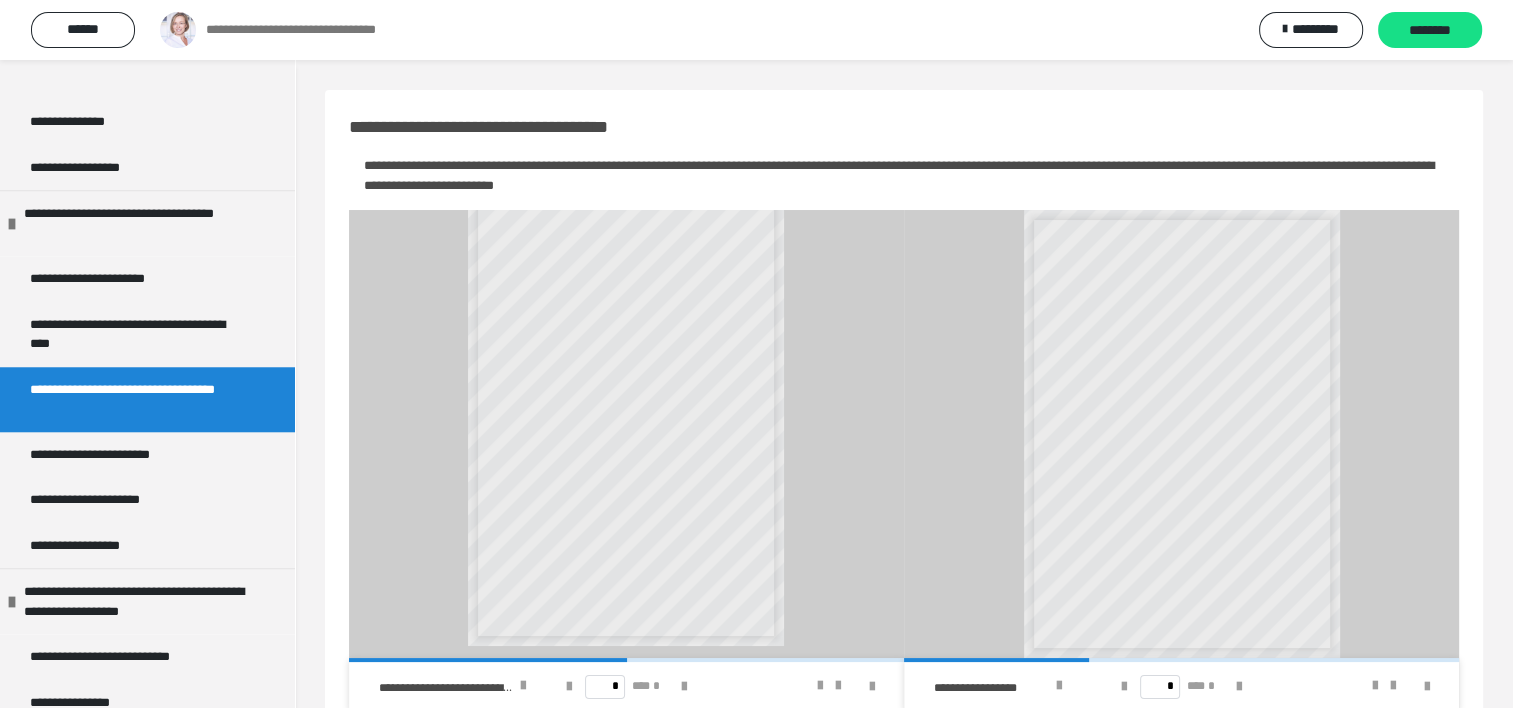 click on "**********" at bounding box center (615, 460) 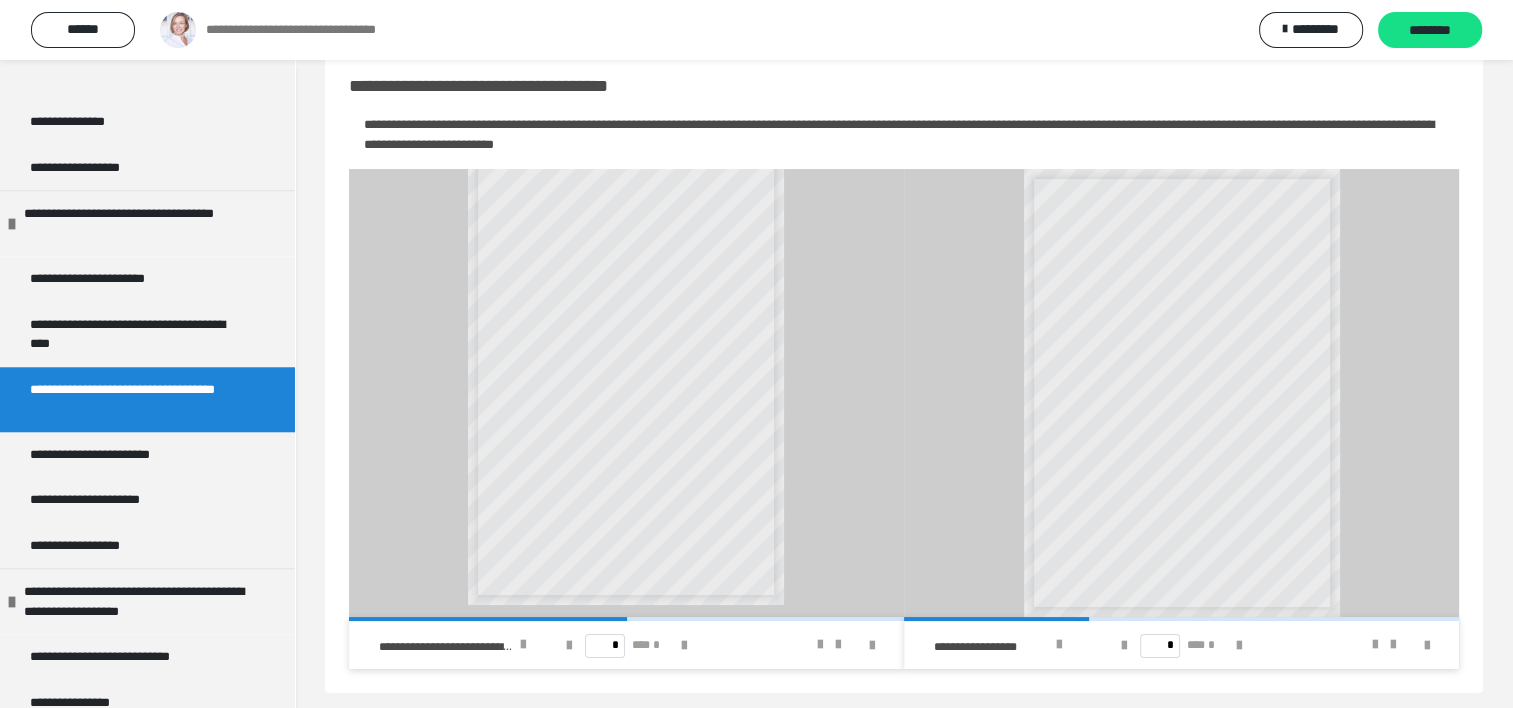 scroll, scrollTop: 60, scrollLeft: 0, axis: vertical 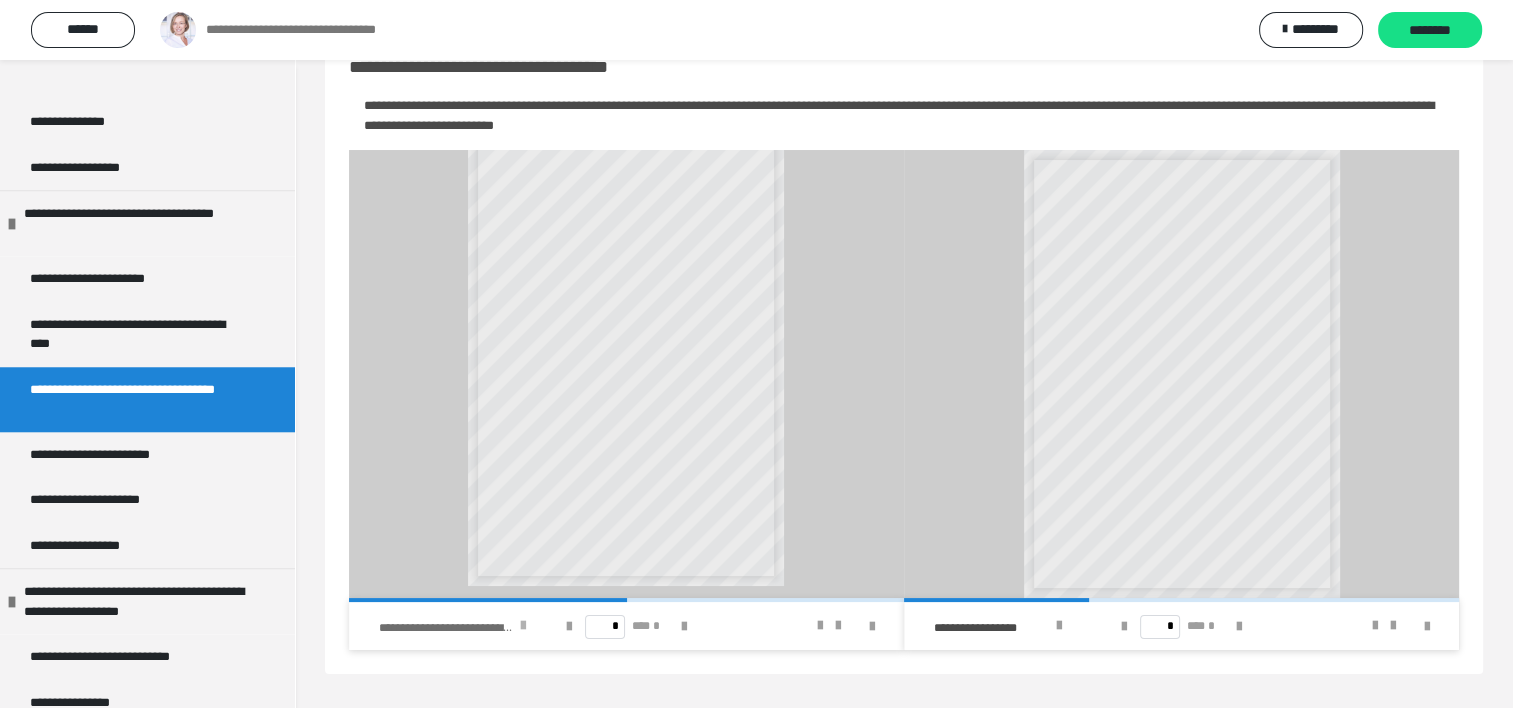 click at bounding box center (523, 626) 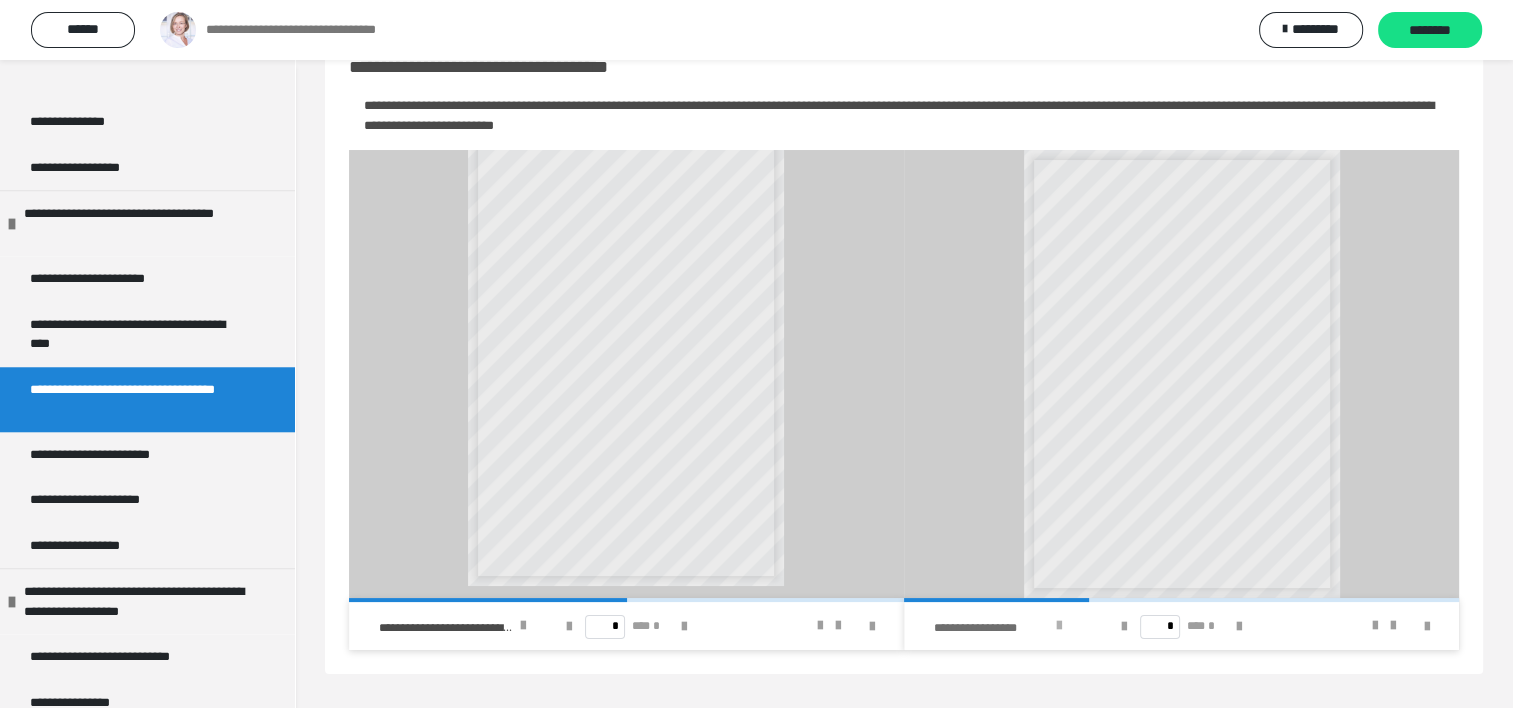 click at bounding box center [1058, 626] 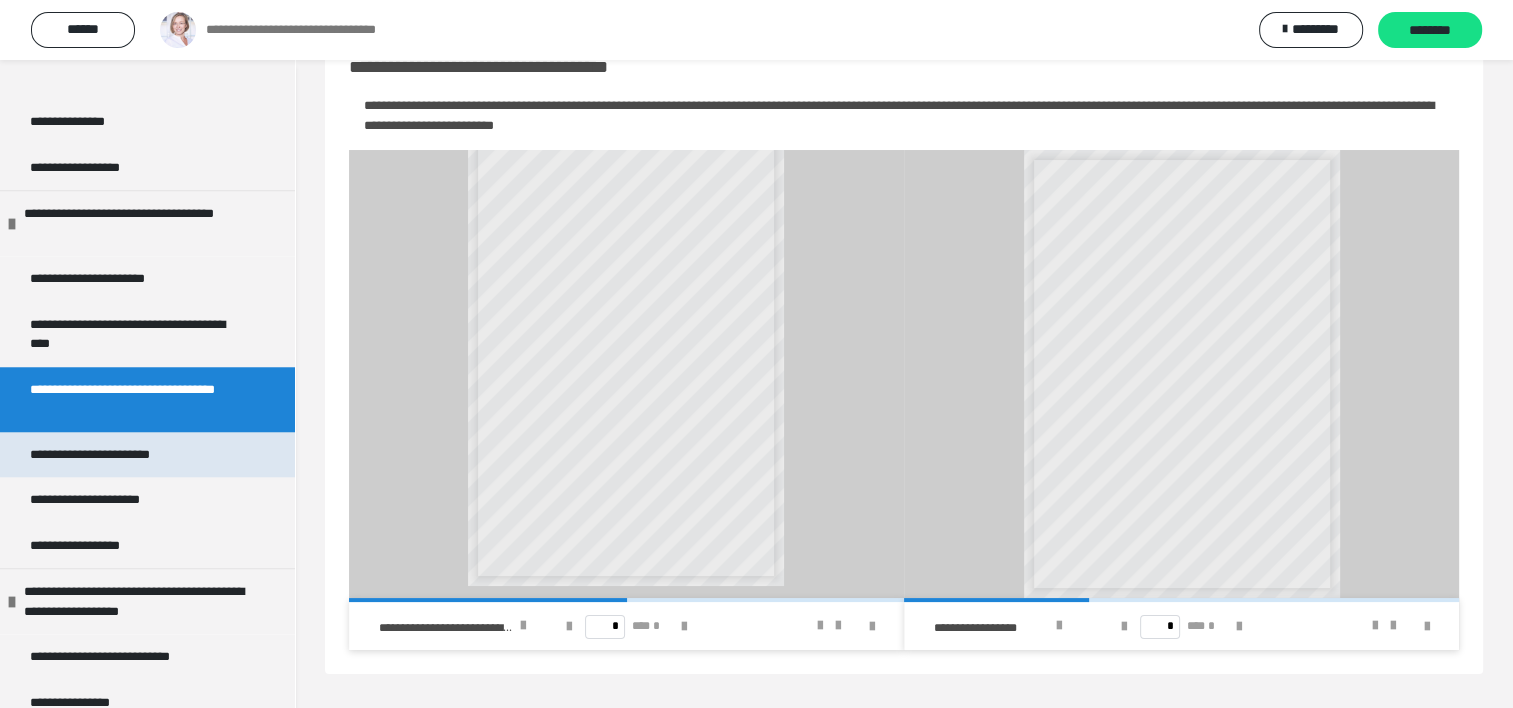 click on "**********" at bounding box center (106, 455) 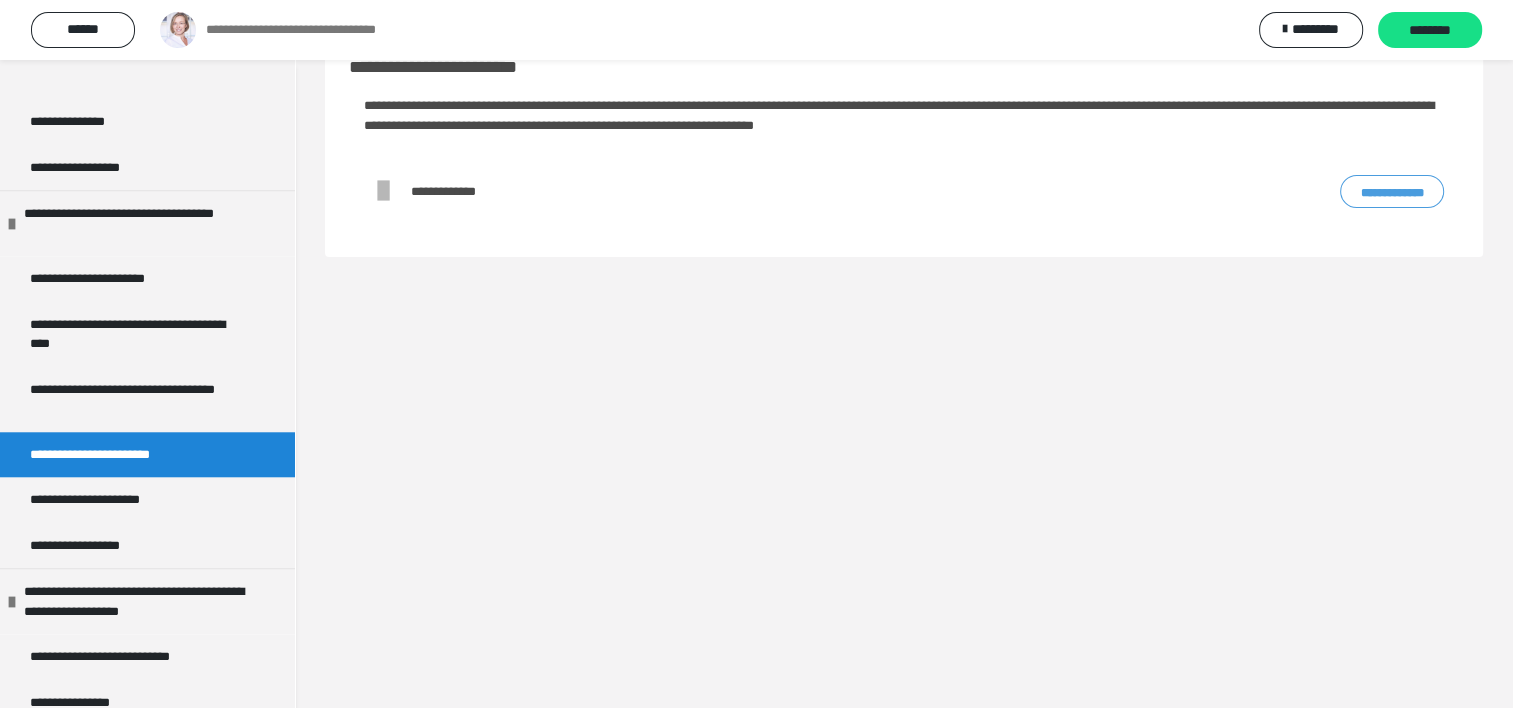 click on "**********" at bounding box center (1392, 192) 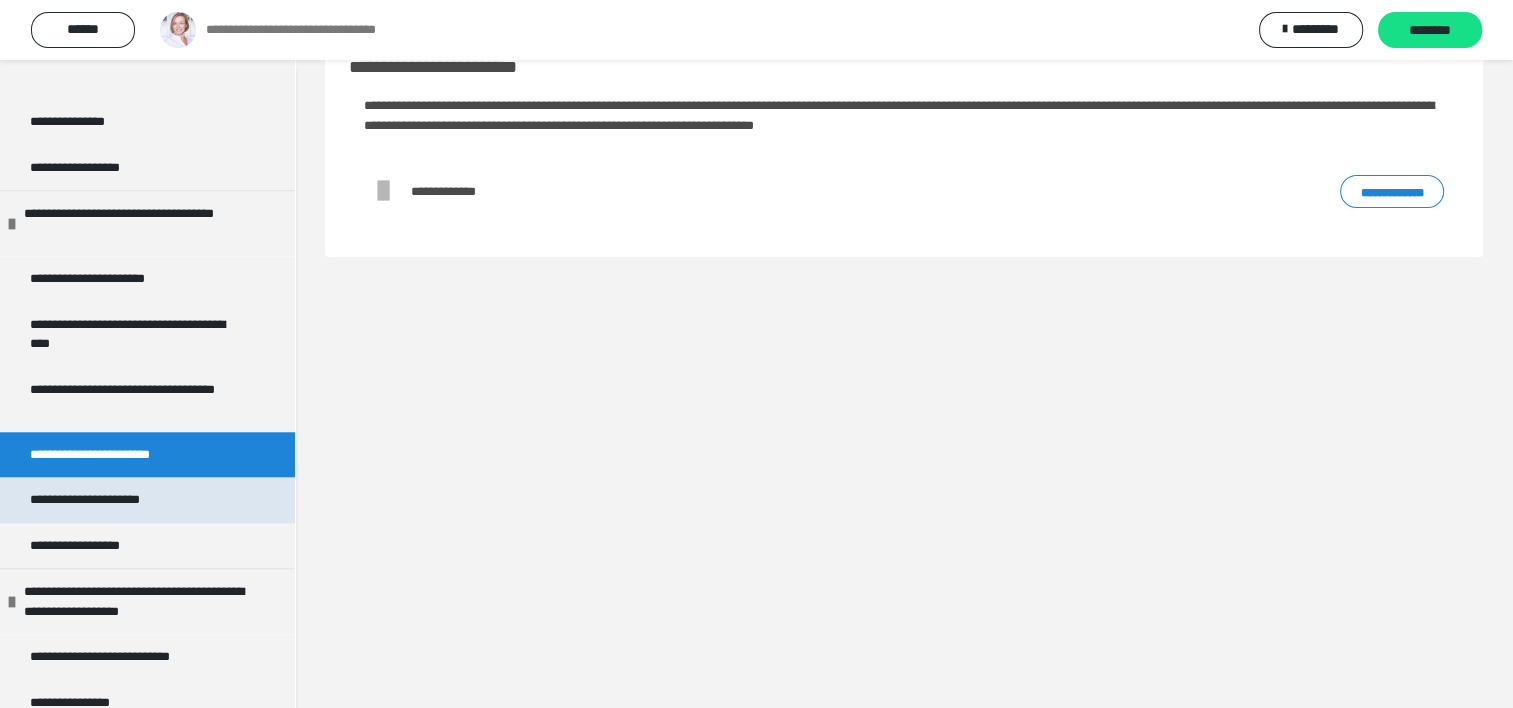 click on "**********" at bounding box center (110, 500) 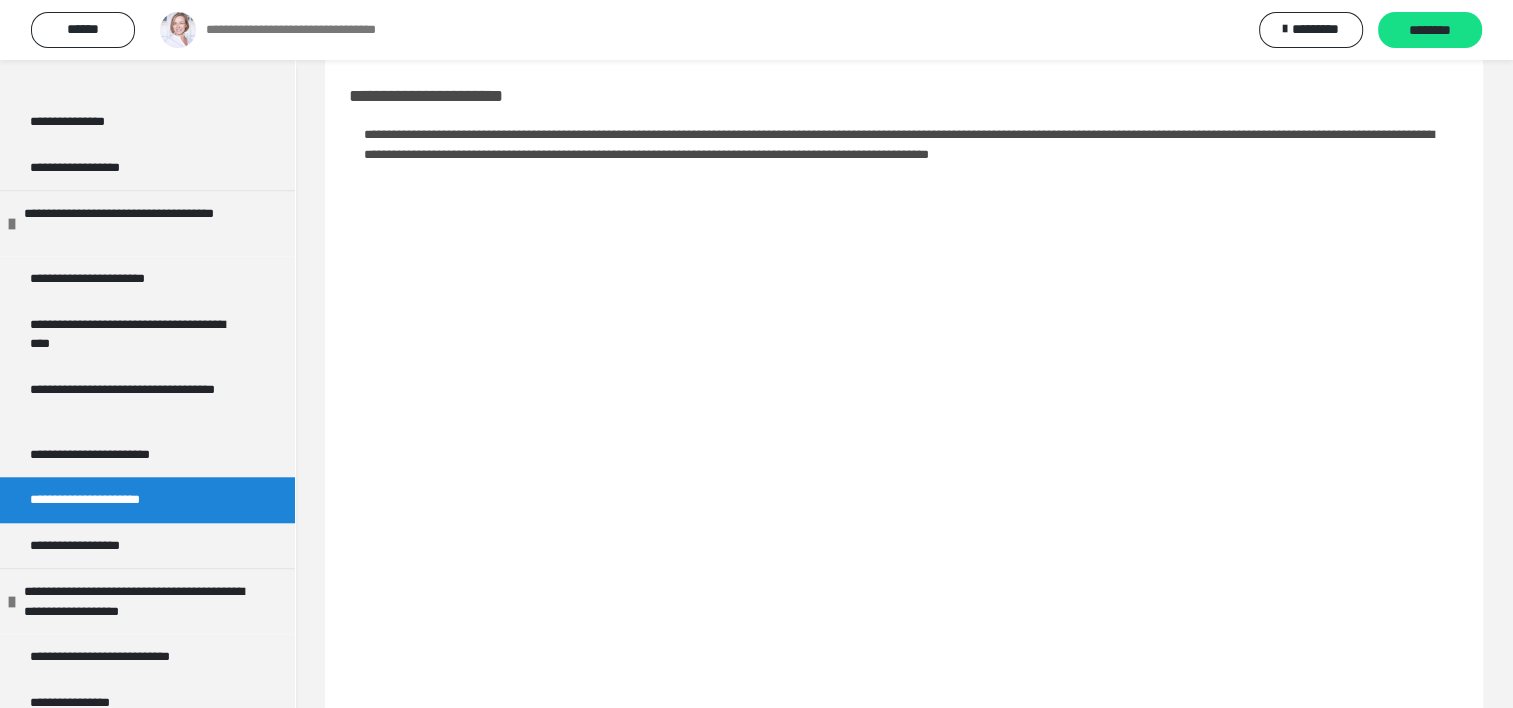 scroll, scrollTop: 0, scrollLeft: 0, axis: both 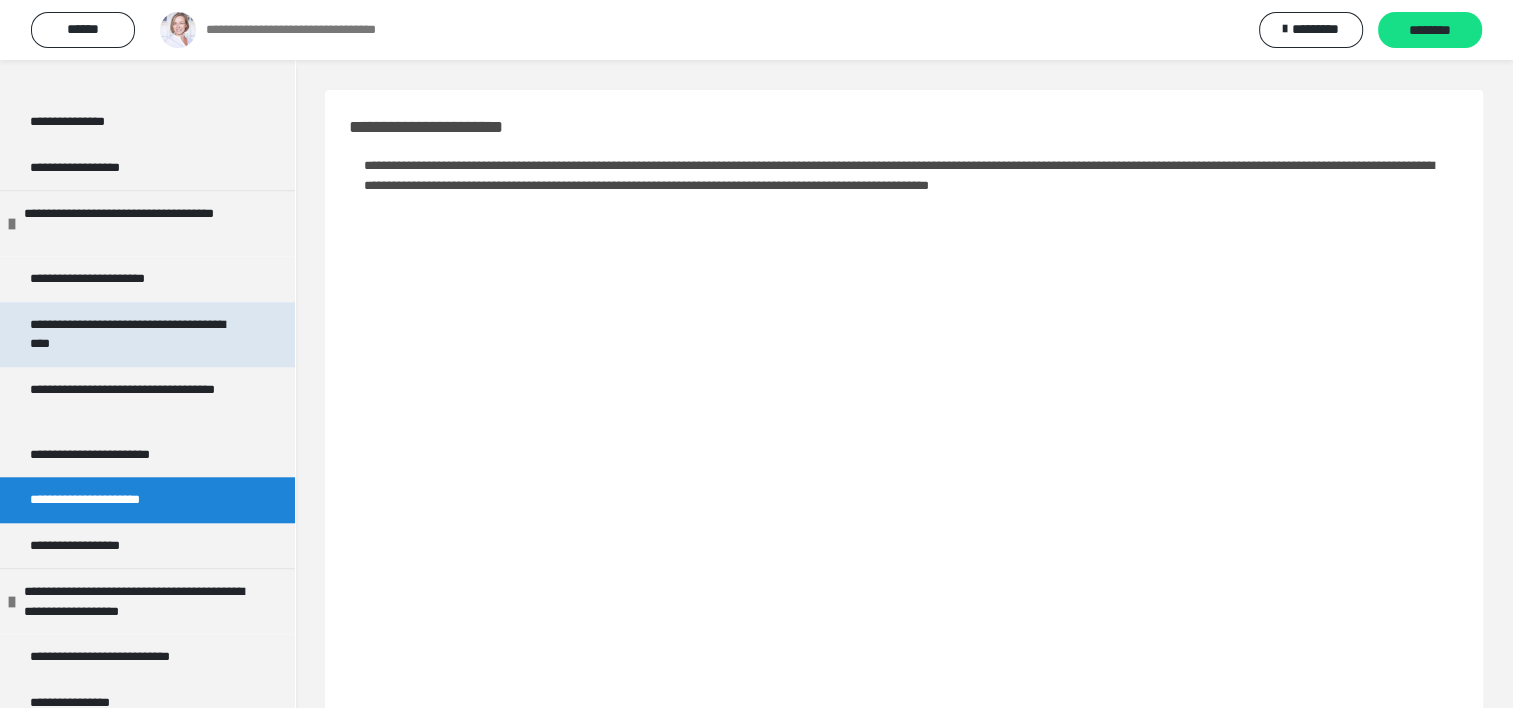 click on "**********" at bounding box center [132, 334] 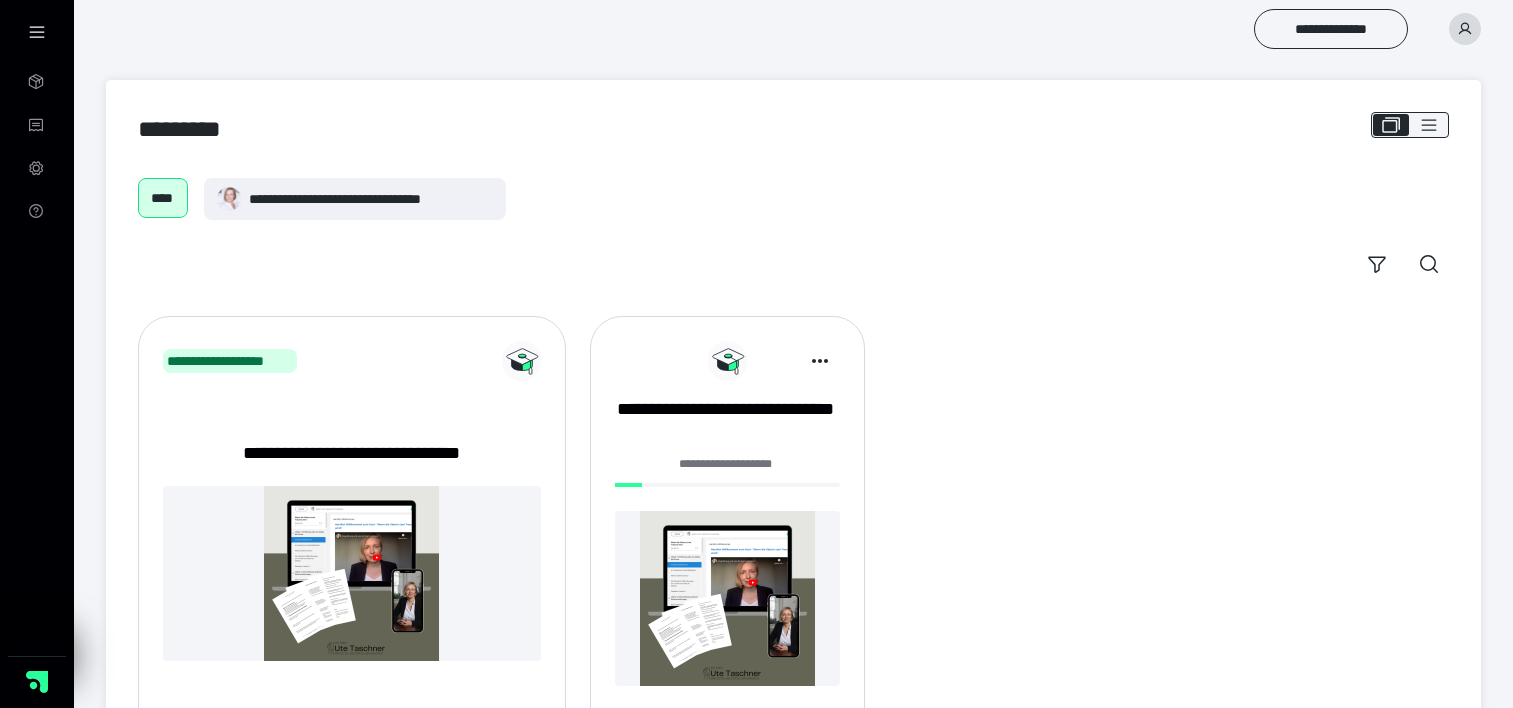 scroll, scrollTop: 0, scrollLeft: 0, axis: both 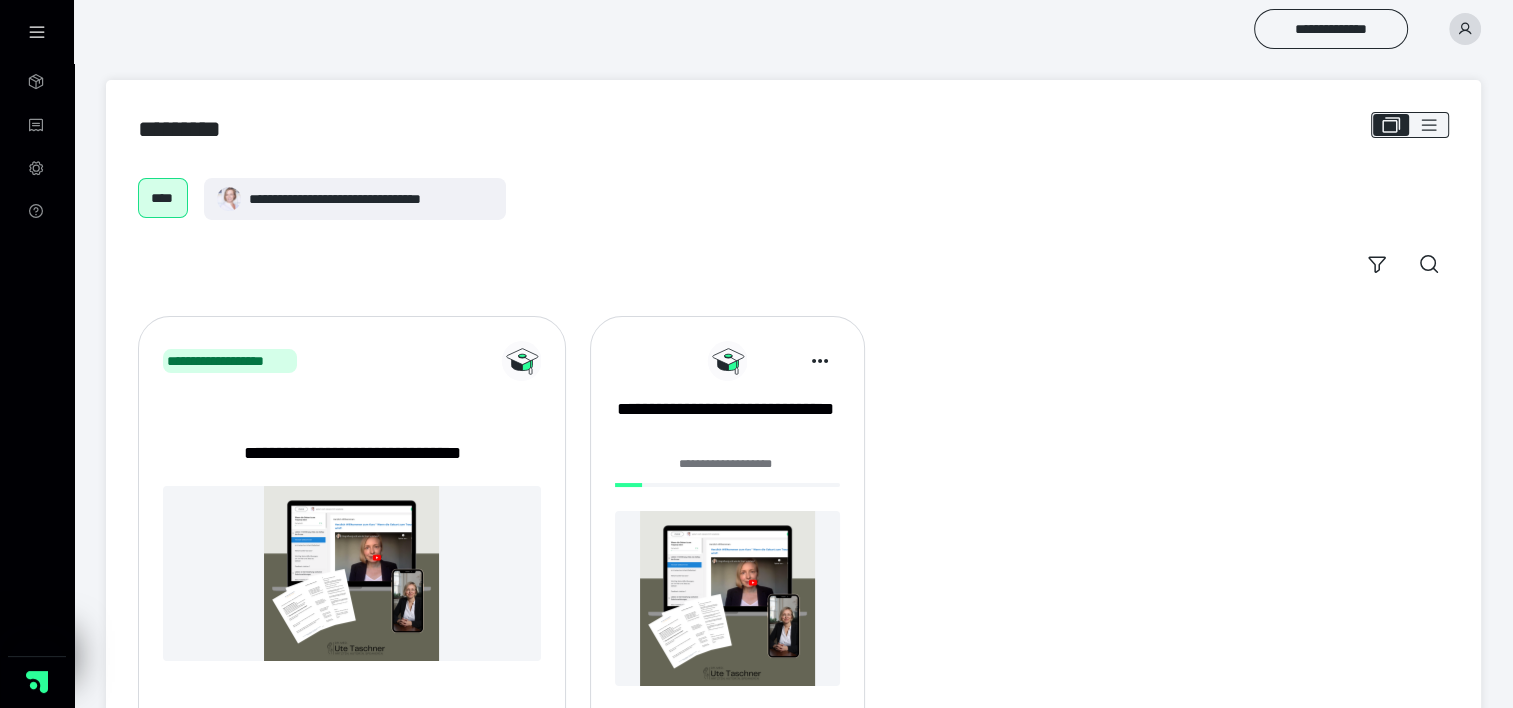 click on "**********" at bounding box center [727, 541] 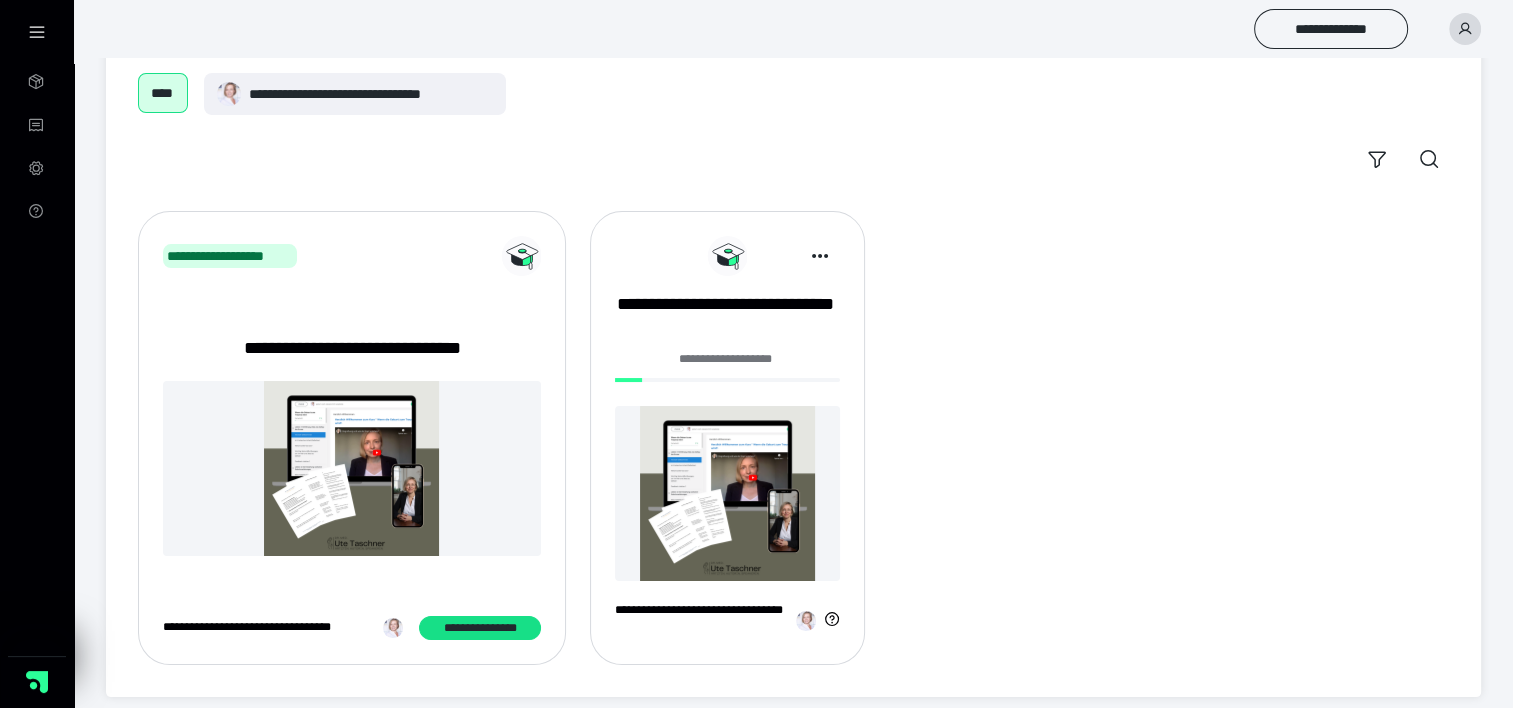 scroll, scrollTop: 116, scrollLeft: 0, axis: vertical 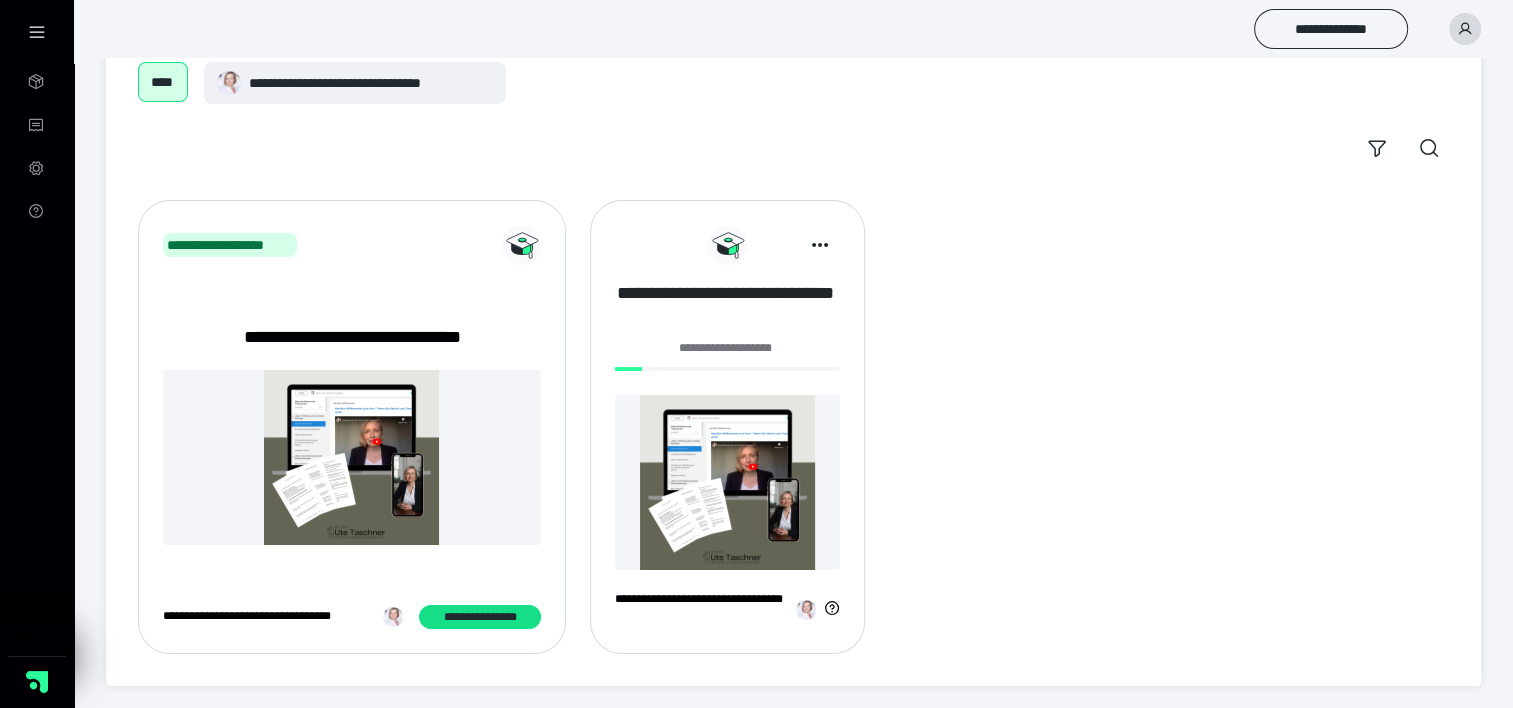click on "**********" at bounding box center (725, 306) 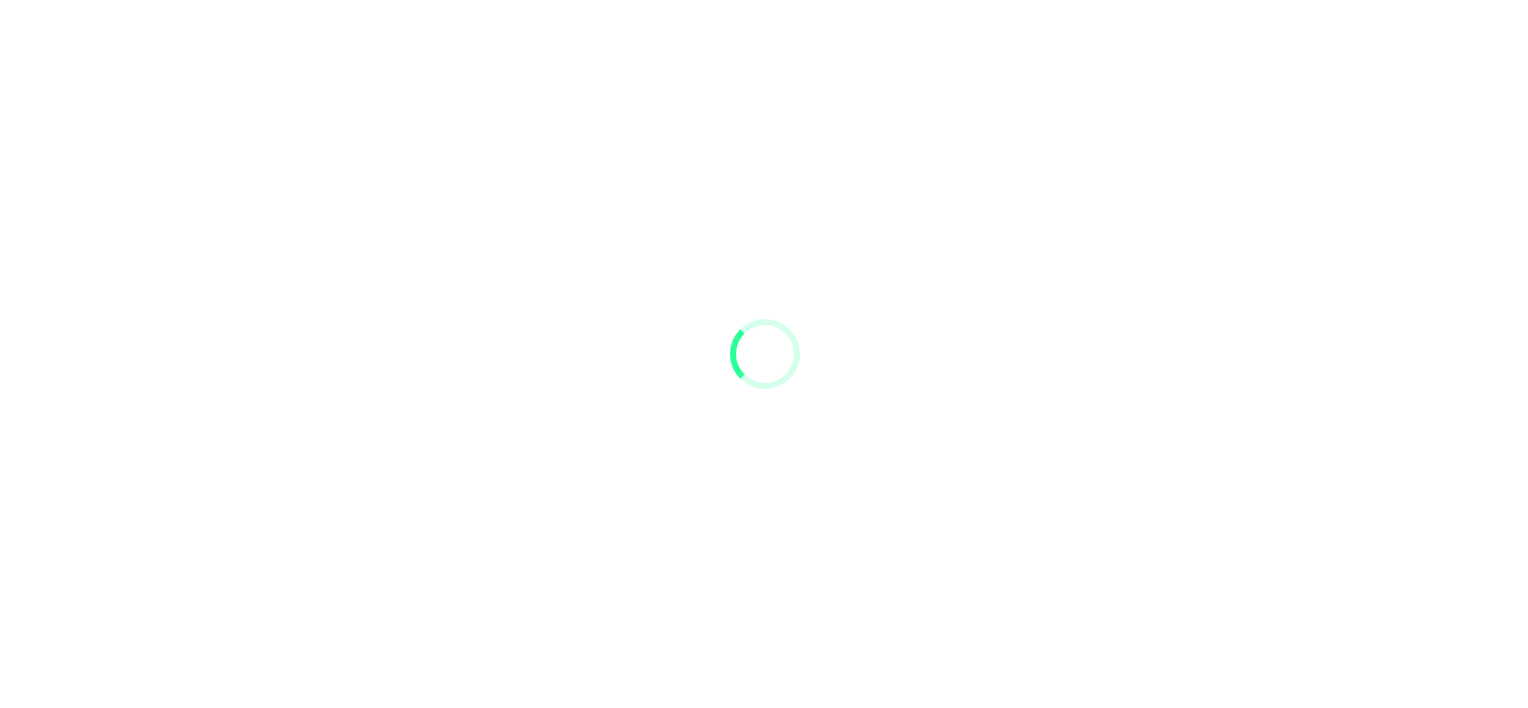 scroll, scrollTop: 0, scrollLeft: 0, axis: both 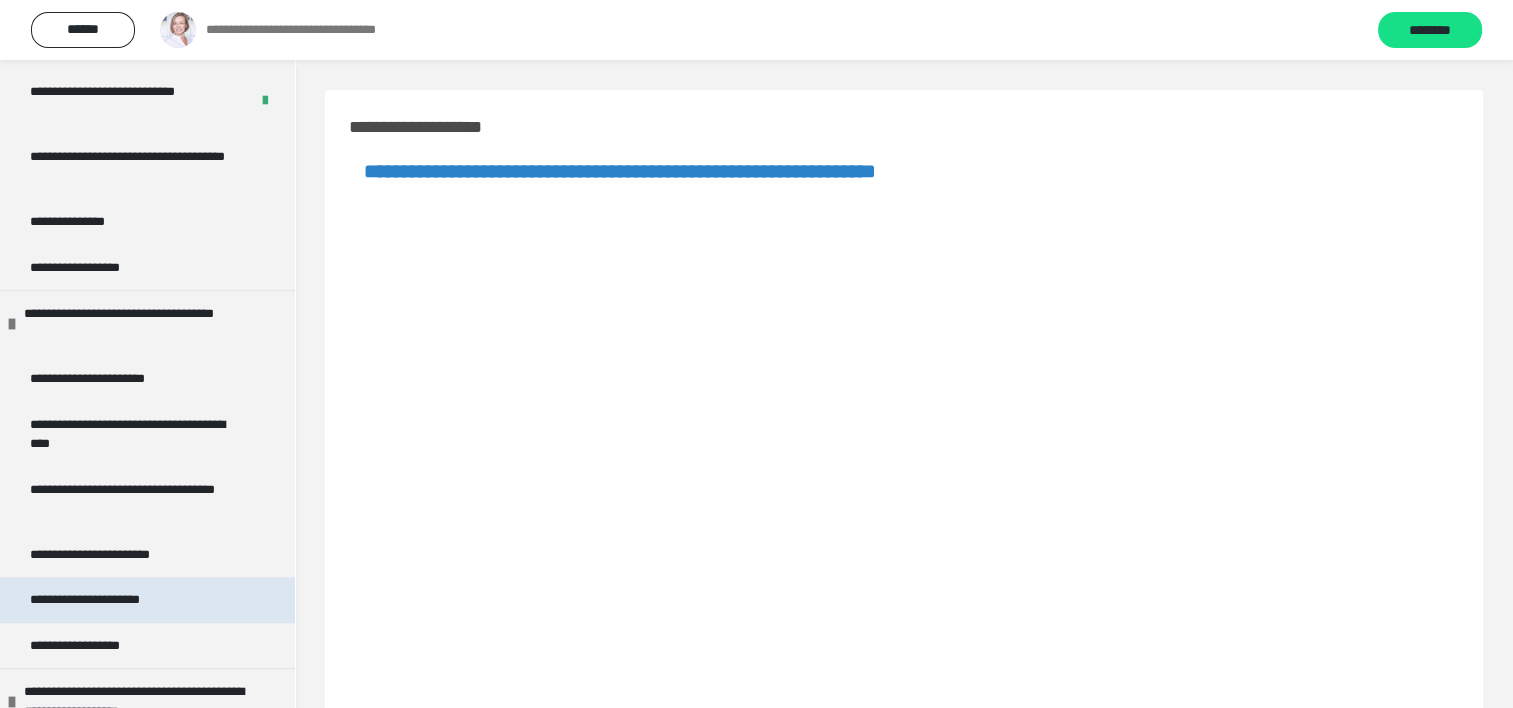 click on "**********" at bounding box center [110, 600] 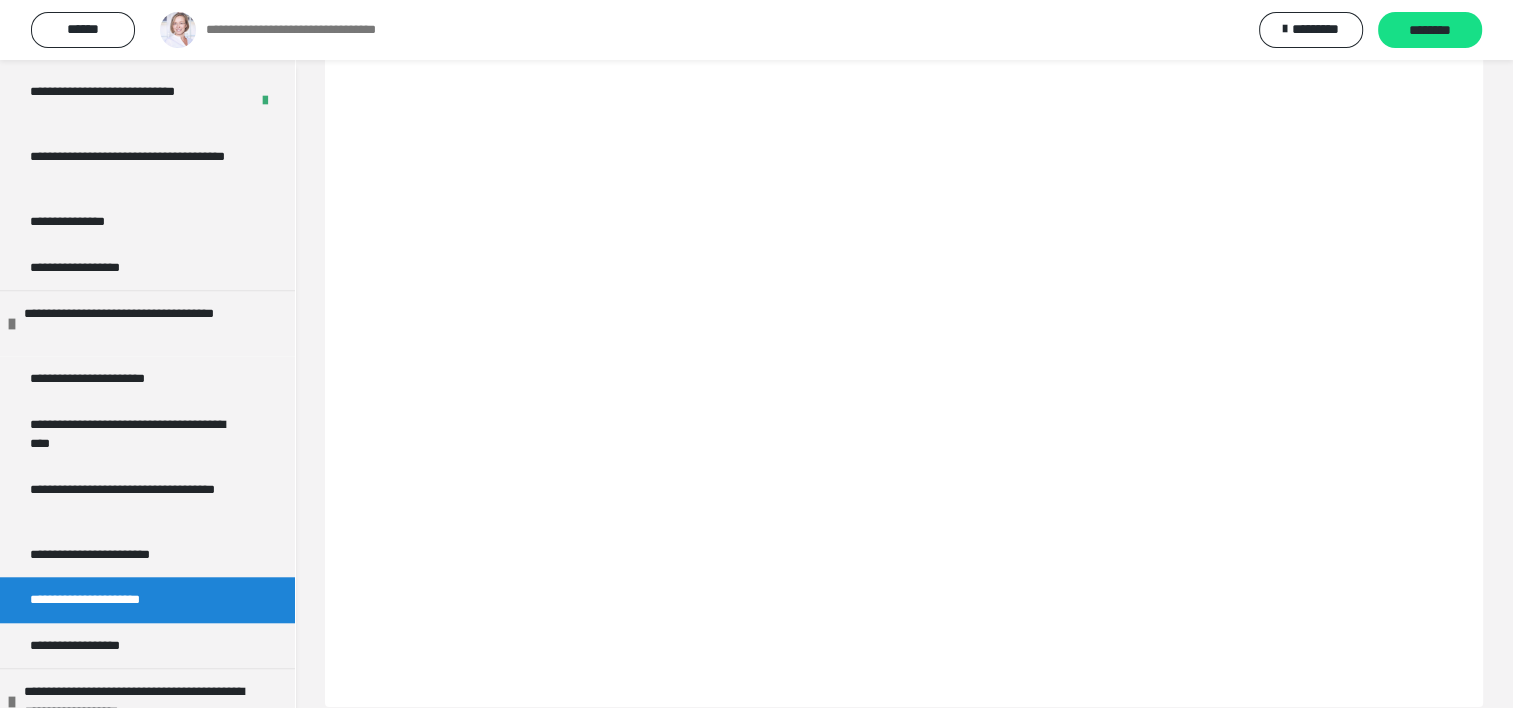 scroll, scrollTop: 252, scrollLeft: 0, axis: vertical 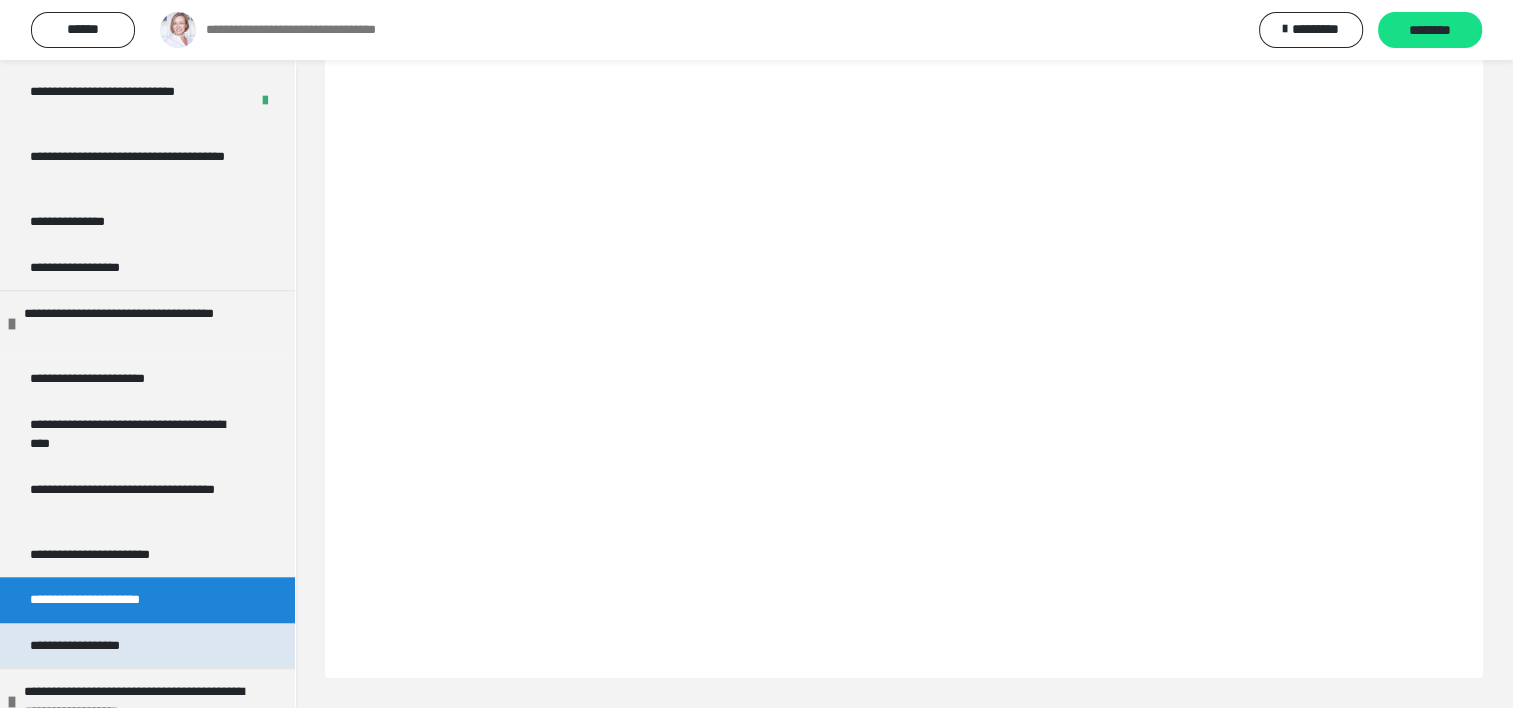click on "**********" at bounding box center (93, 646) 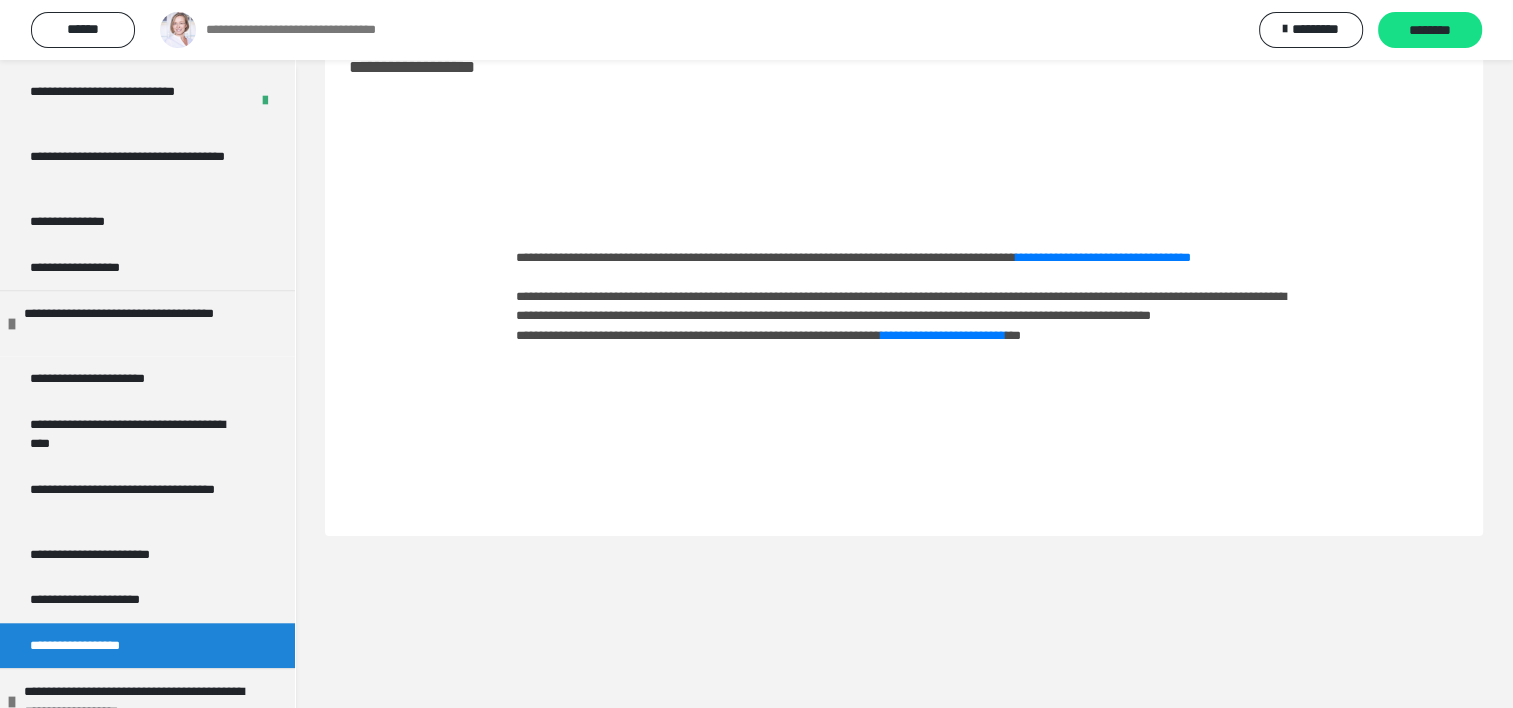 scroll, scrollTop: 60, scrollLeft: 0, axis: vertical 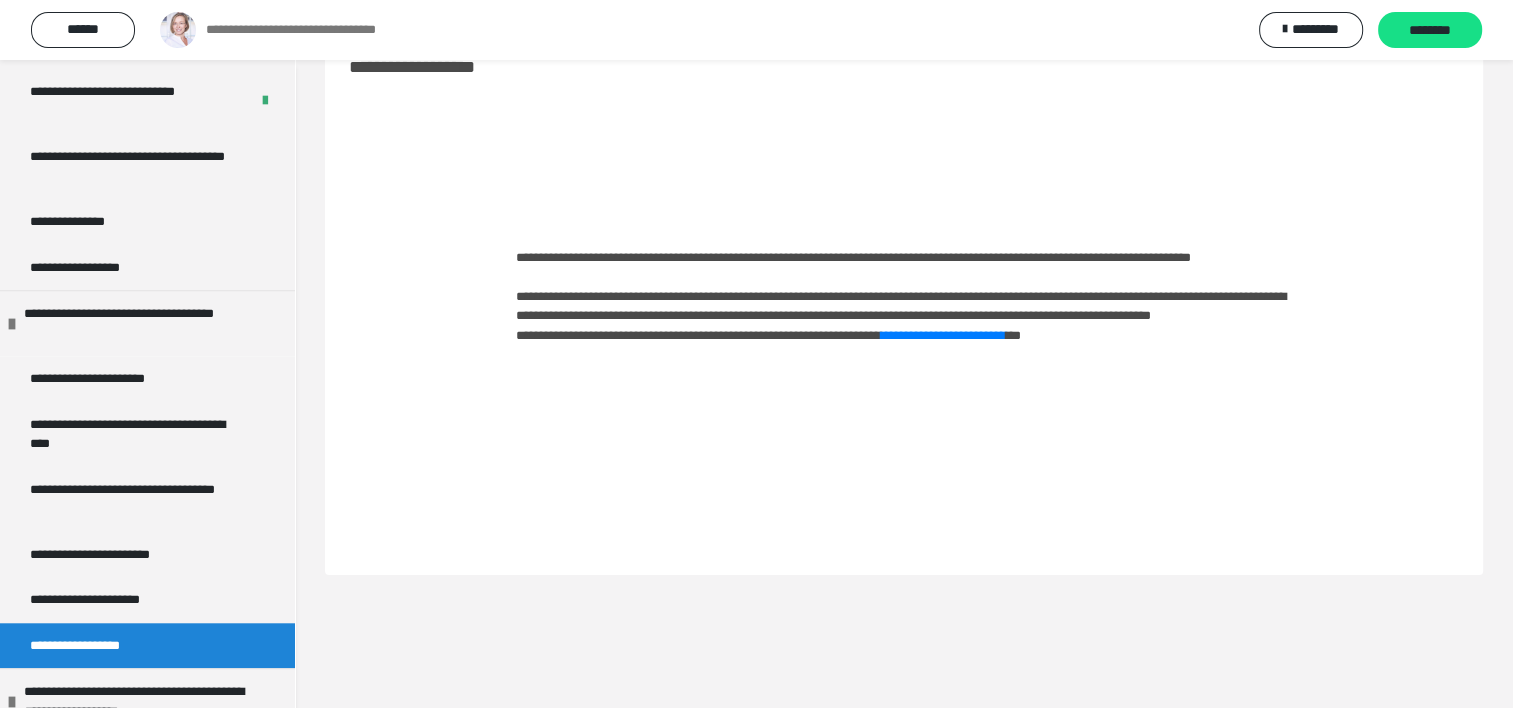 click on "**********" at bounding box center (1103, 257) 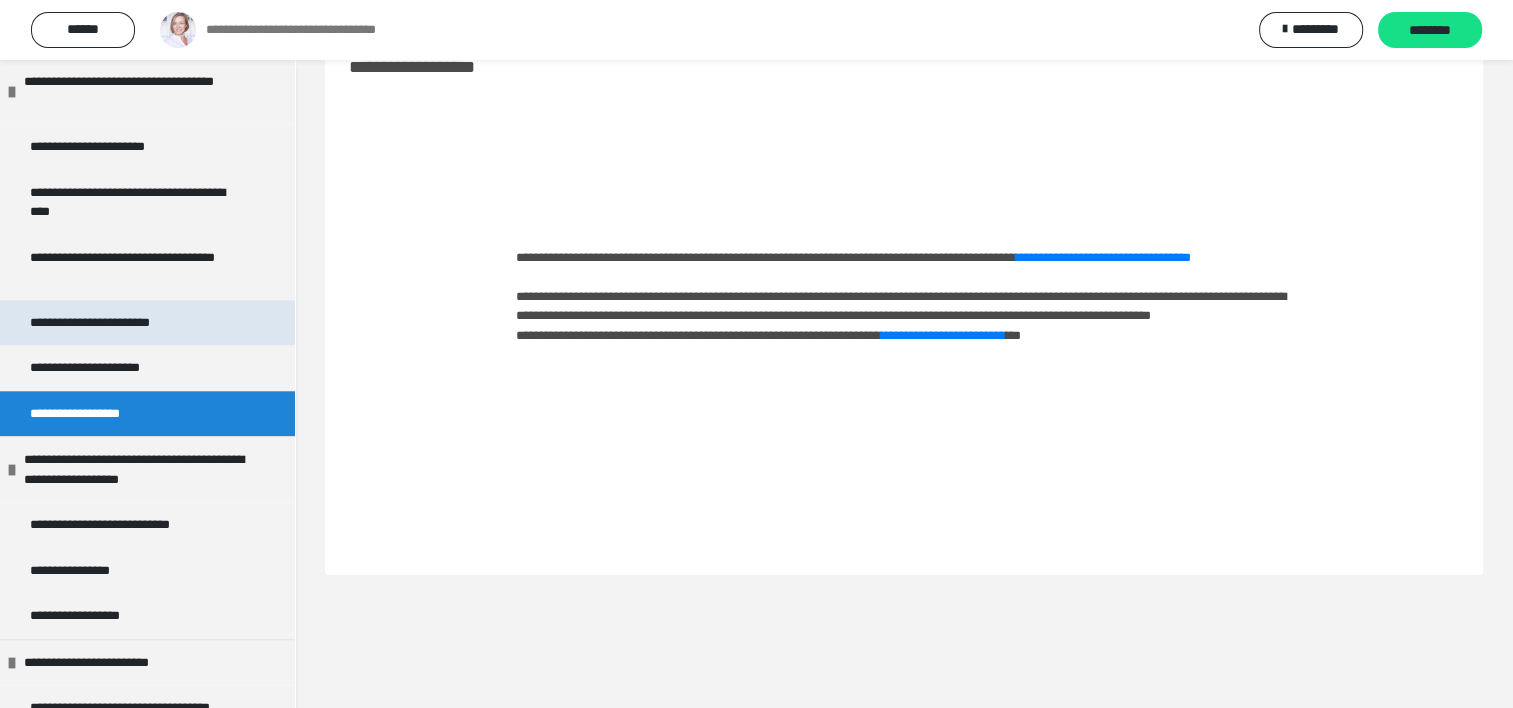 scroll, scrollTop: 1900, scrollLeft: 0, axis: vertical 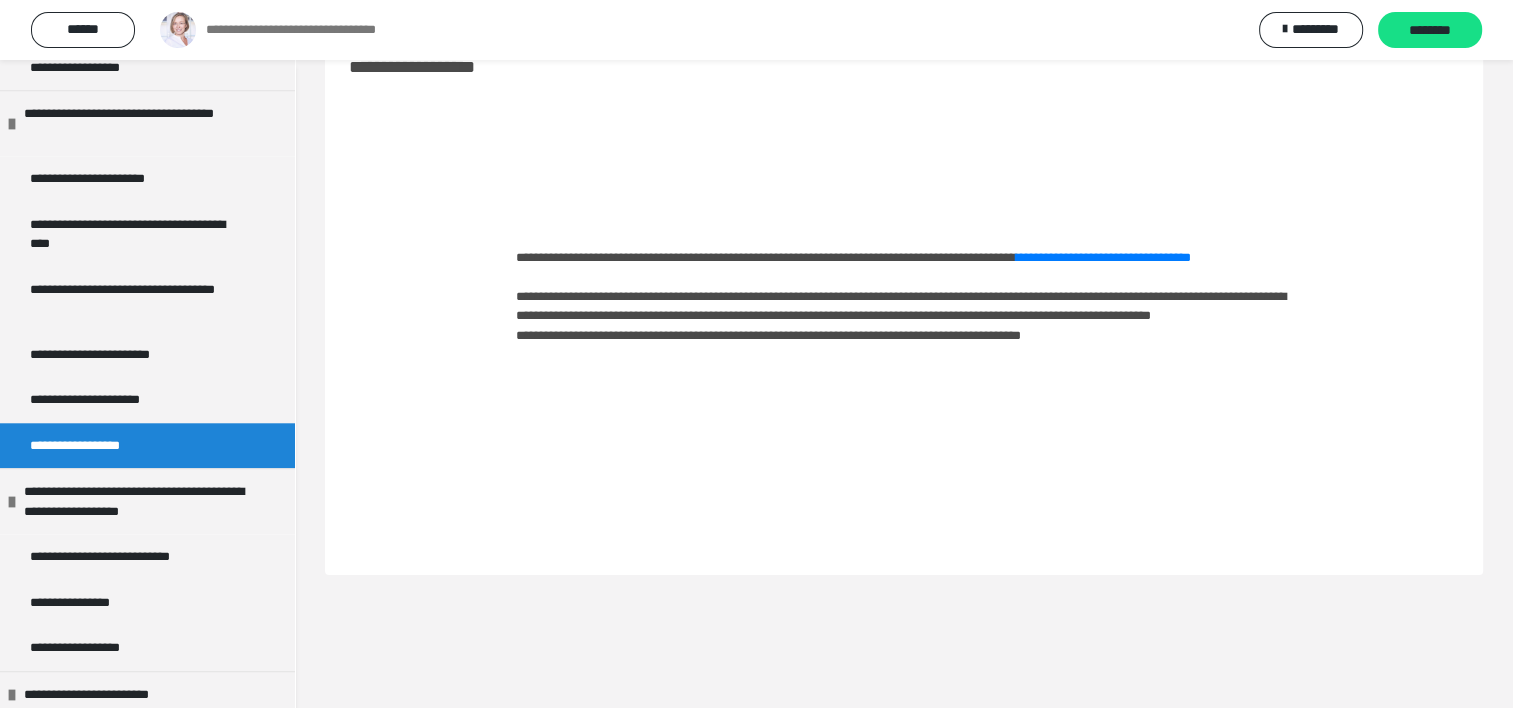 click on "**********" at bounding box center [943, 335] 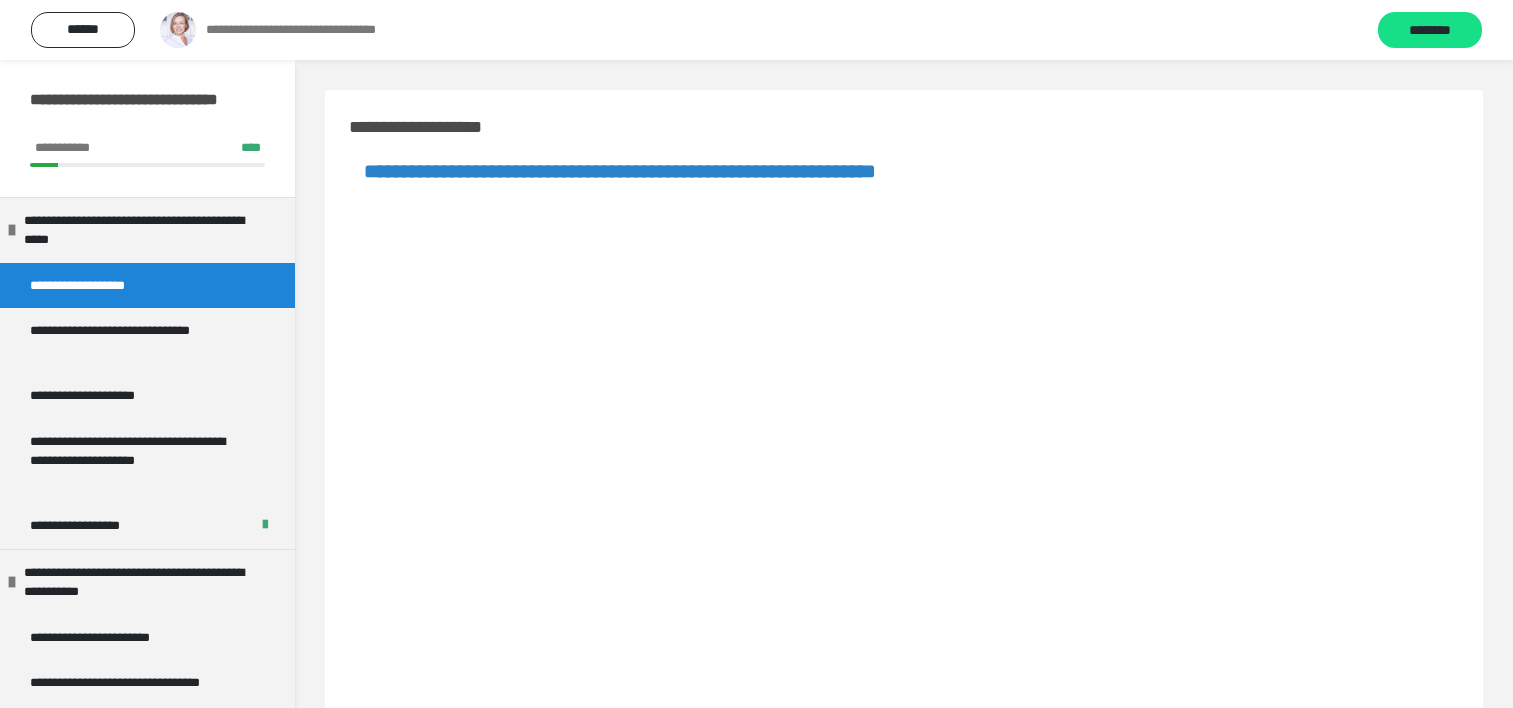 scroll, scrollTop: 0, scrollLeft: 0, axis: both 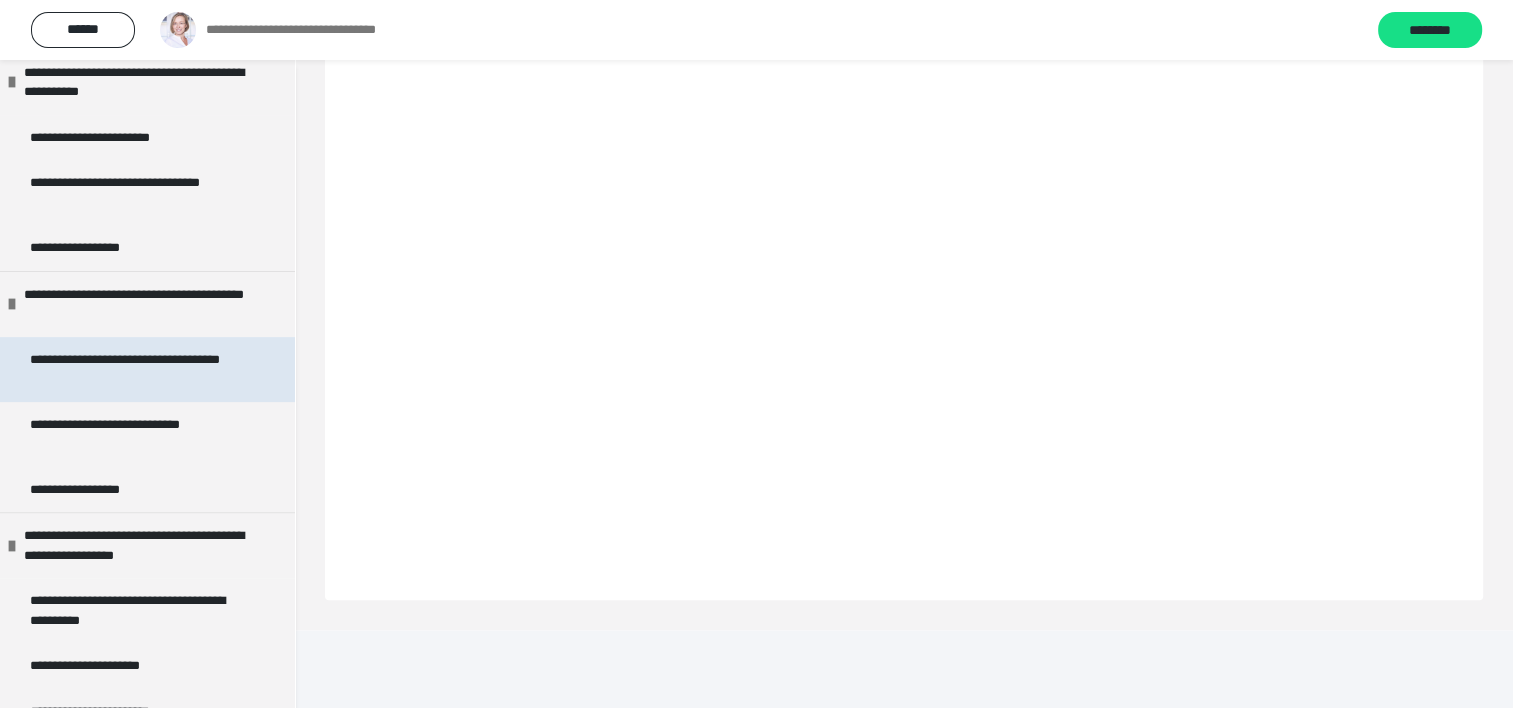click on "**********" at bounding box center [132, 369] 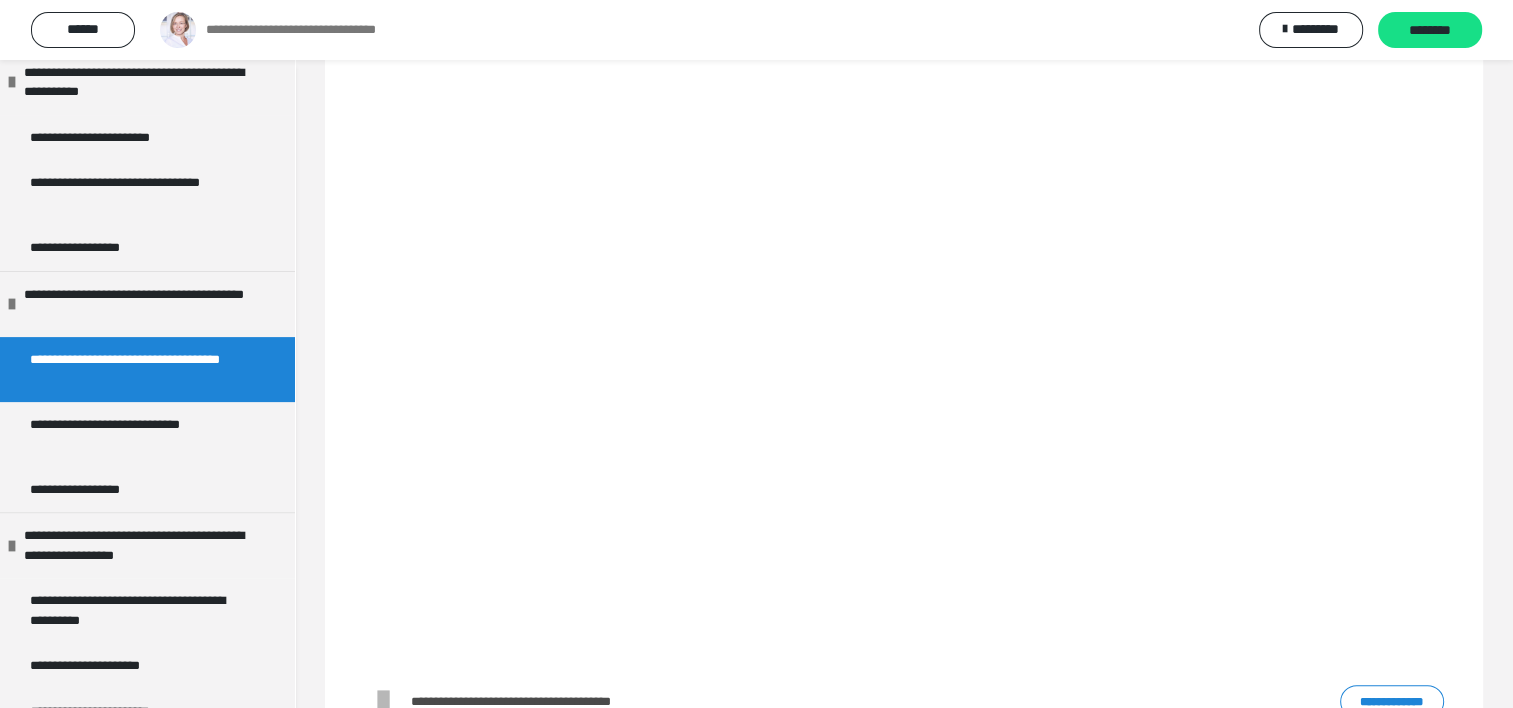 scroll, scrollTop: 564, scrollLeft: 0, axis: vertical 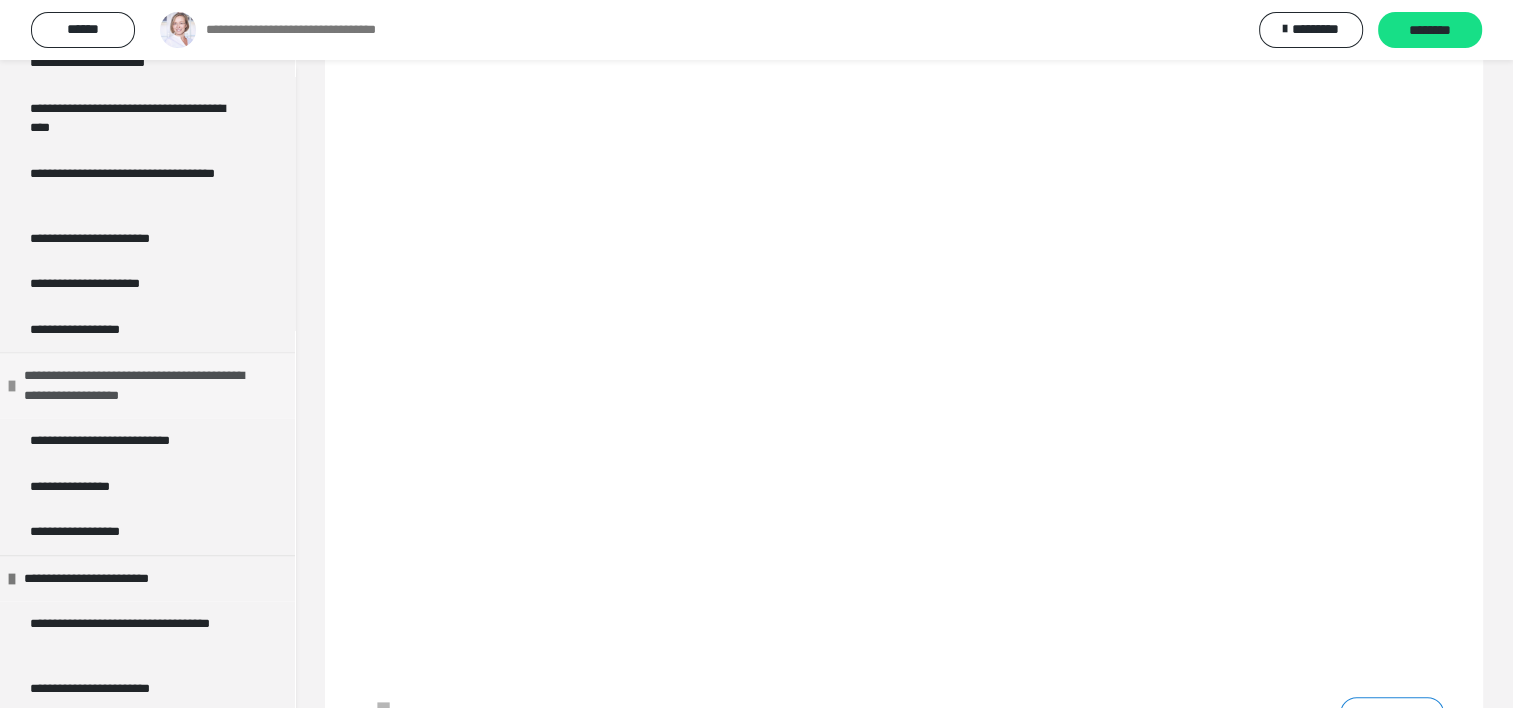 click on "**********" at bounding box center [144, 385] 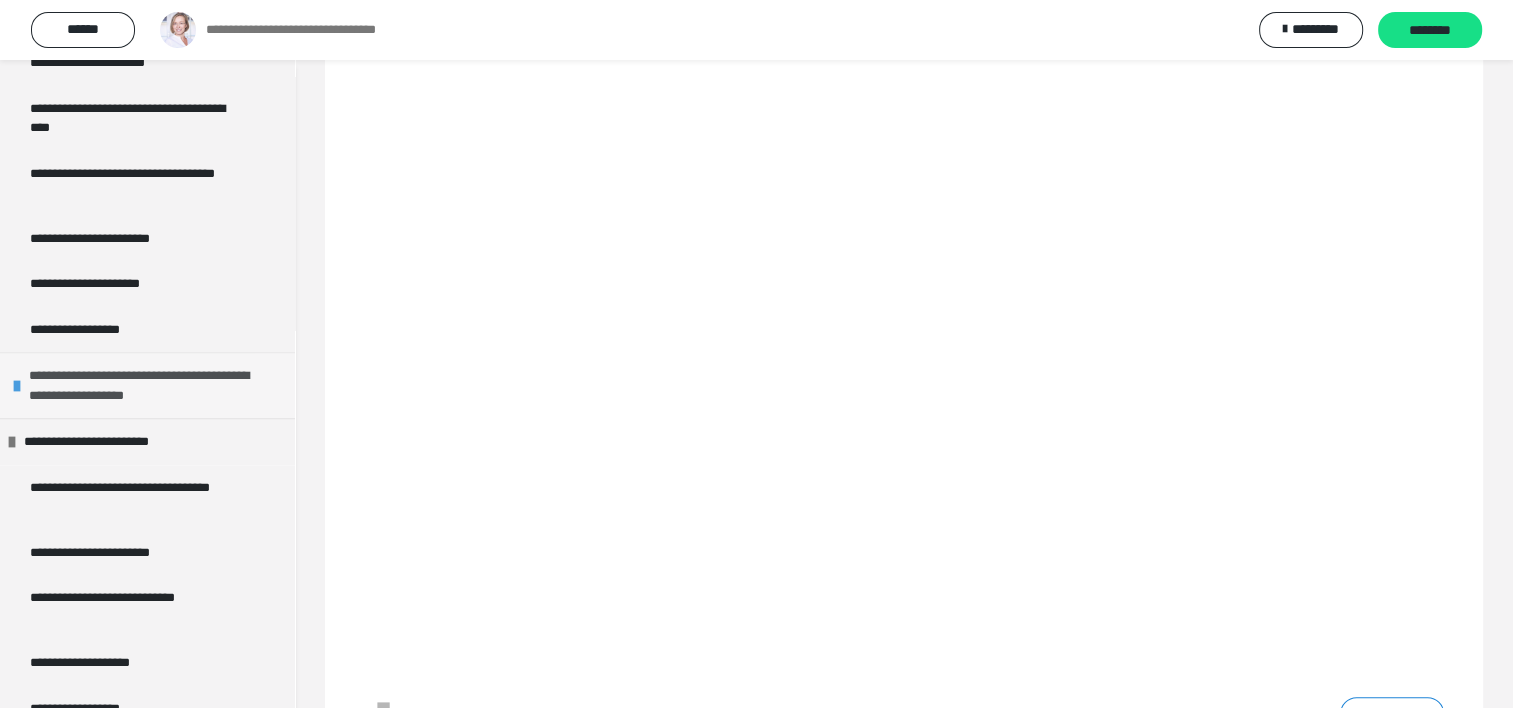 click on "**********" at bounding box center [149, 385] 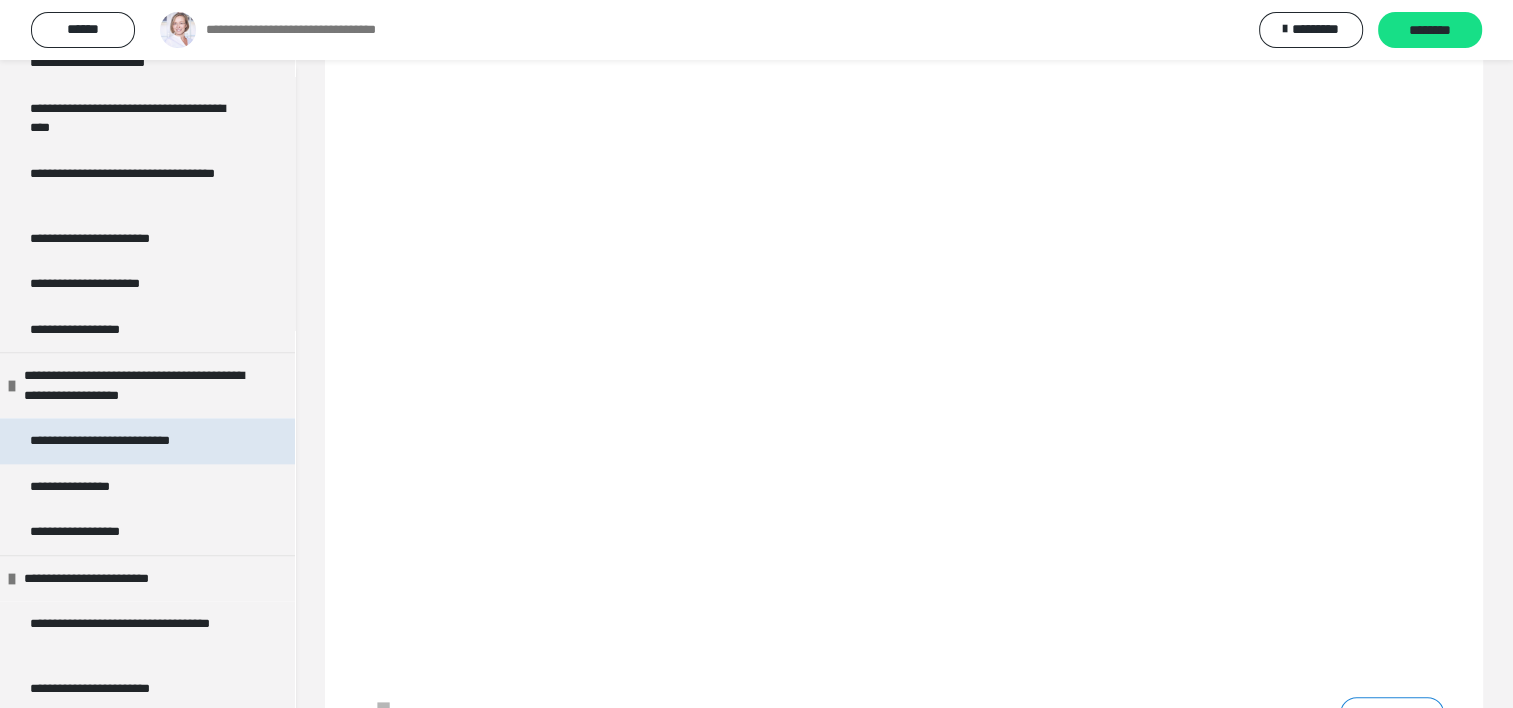 click on "**********" at bounding box center [127, 441] 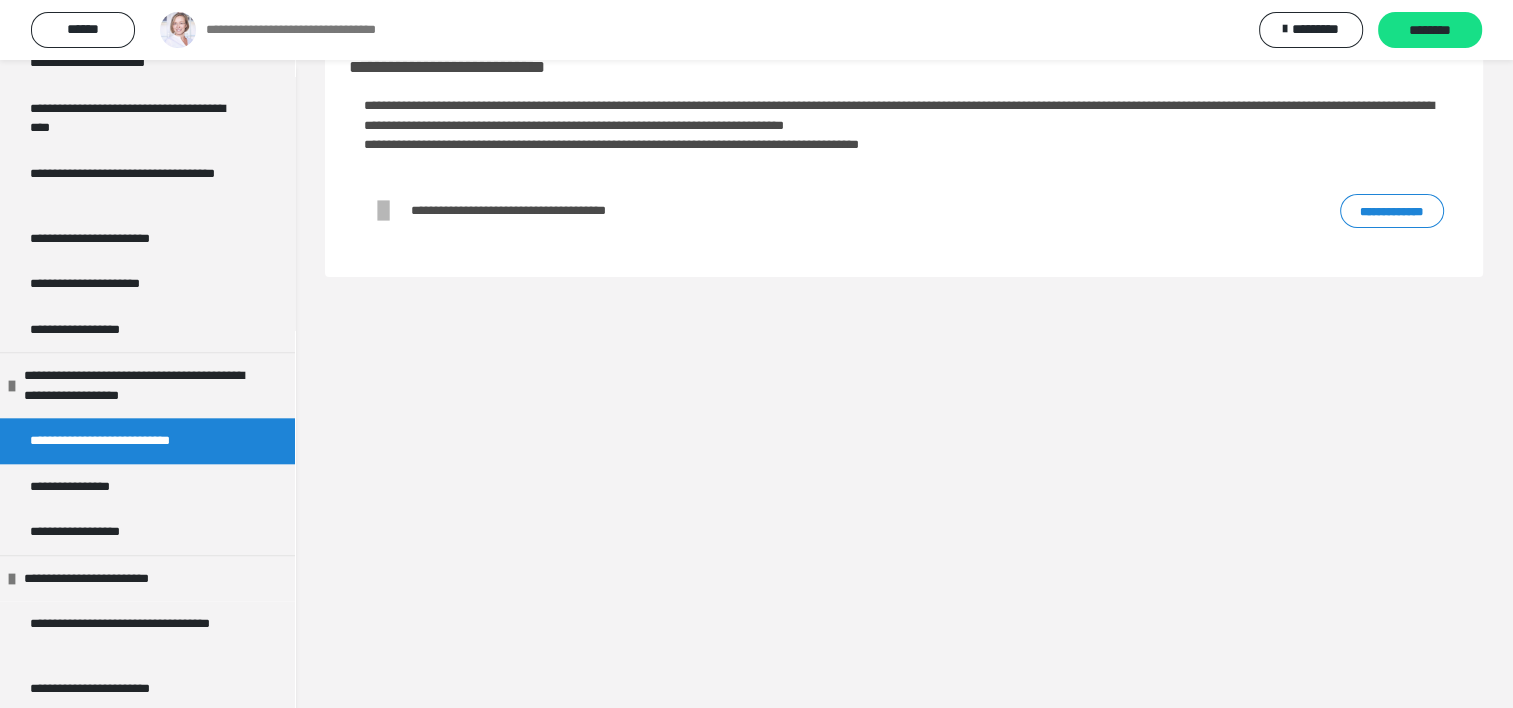 scroll, scrollTop: 60, scrollLeft: 0, axis: vertical 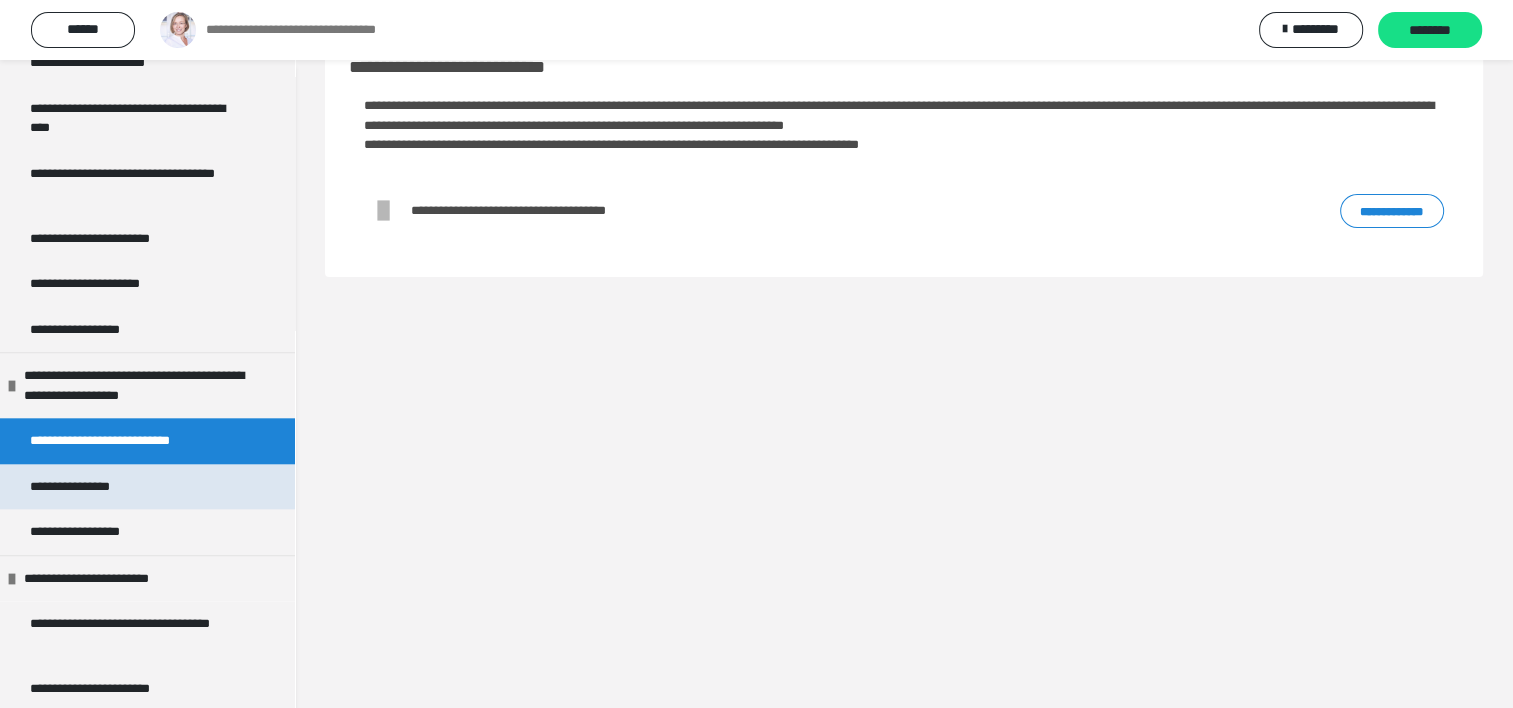 click on "**********" at bounding box center (91, 487) 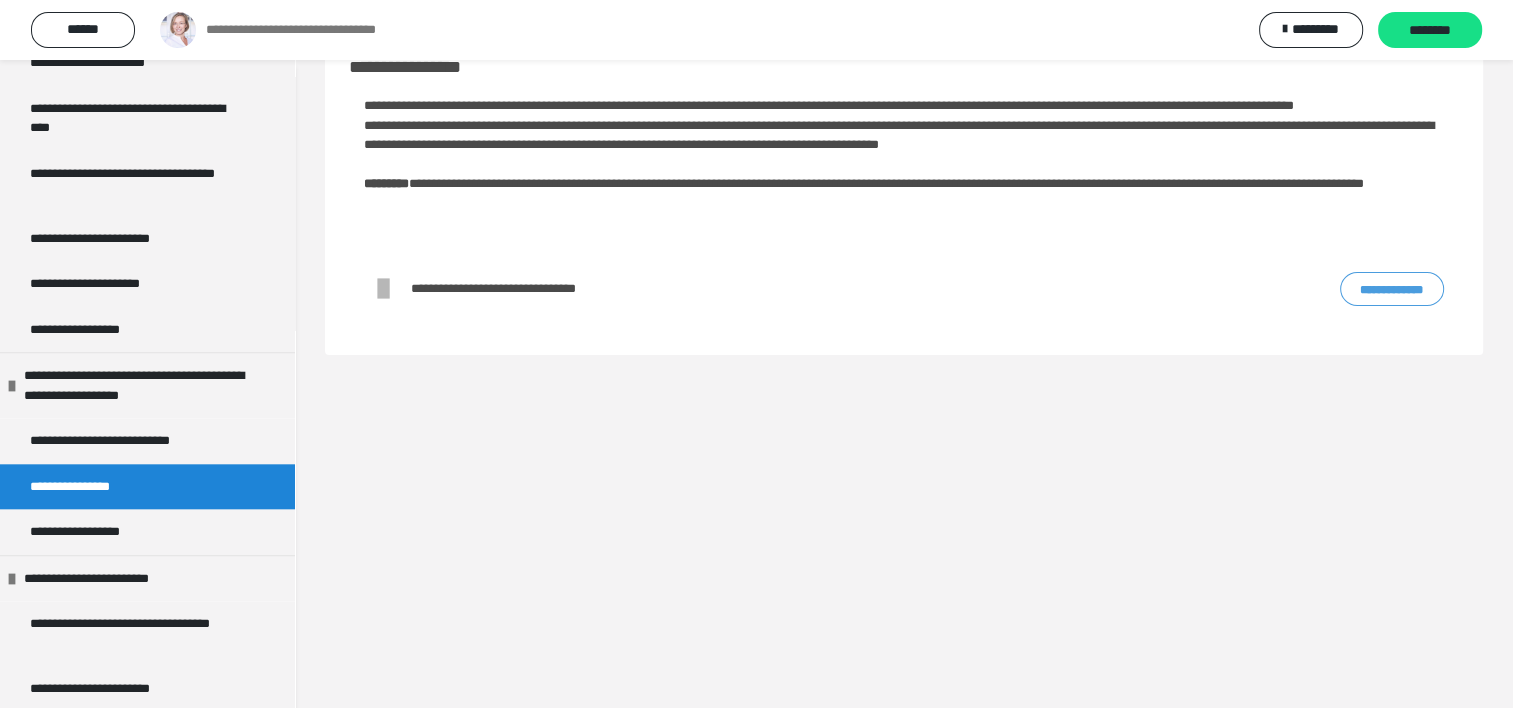 click on "**********" at bounding box center [1392, 289] 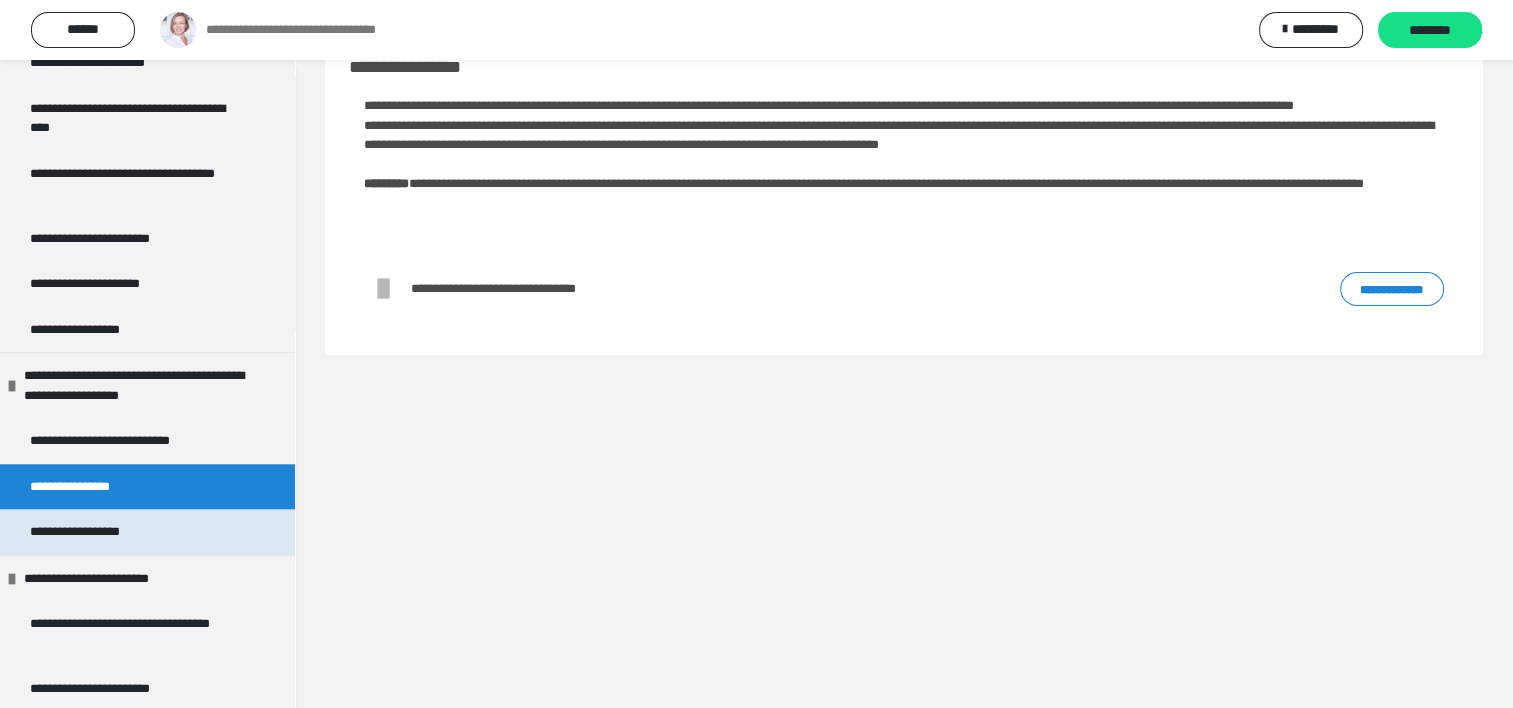 click on "**********" at bounding box center [147, 532] 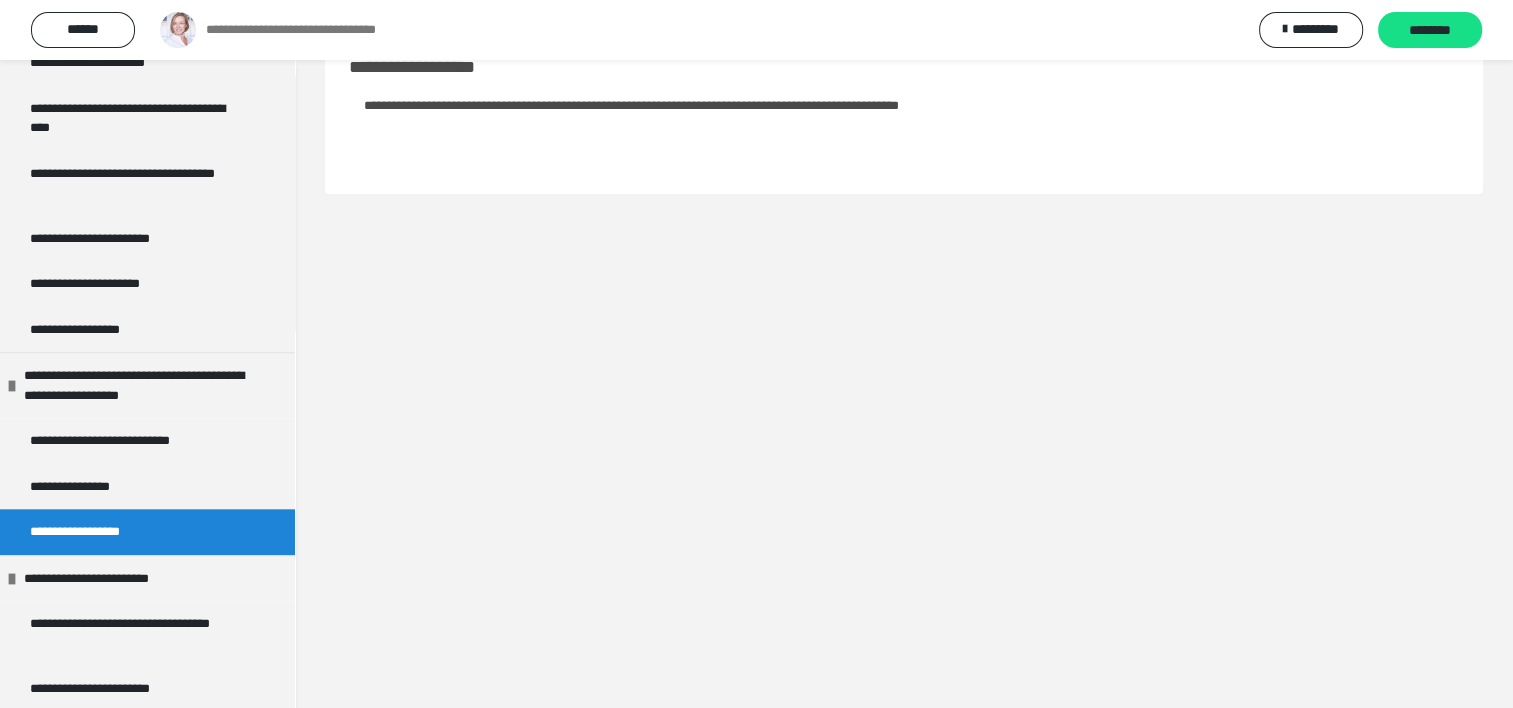 click on "**********" at bounding box center [811, 105] 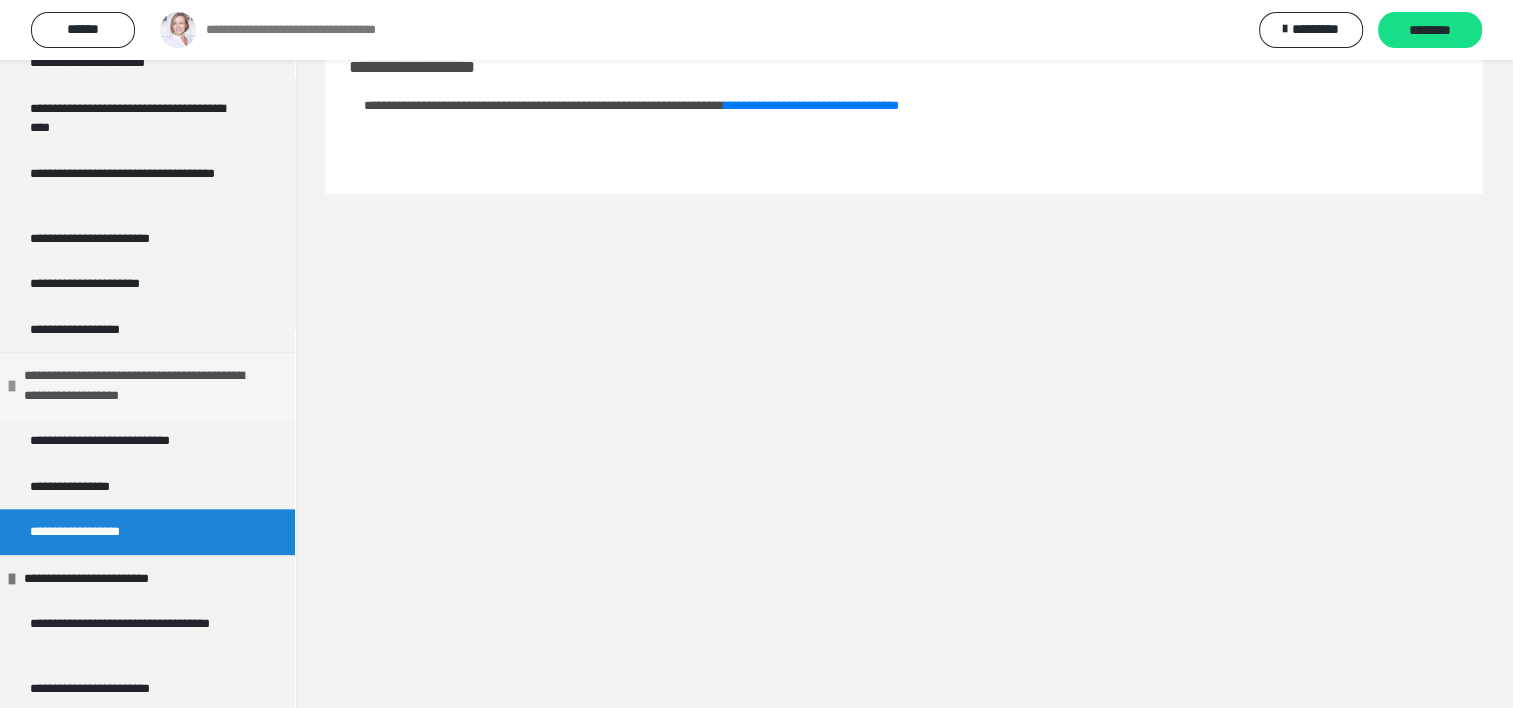 click on "**********" at bounding box center (144, 385) 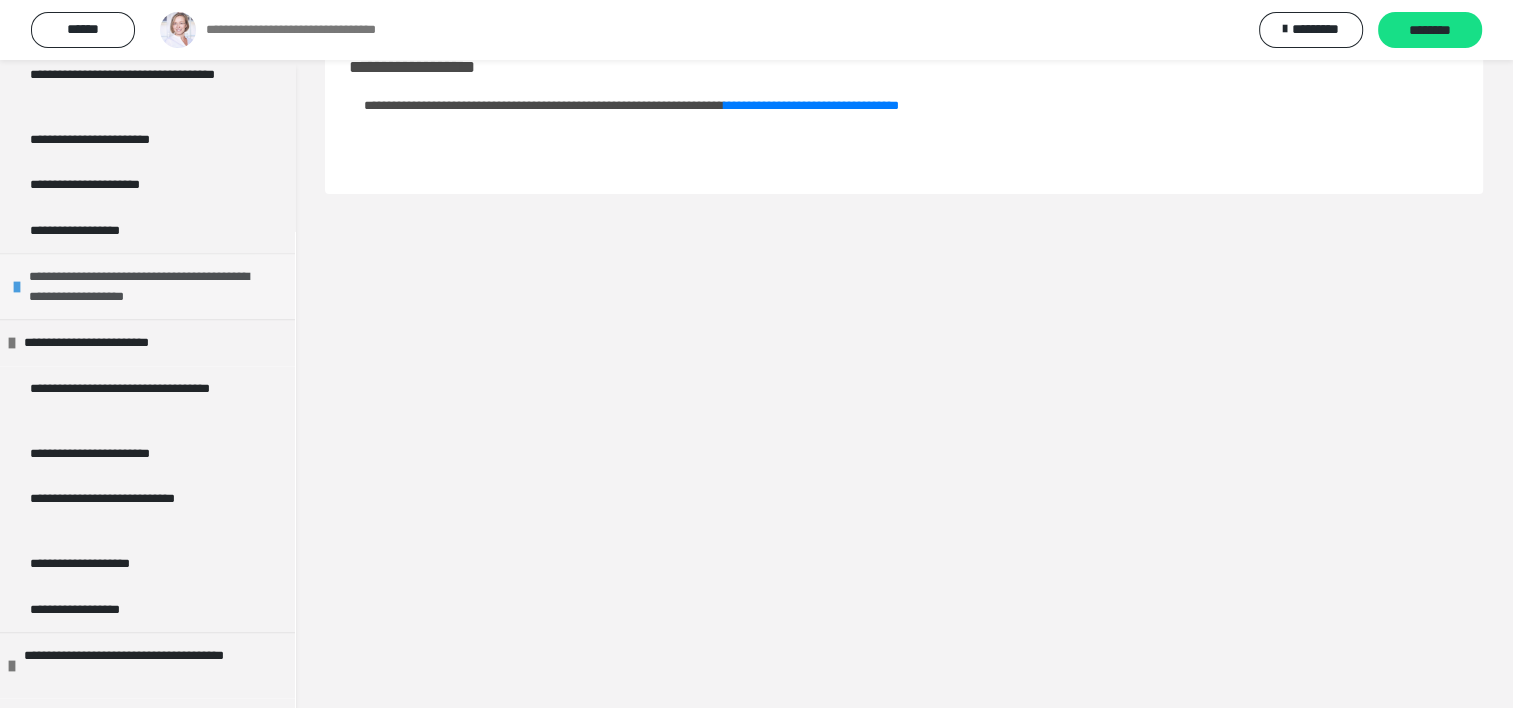 scroll, scrollTop: 2116, scrollLeft: 0, axis: vertical 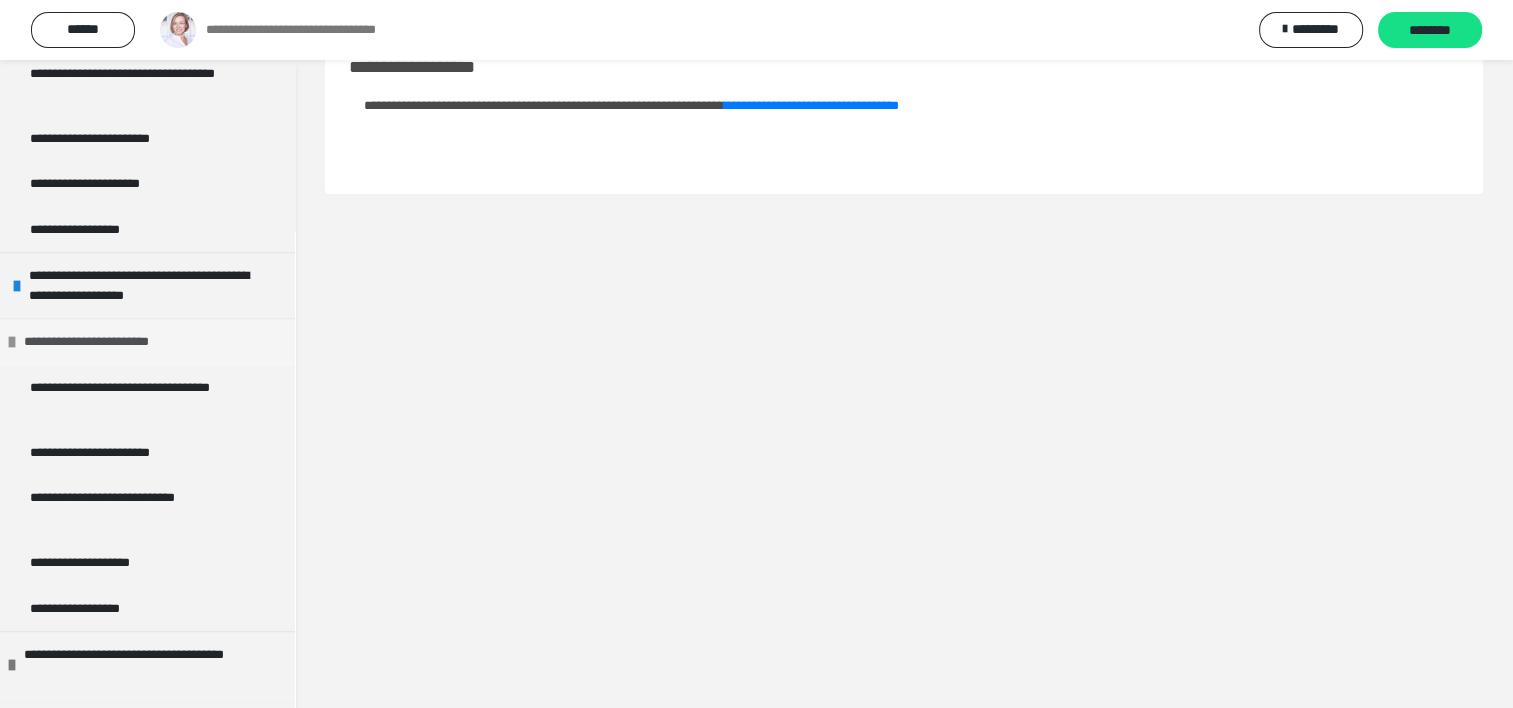 click on "**********" at bounding box center (102, 342) 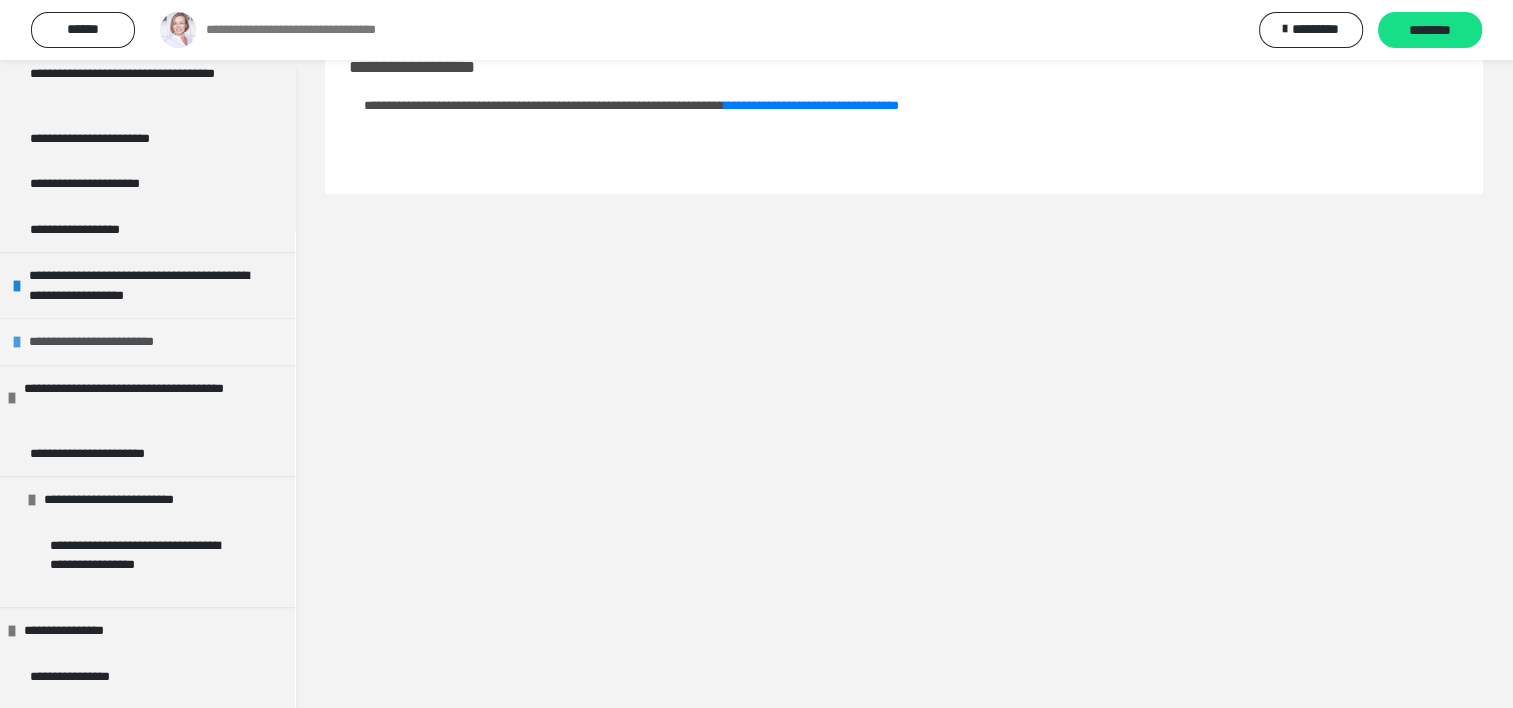 click on "**********" at bounding box center (107, 342) 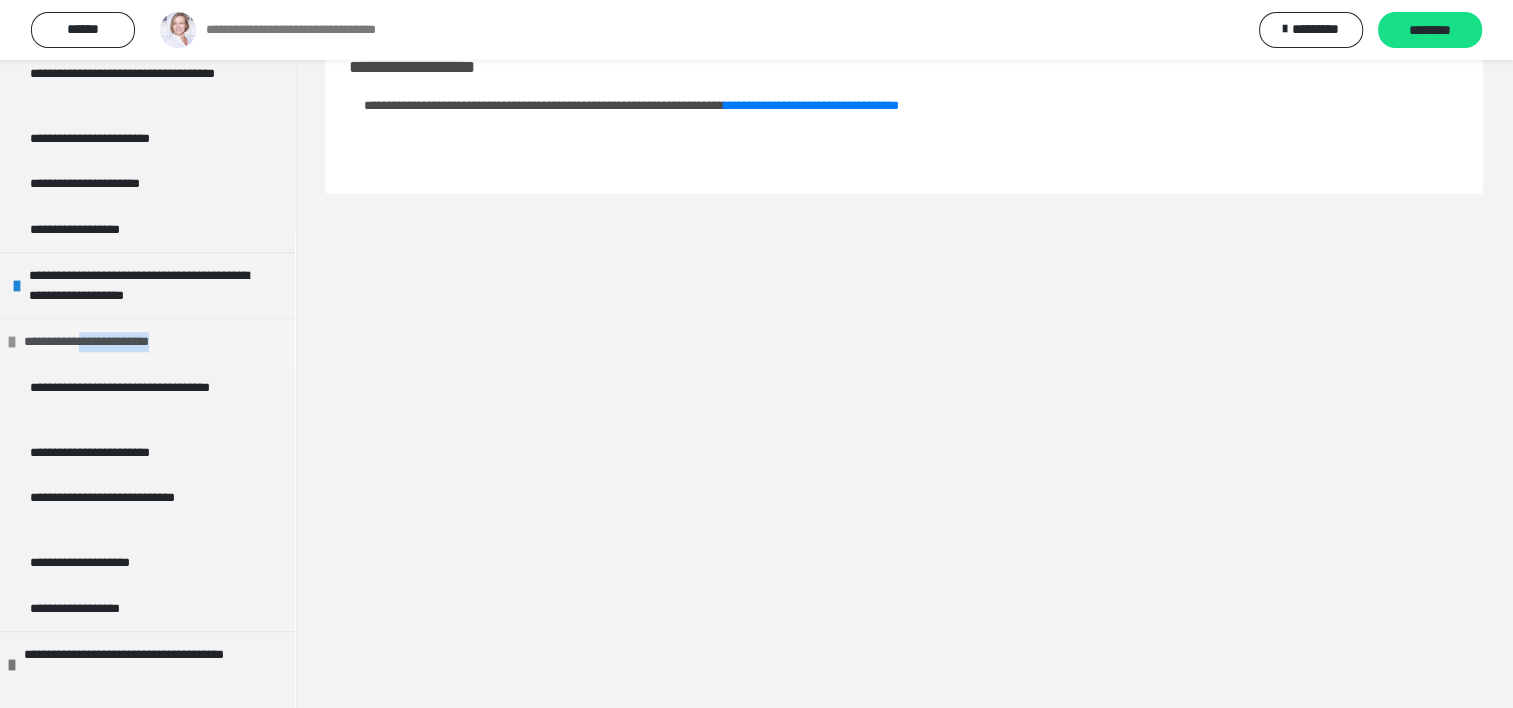 click on "**********" at bounding box center [102, 342] 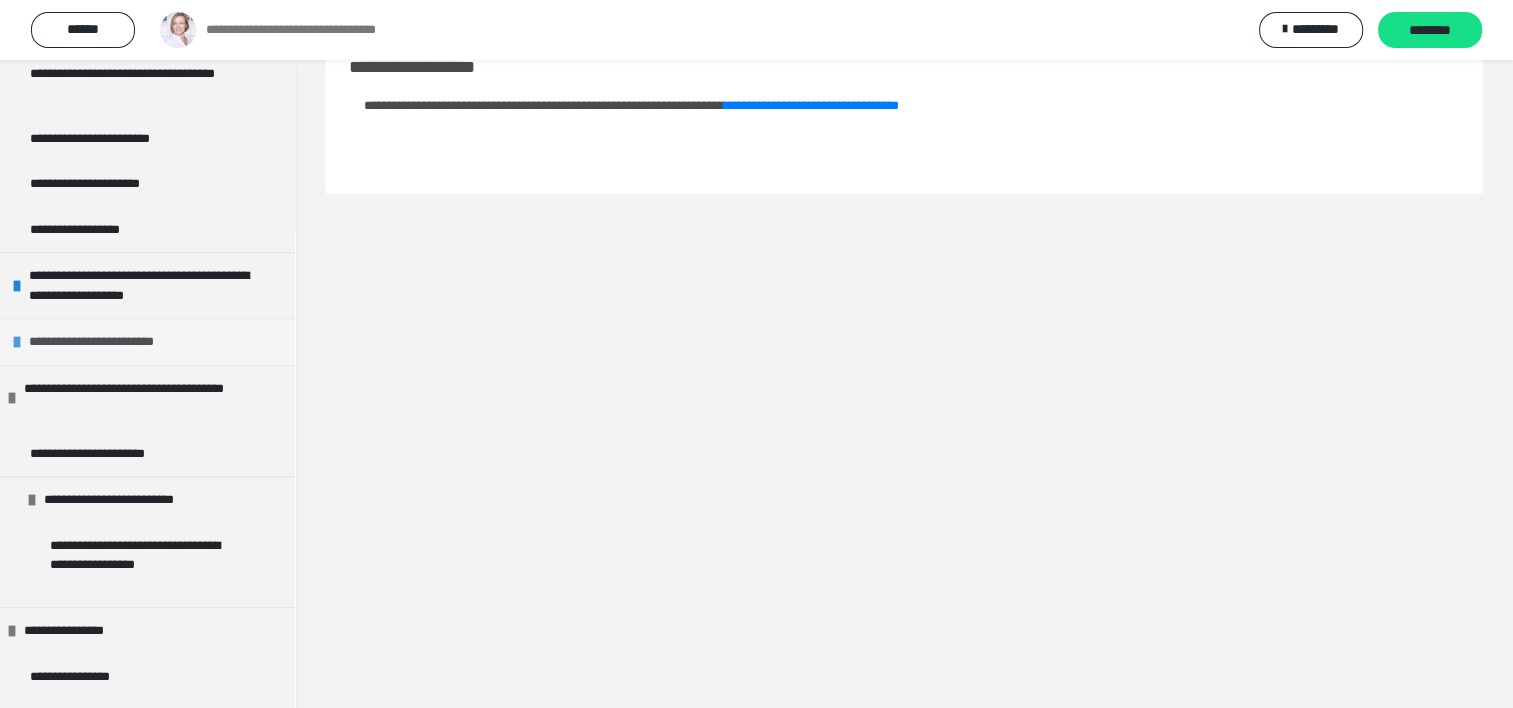 drag, startPoint x: 164, startPoint y: 337, endPoint x: 76, endPoint y: 333, distance: 88.09086 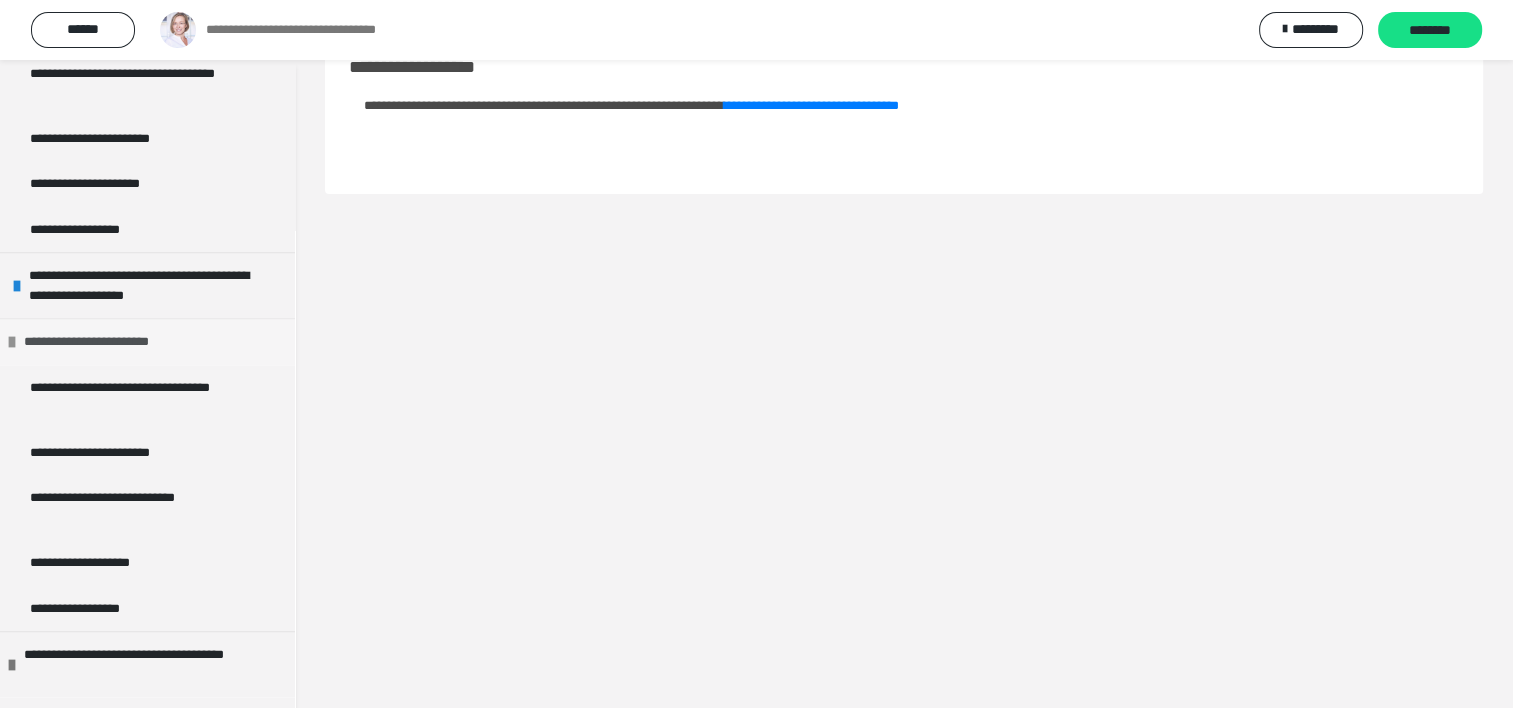 click on "**********" at bounding box center (102, 342) 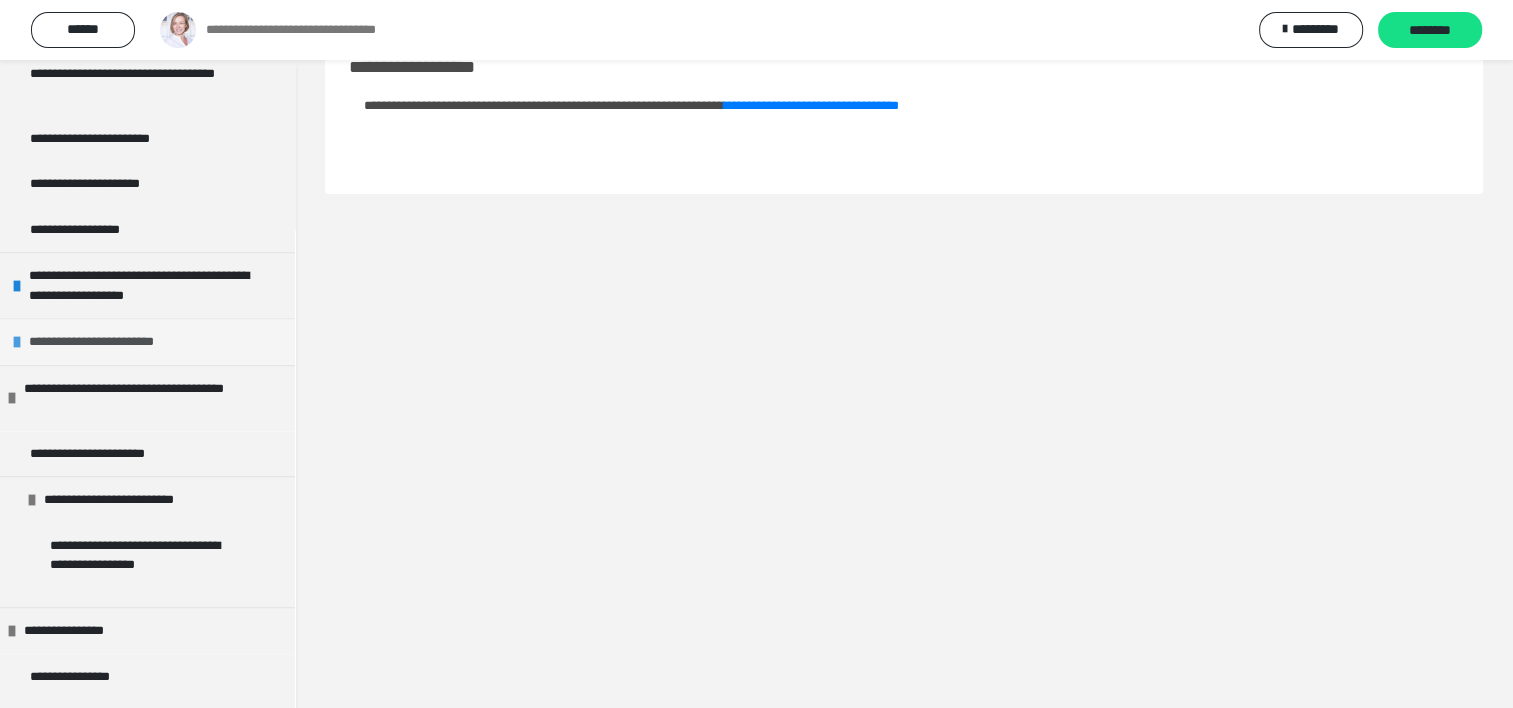 click on "**********" at bounding box center (107, 342) 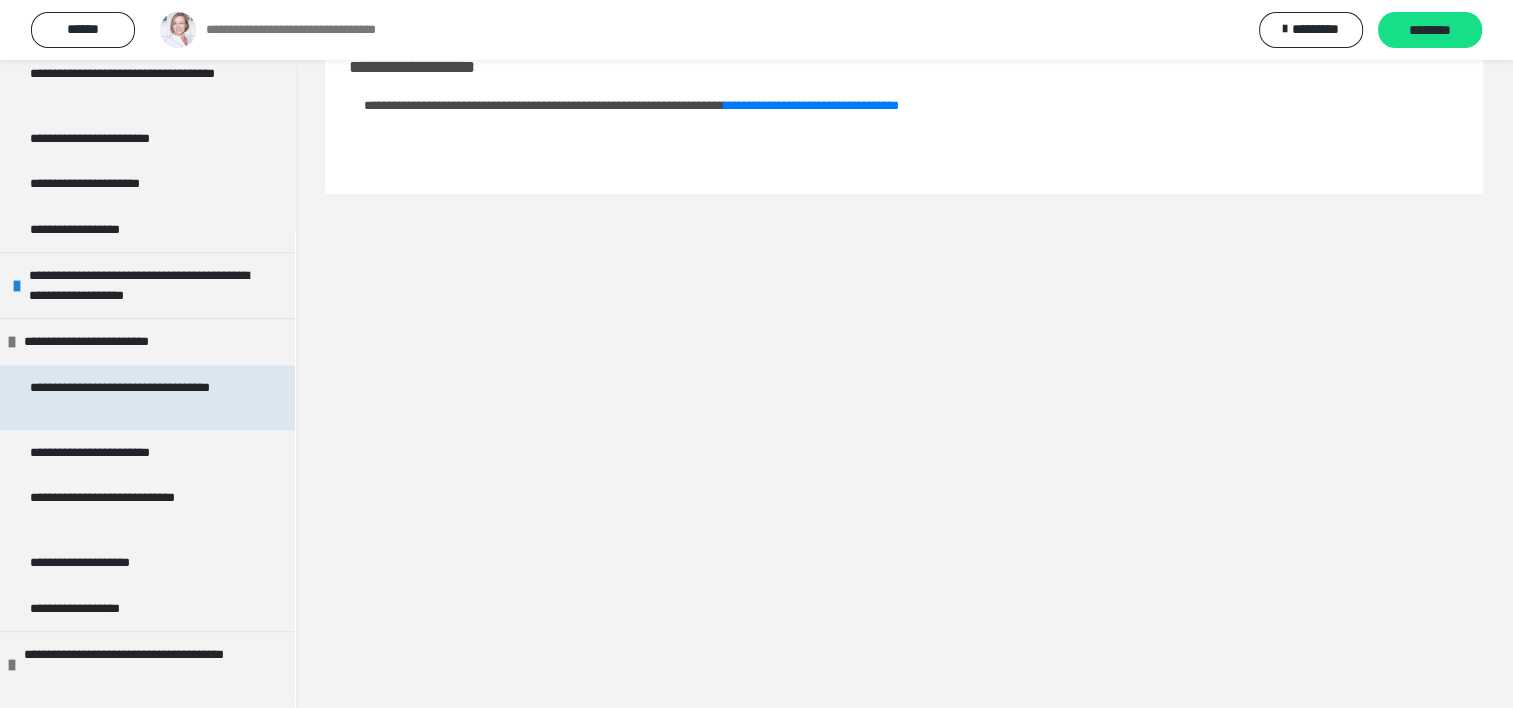 click on "**********" at bounding box center [132, 397] 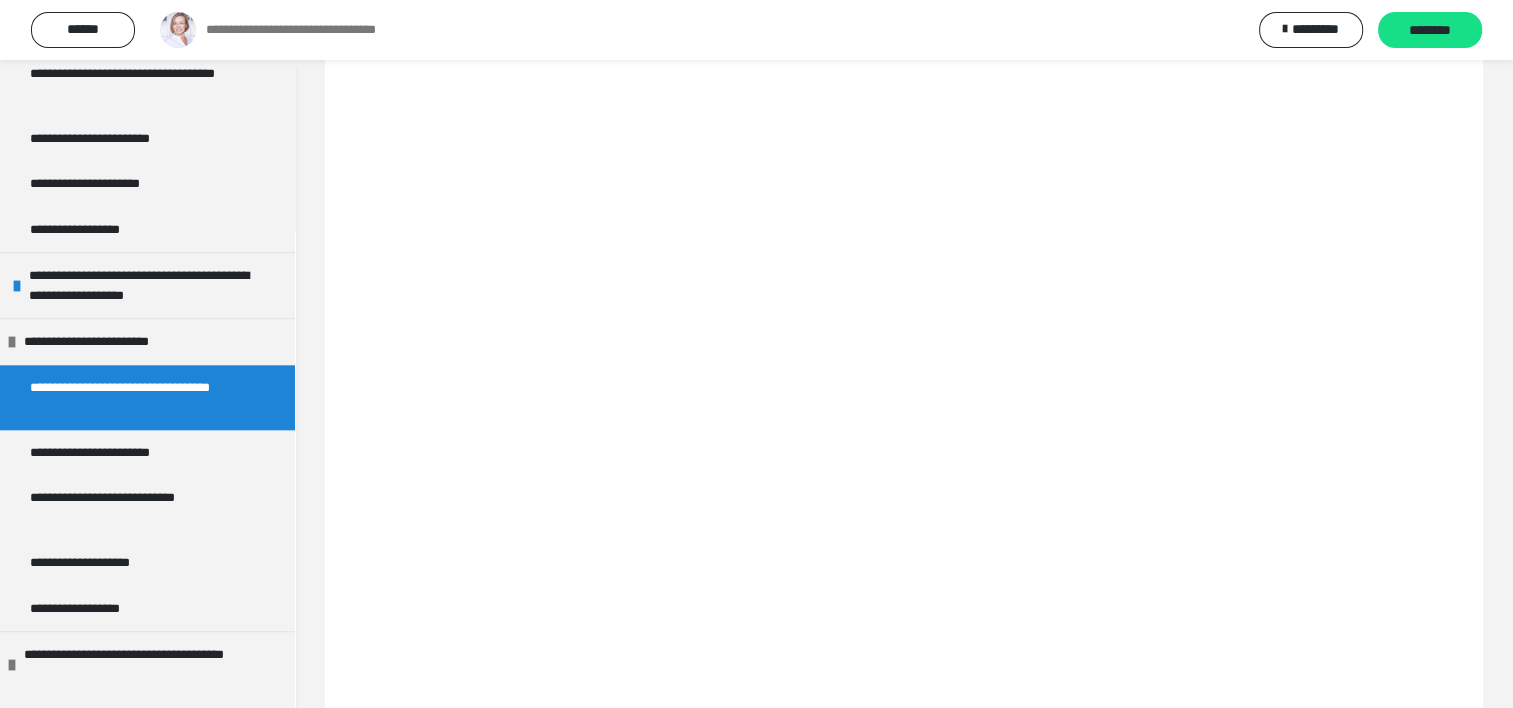 scroll, scrollTop: 163, scrollLeft: 0, axis: vertical 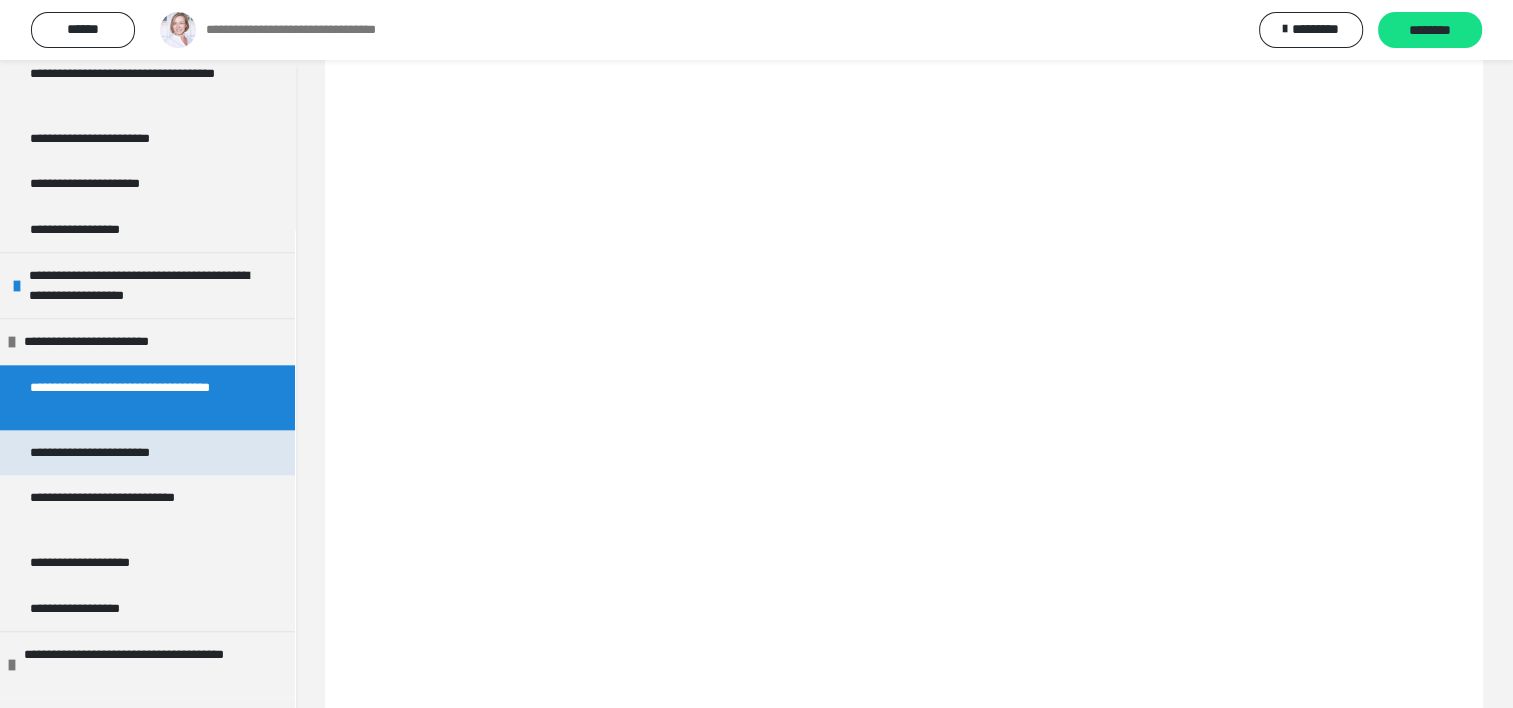 click on "**********" at bounding box center (118, 453) 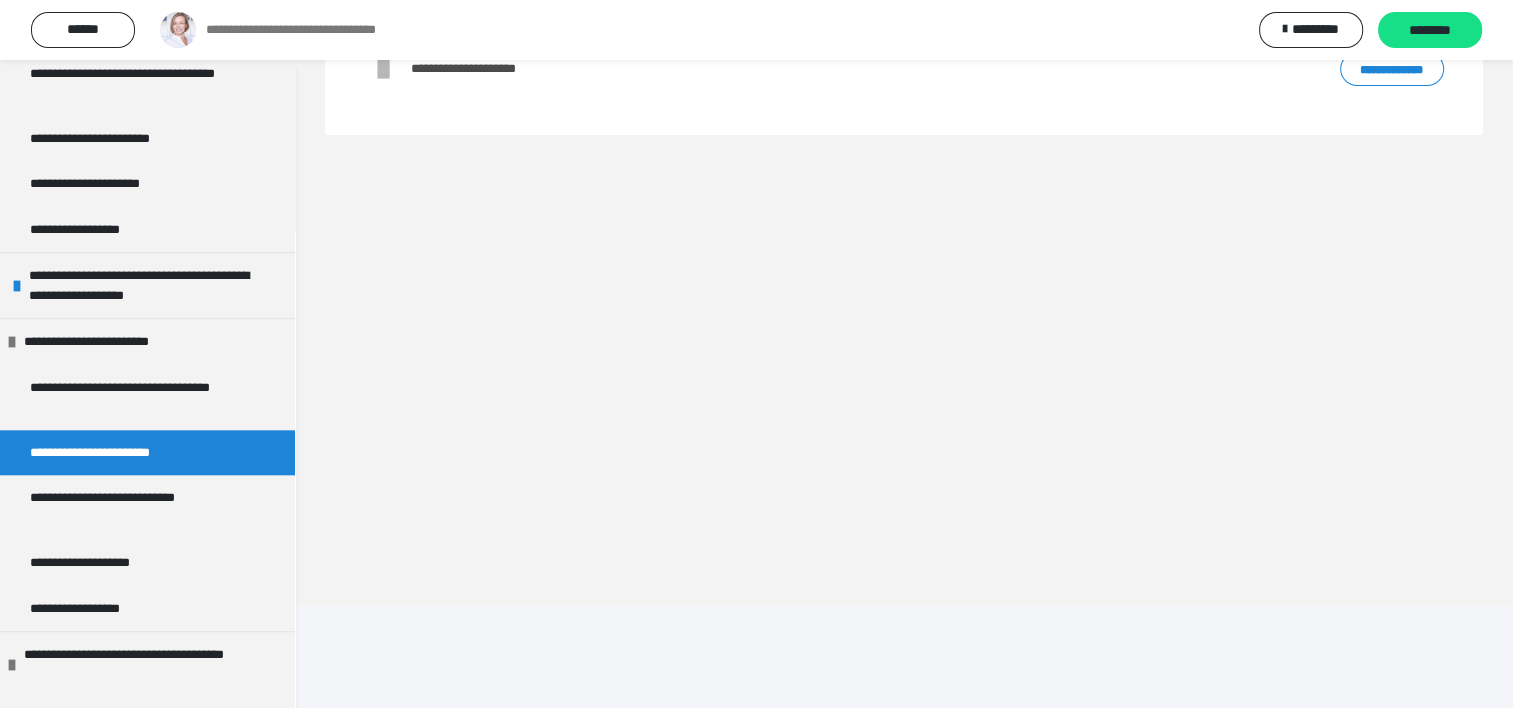 scroll, scrollTop: 60, scrollLeft: 0, axis: vertical 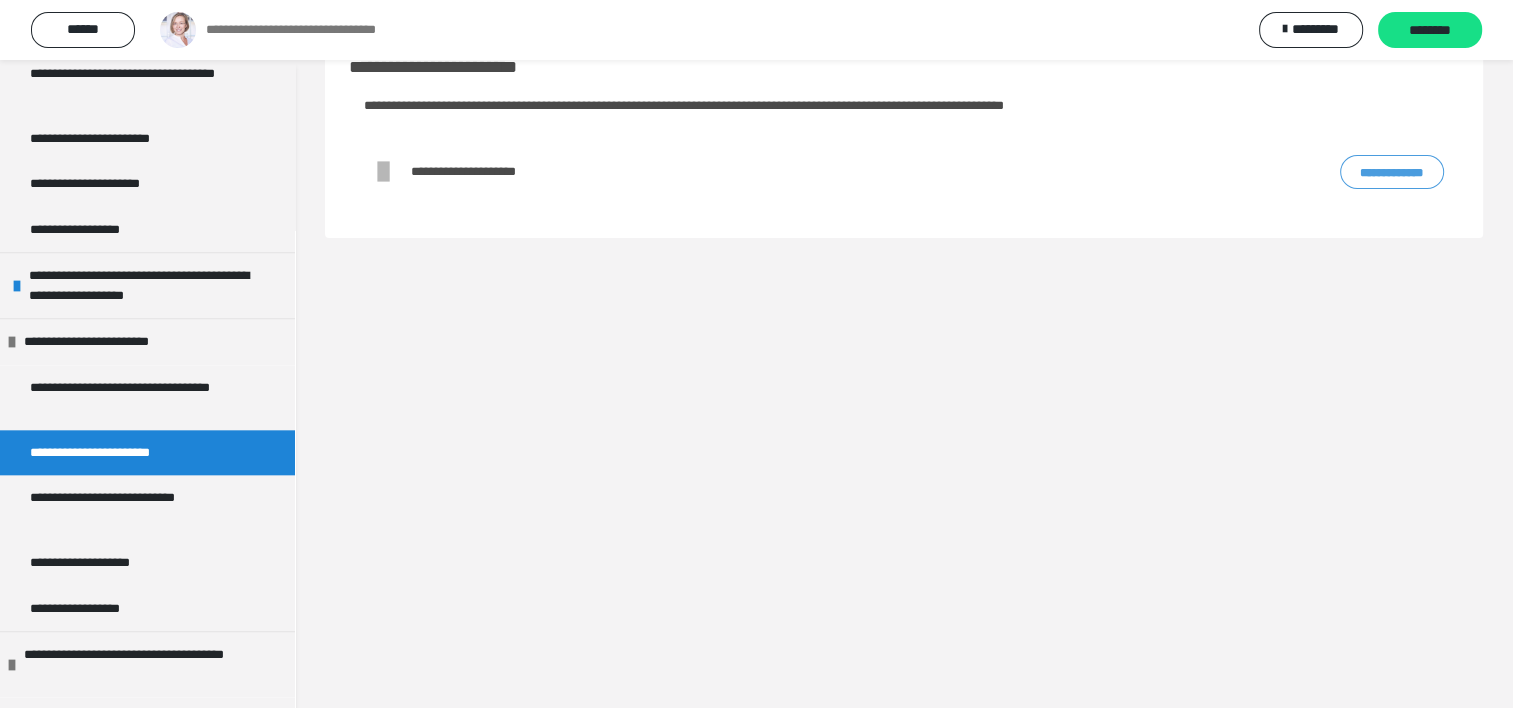 click on "**********" at bounding box center (1392, 172) 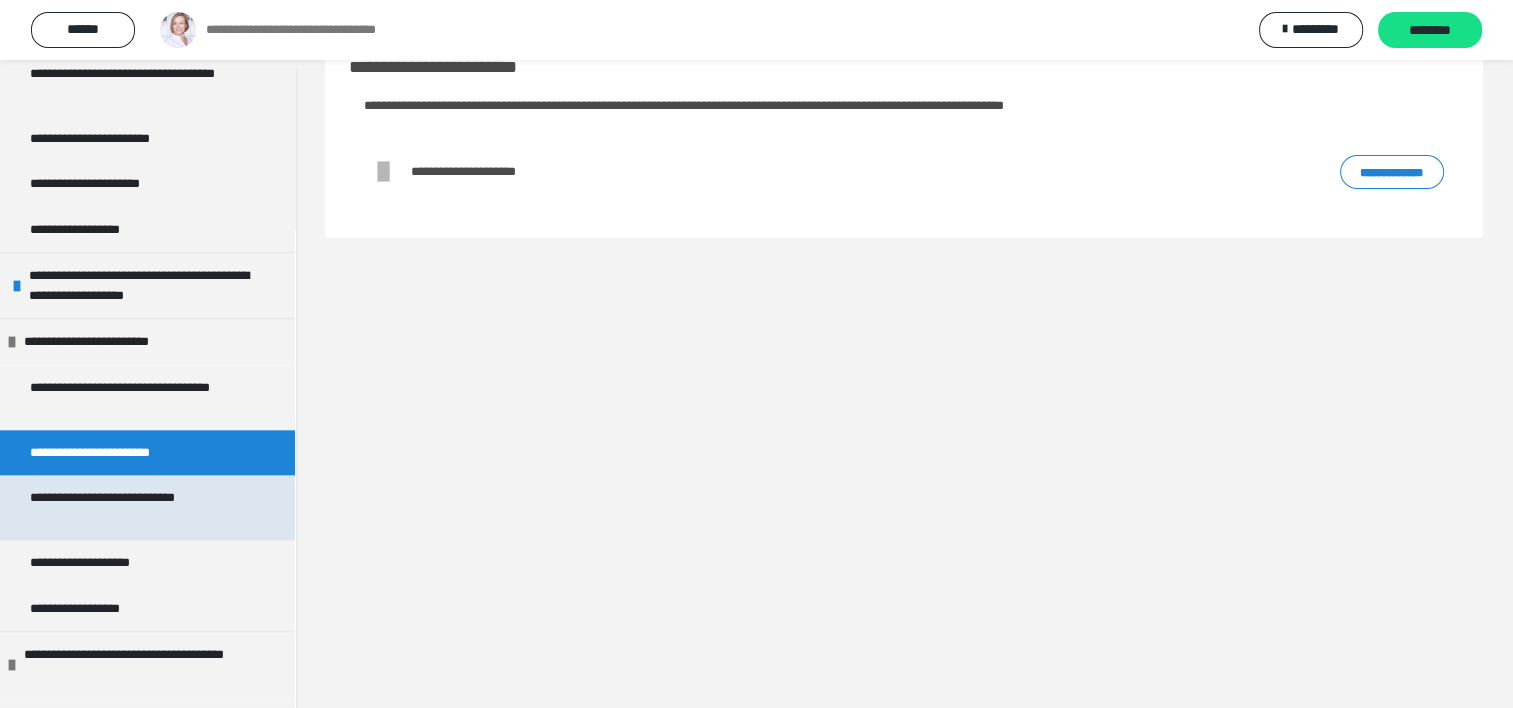 click on "**********" at bounding box center (132, 507) 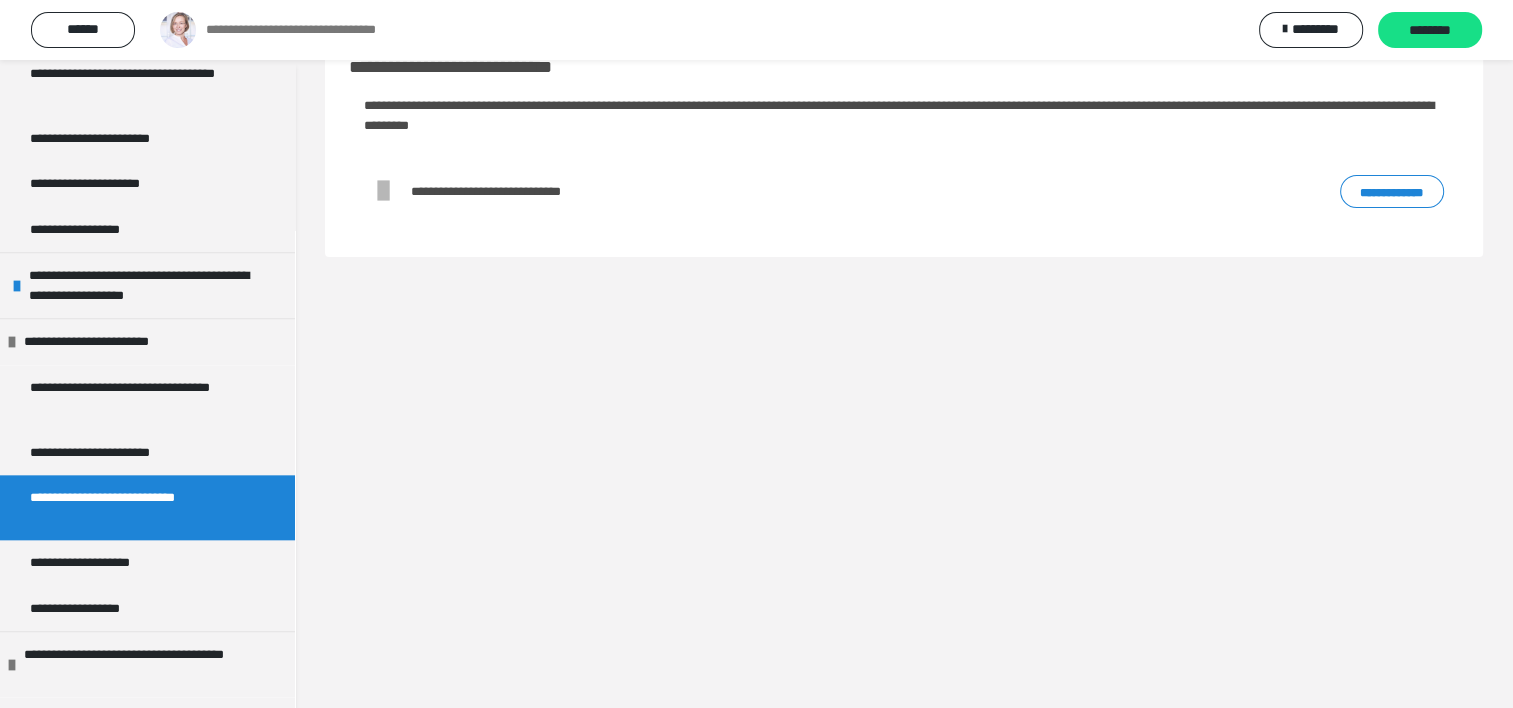 click at bounding box center [383, 191] 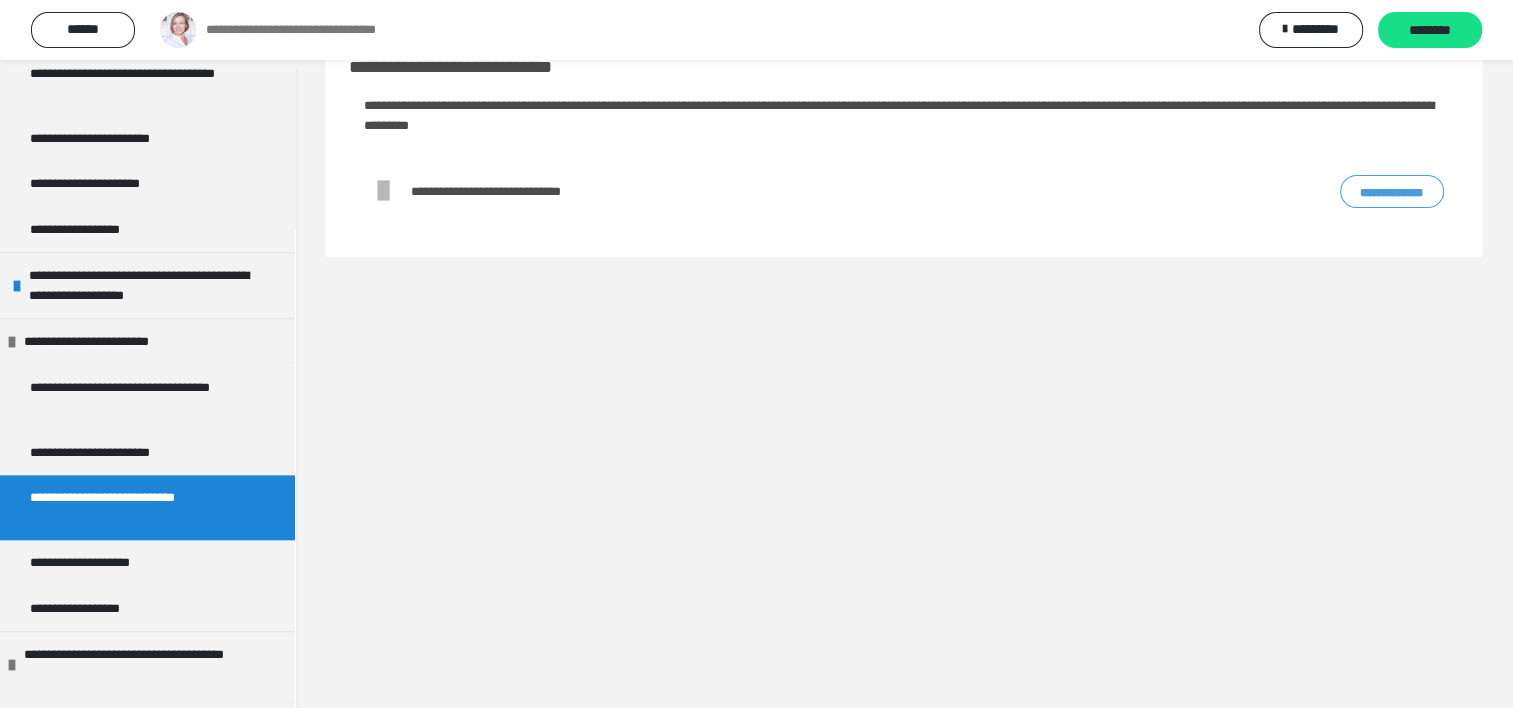 click on "**********" at bounding box center (1392, 192) 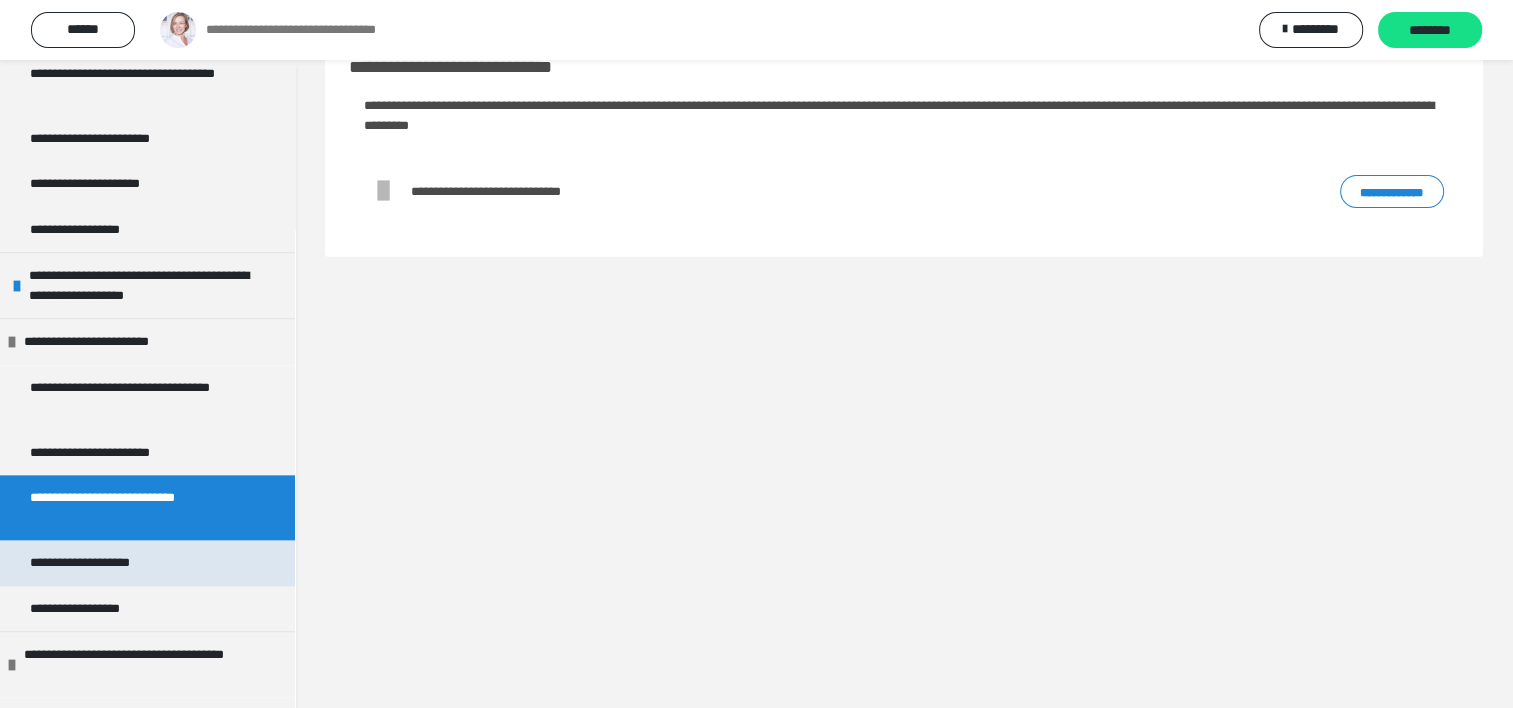 click on "**********" at bounding box center (147, 563) 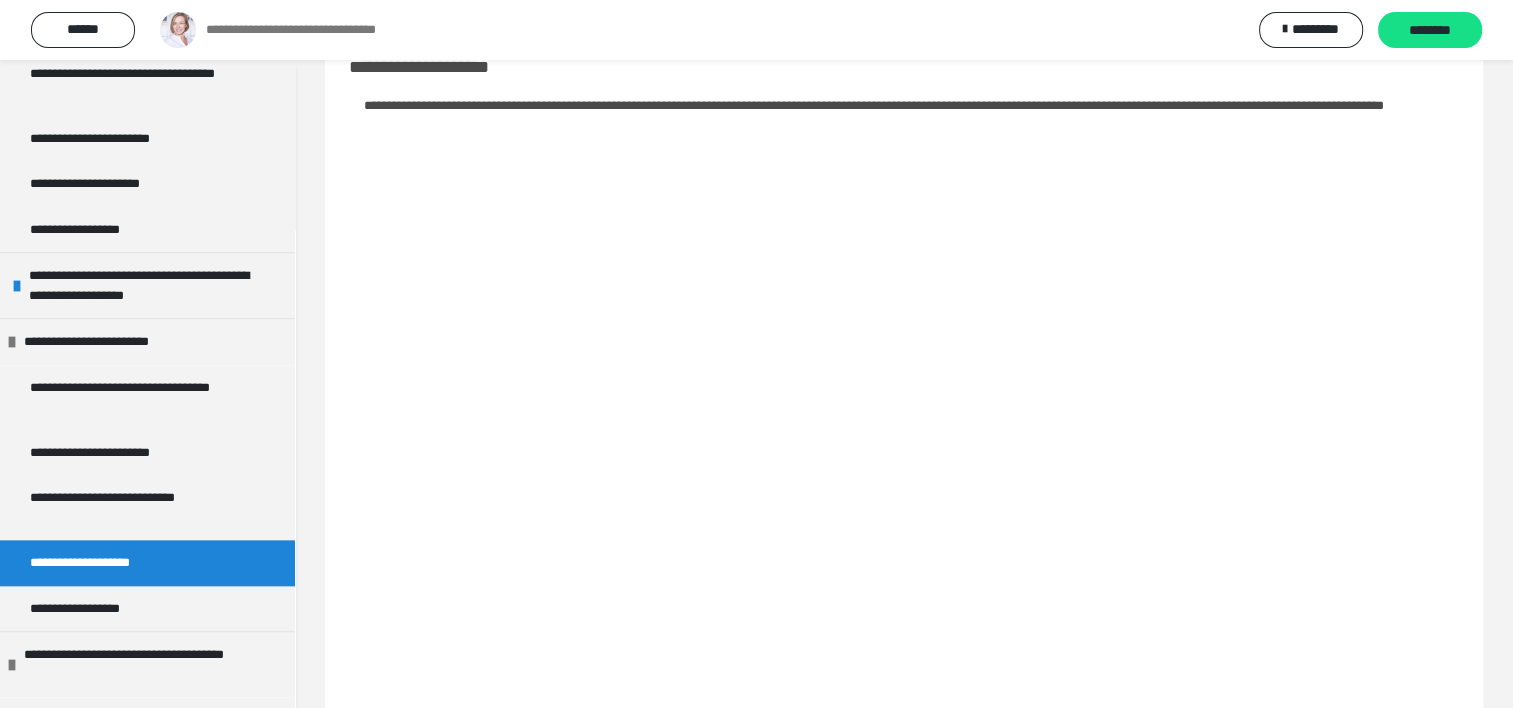 scroll, scrollTop: 160, scrollLeft: 0, axis: vertical 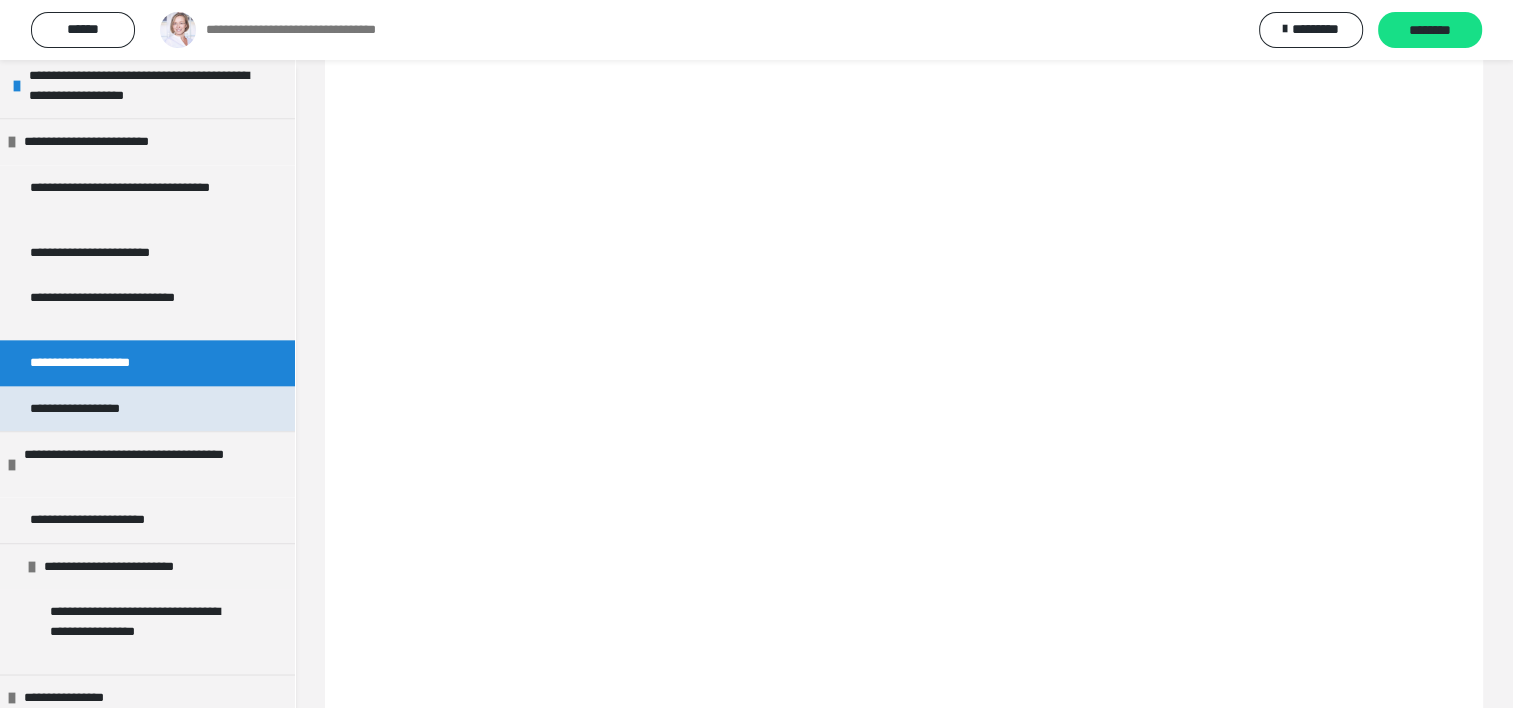 click on "**********" at bounding box center [94, 409] 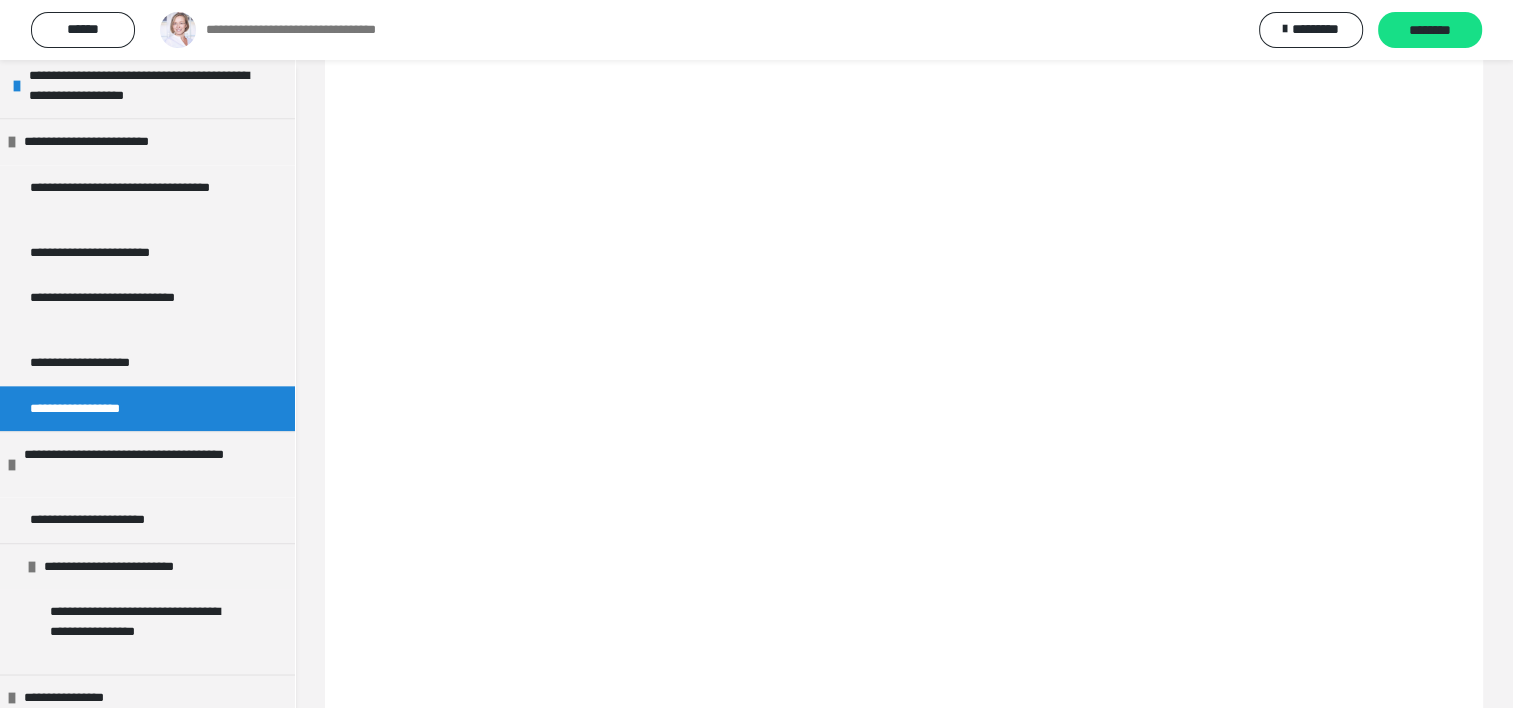 scroll, scrollTop: 60, scrollLeft: 0, axis: vertical 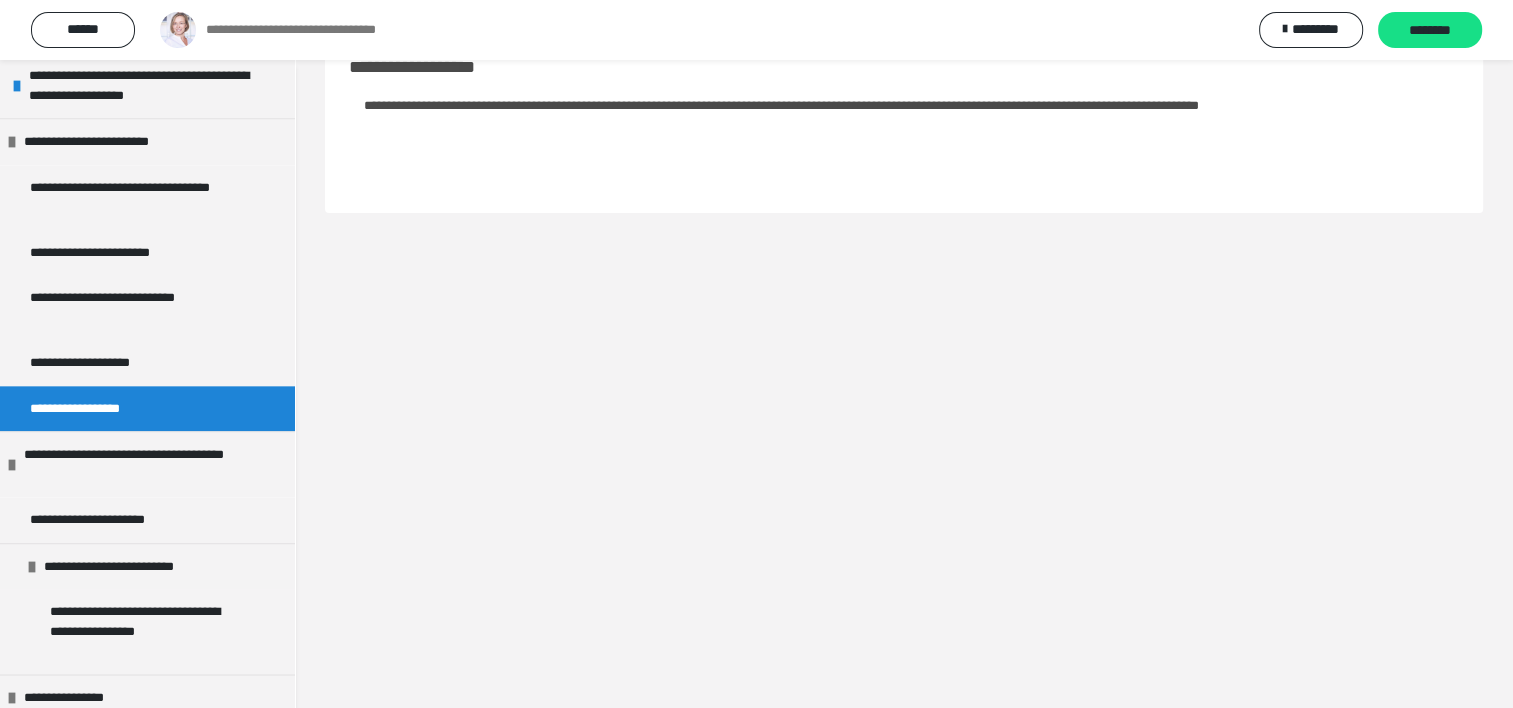 click on "**********" at bounding box center [1111, 105] 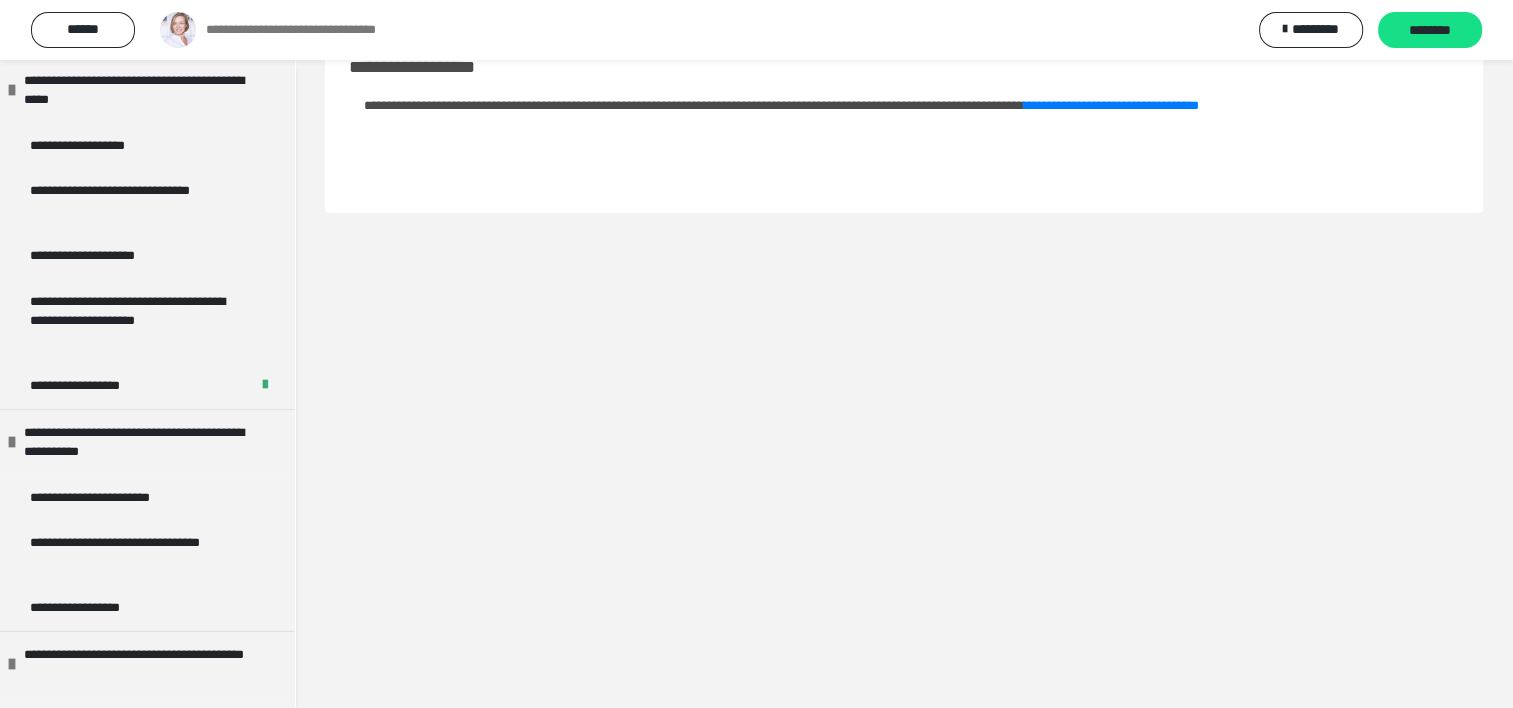 scroll, scrollTop: 116, scrollLeft: 0, axis: vertical 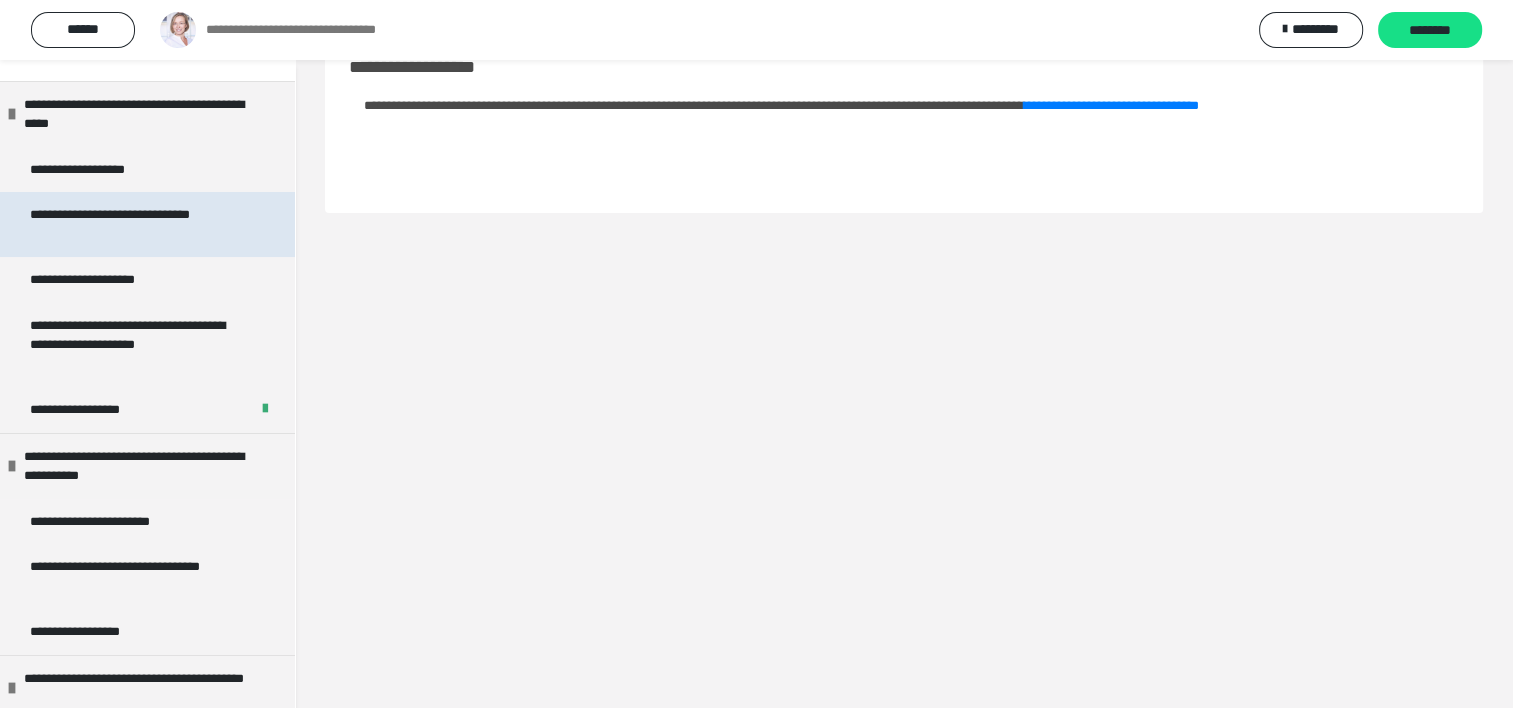 click on "**********" at bounding box center [132, 224] 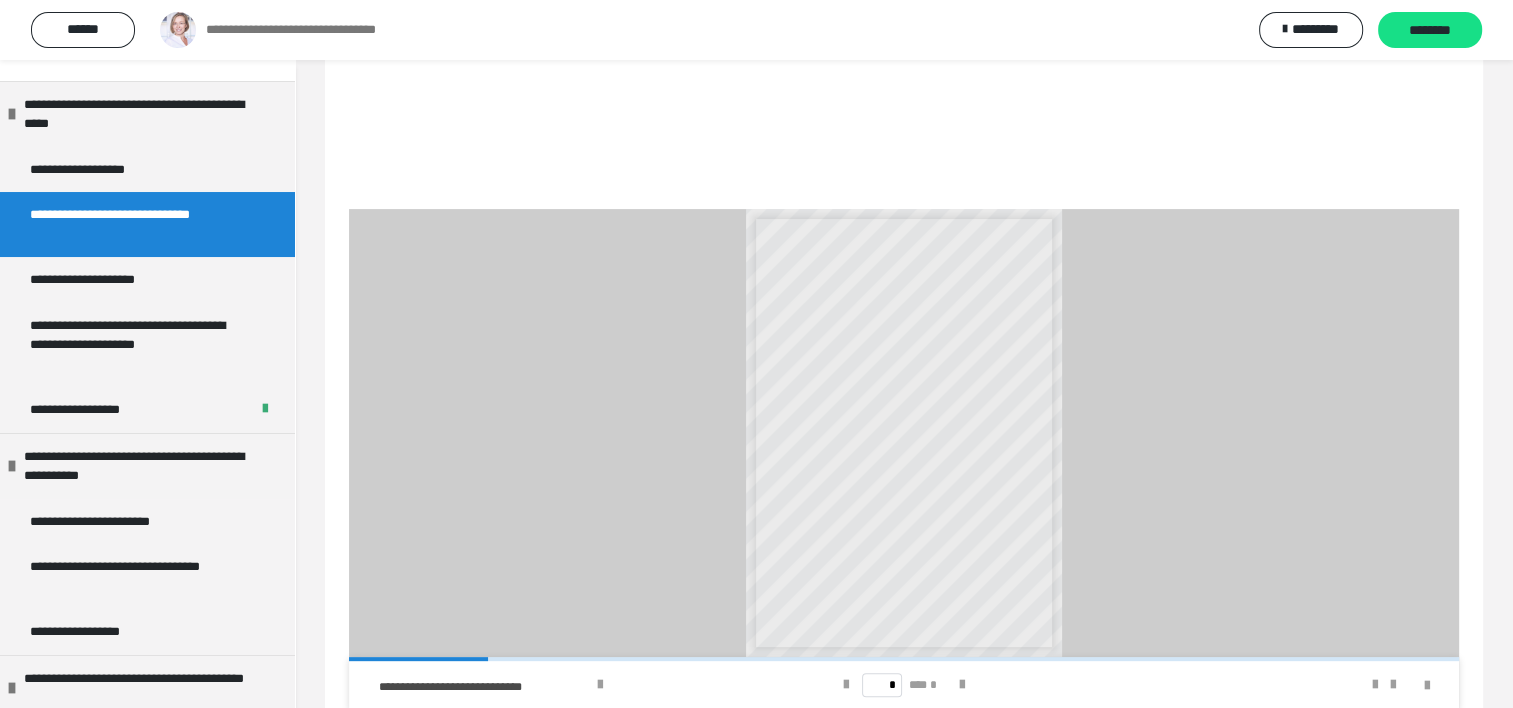 scroll, scrollTop: 360, scrollLeft: 0, axis: vertical 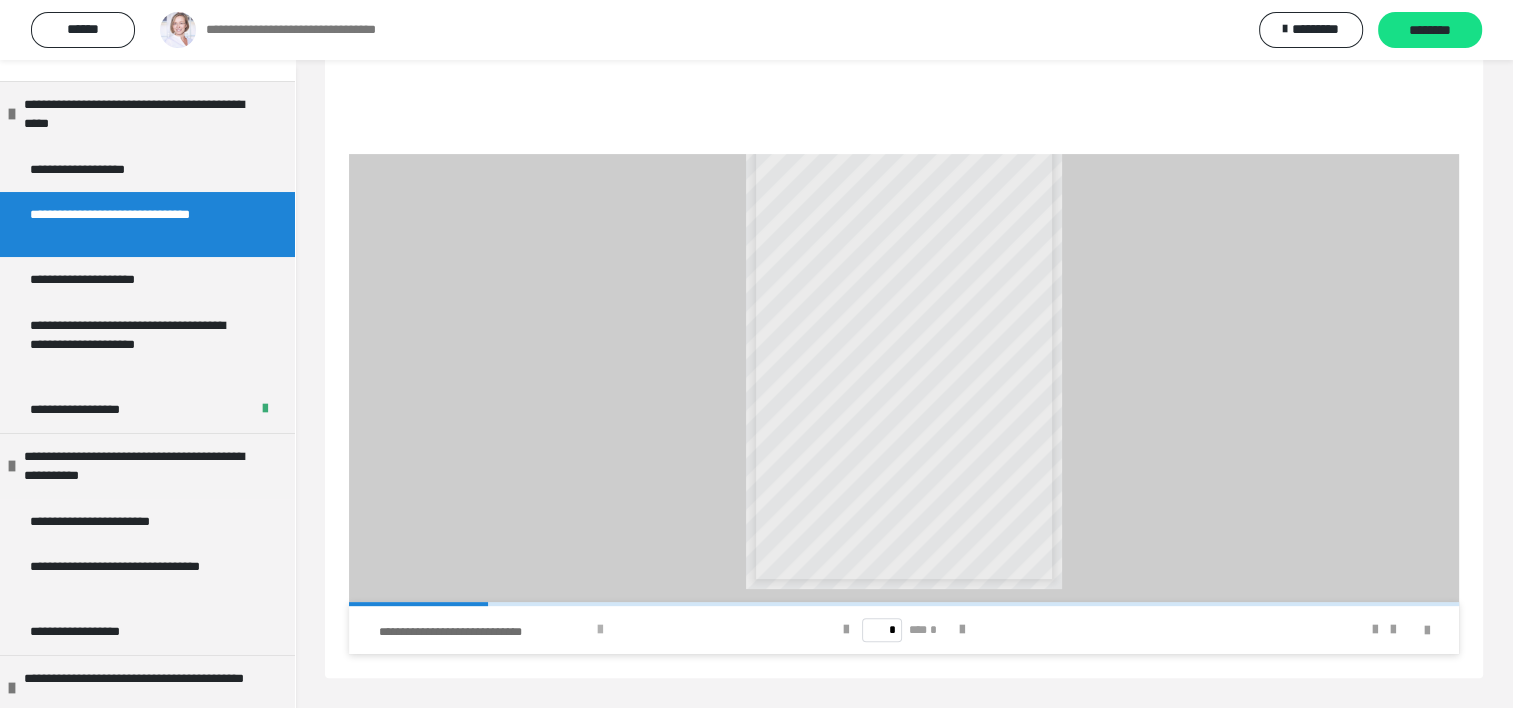 click at bounding box center (600, 630) 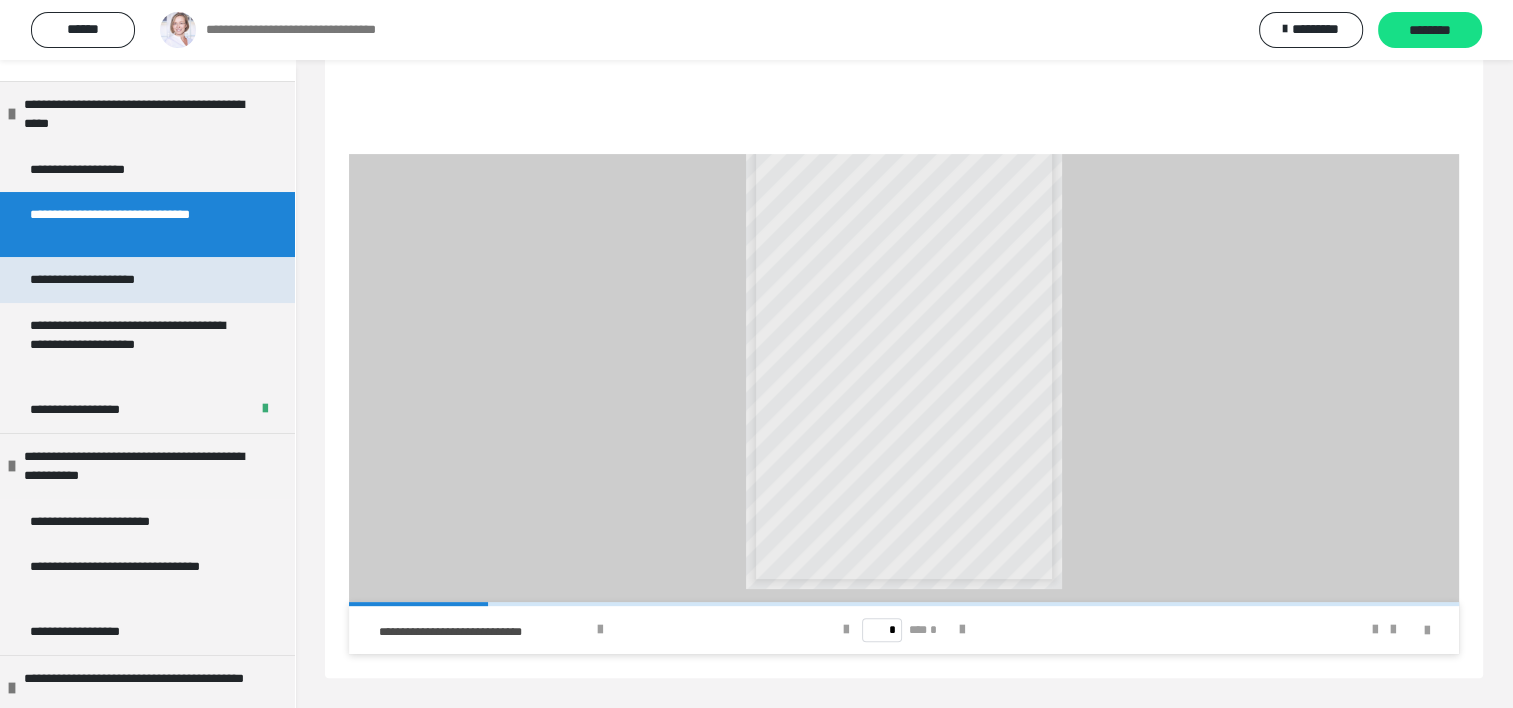 click on "**********" at bounding box center [147, 280] 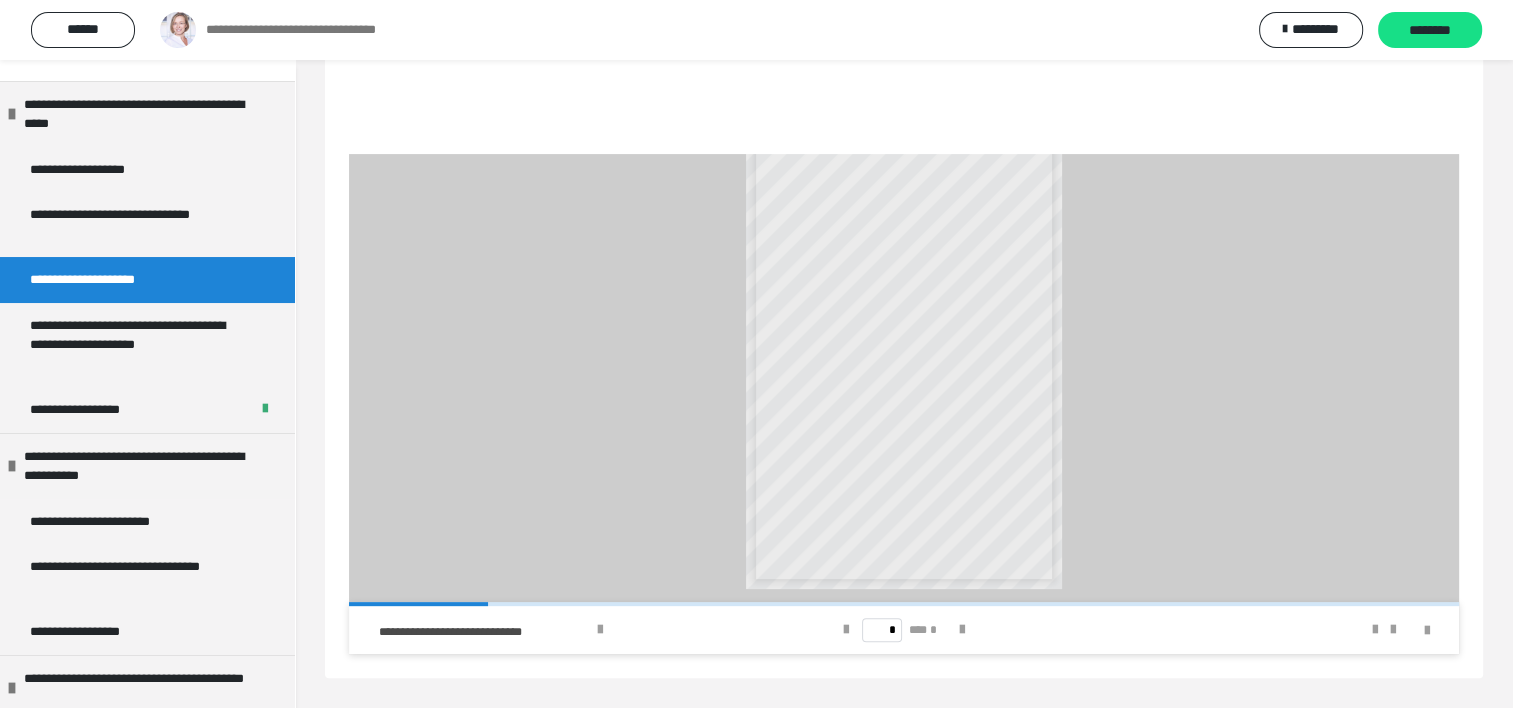 scroll, scrollTop: 60, scrollLeft: 0, axis: vertical 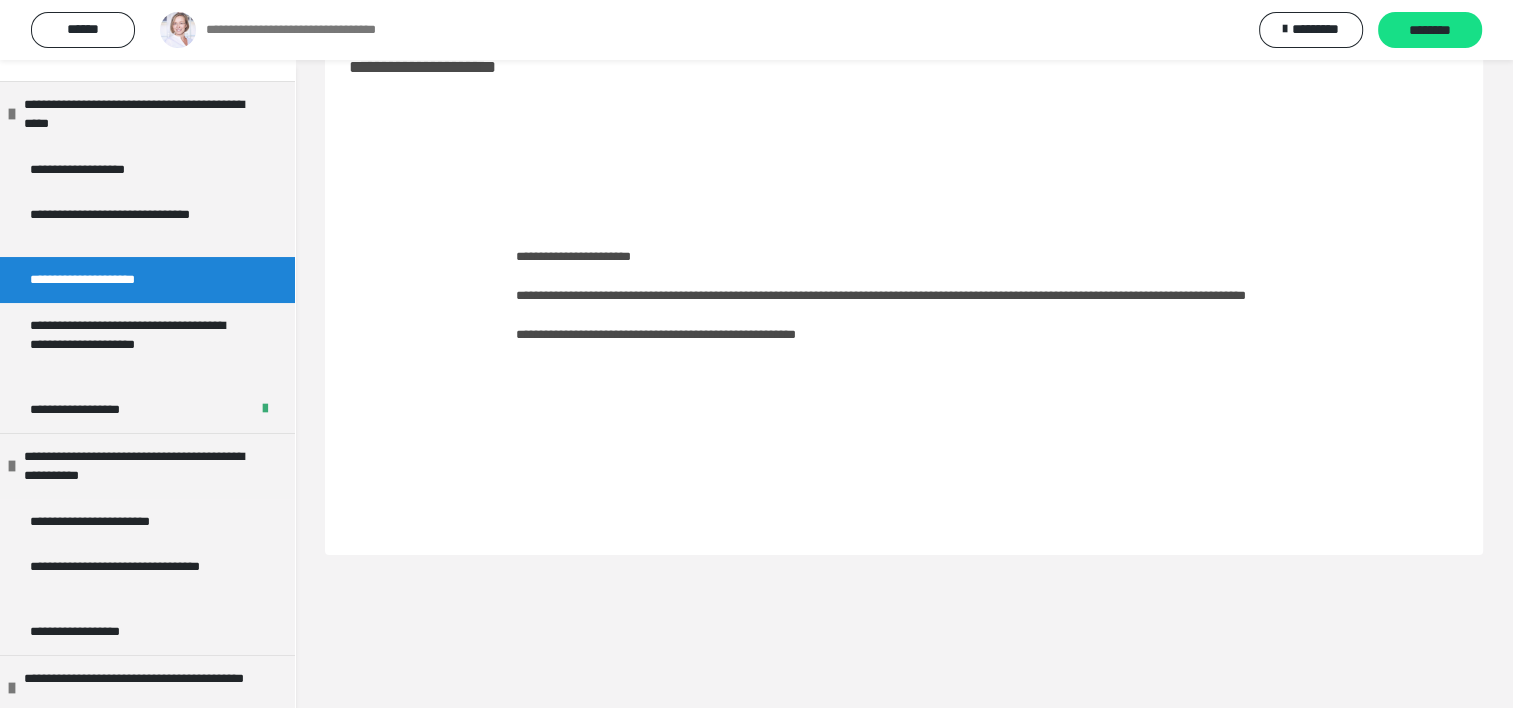 click on "**********" at bounding box center (707, 334) 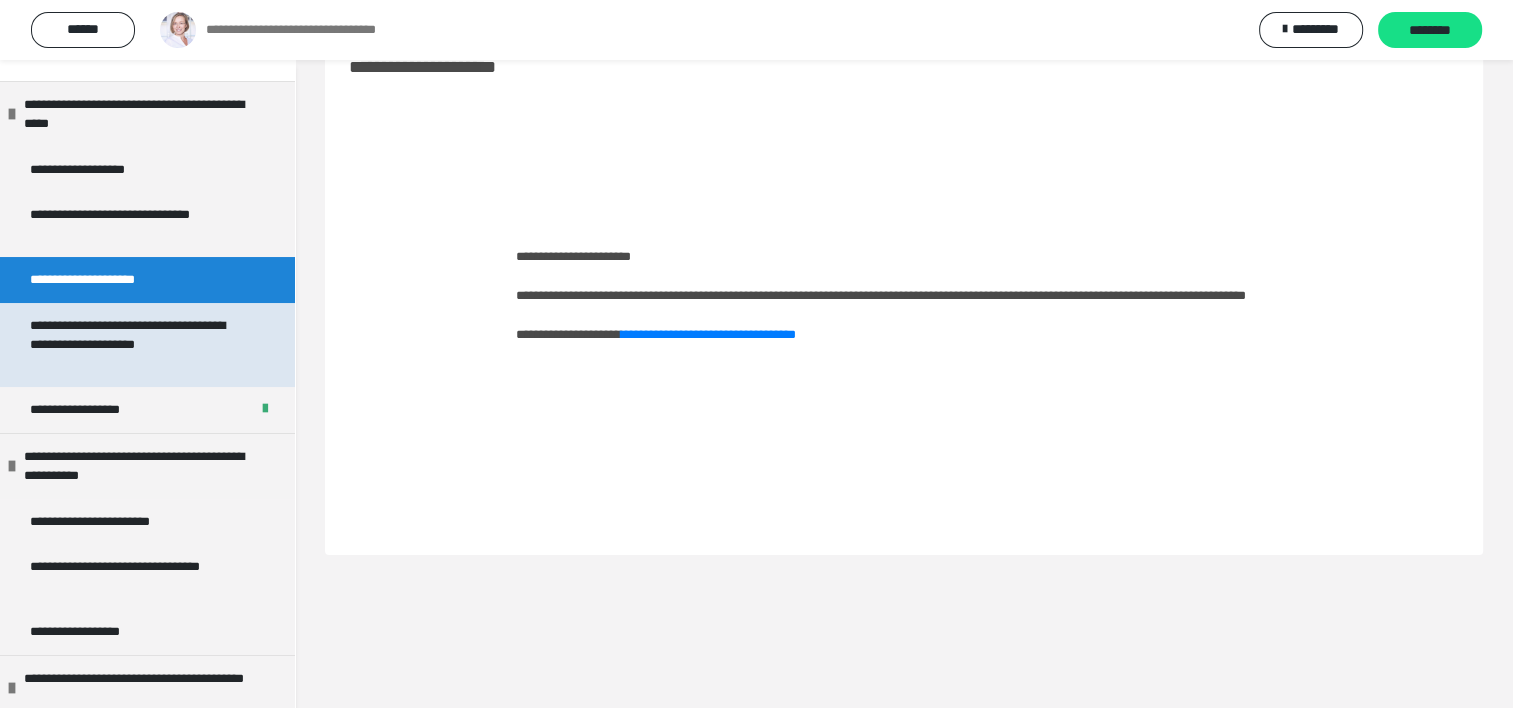 click on "**********" at bounding box center (147, 345) 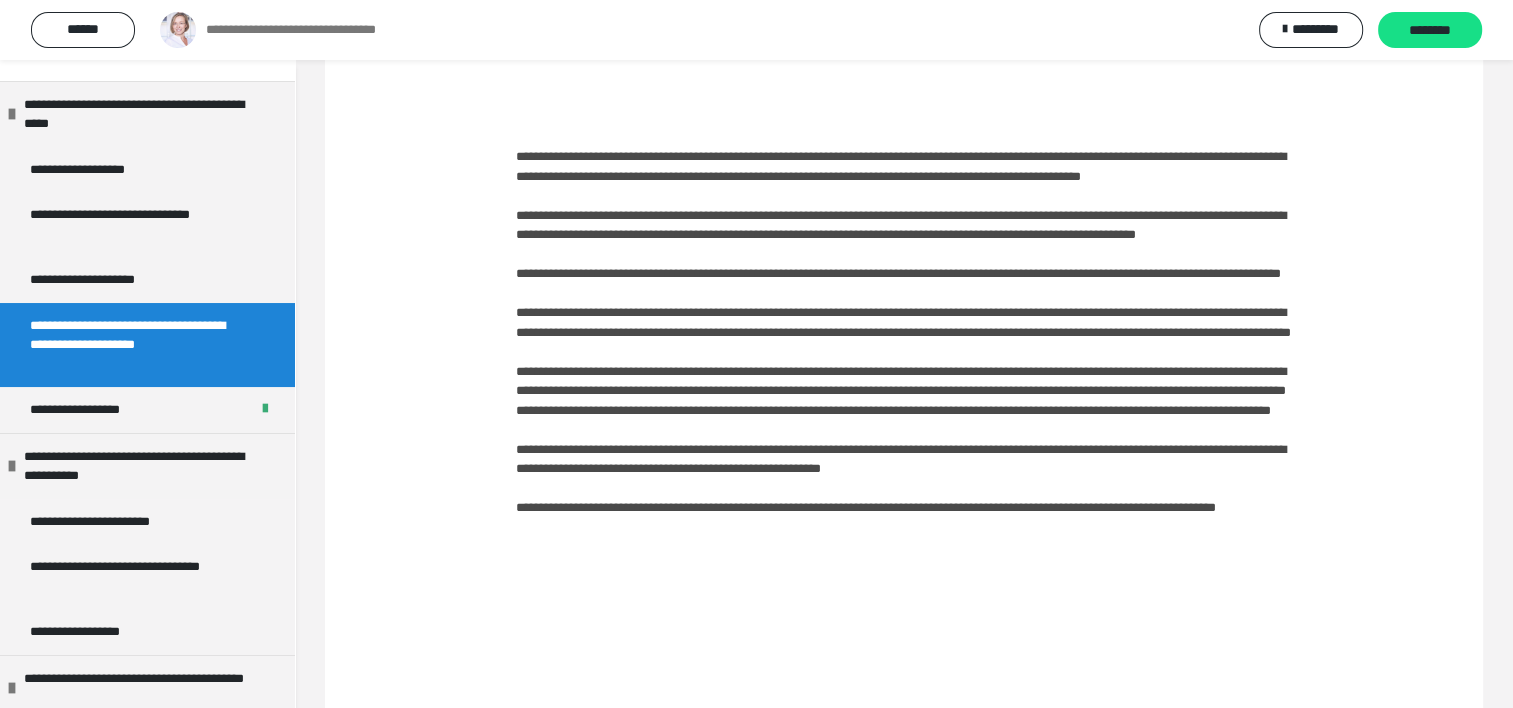 scroll, scrollTop: 260, scrollLeft: 0, axis: vertical 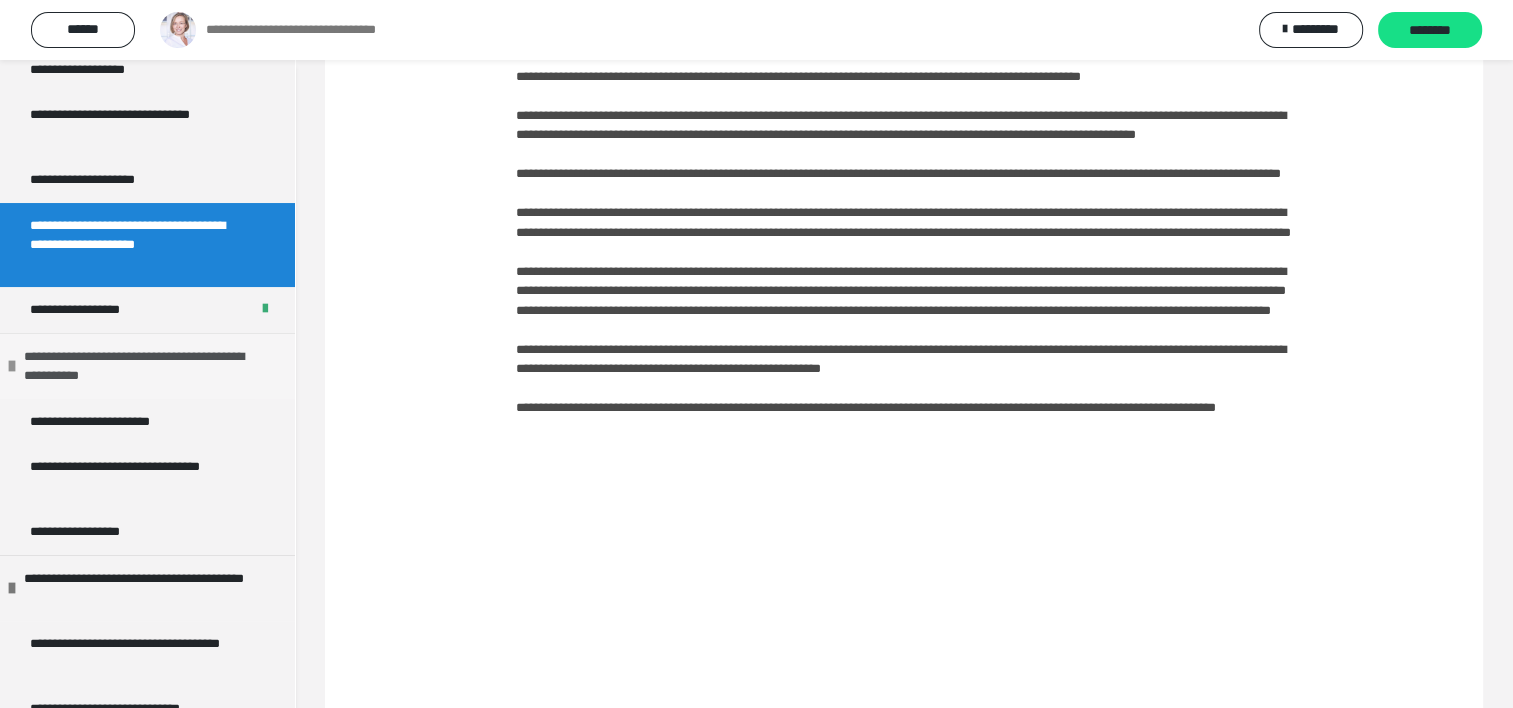 click on "**********" at bounding box center [144, 366] 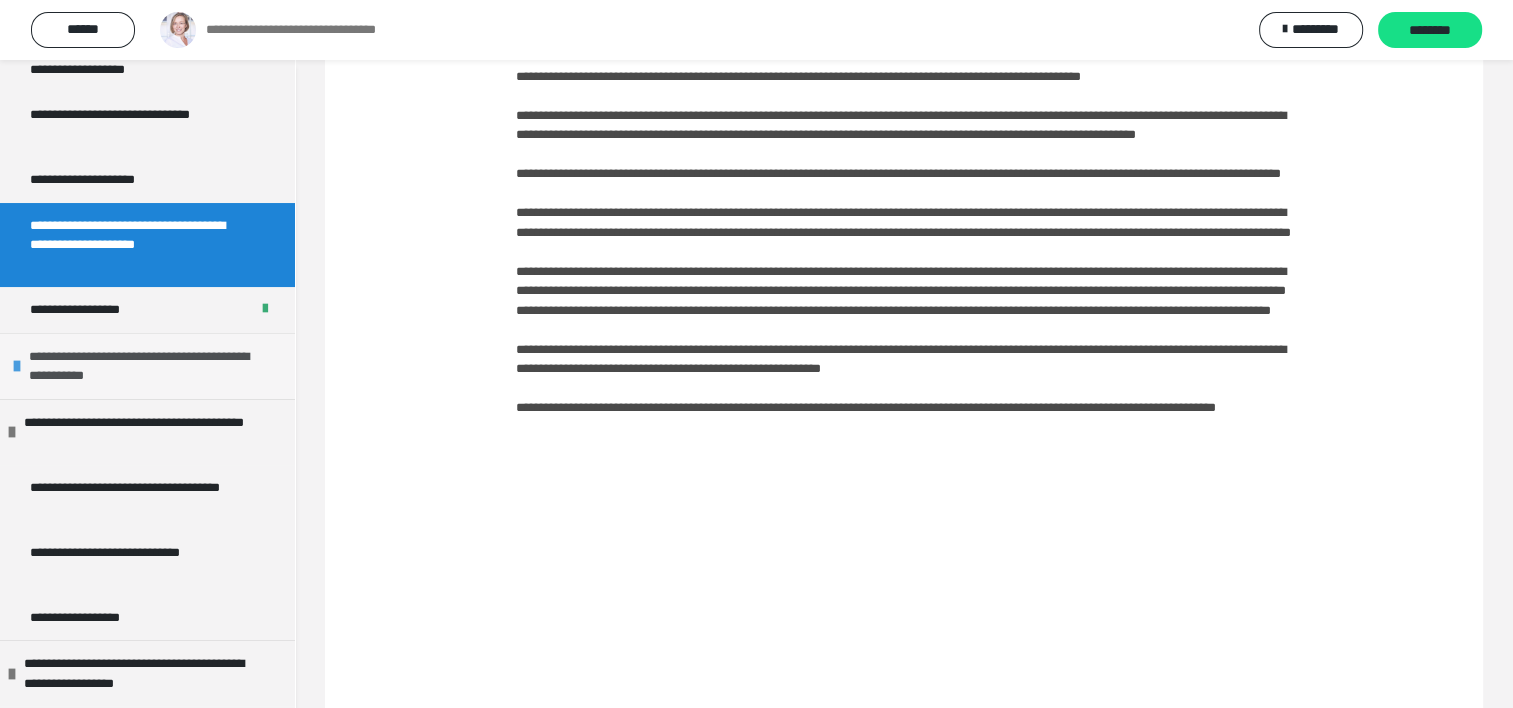 click on "**********" at bounding box center (149, 366) 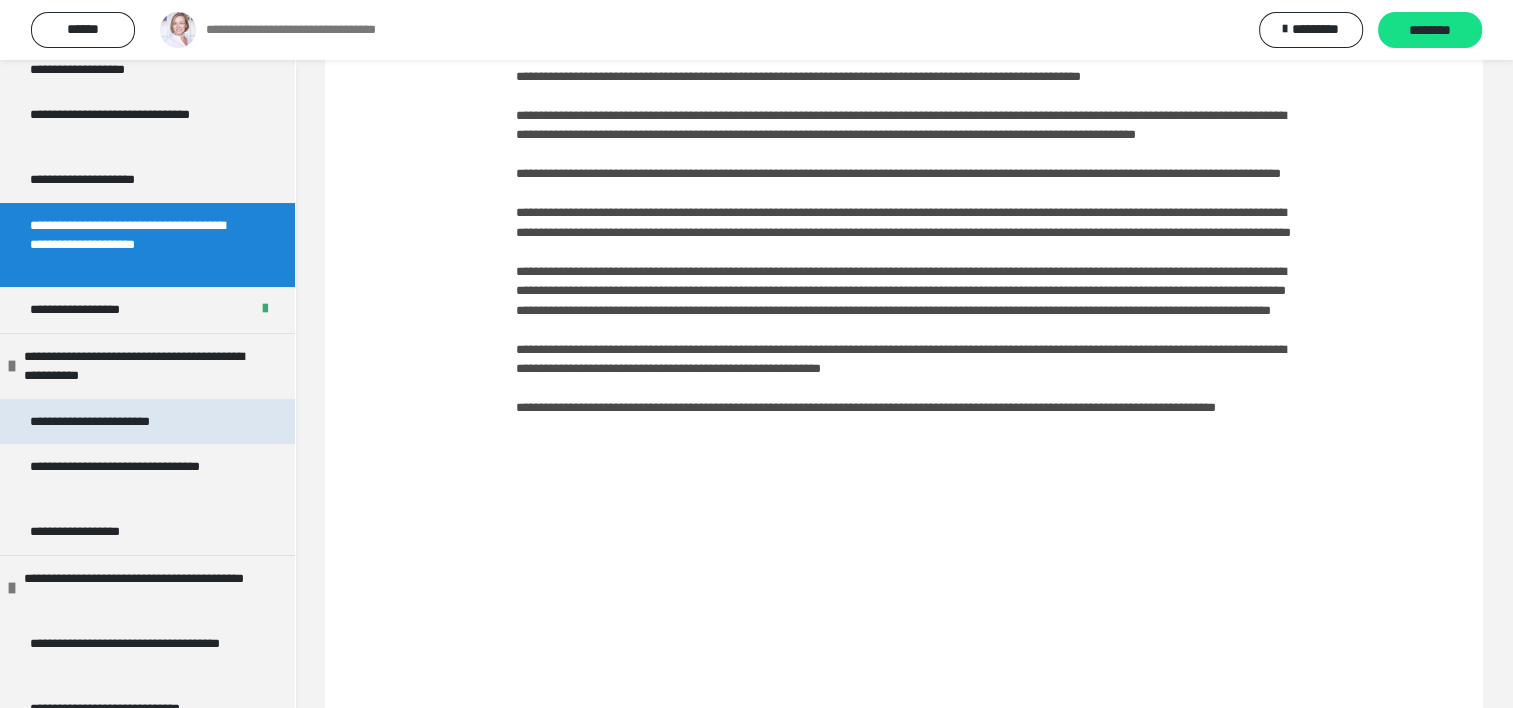 click on "**********" at bounding box center [114, 422] 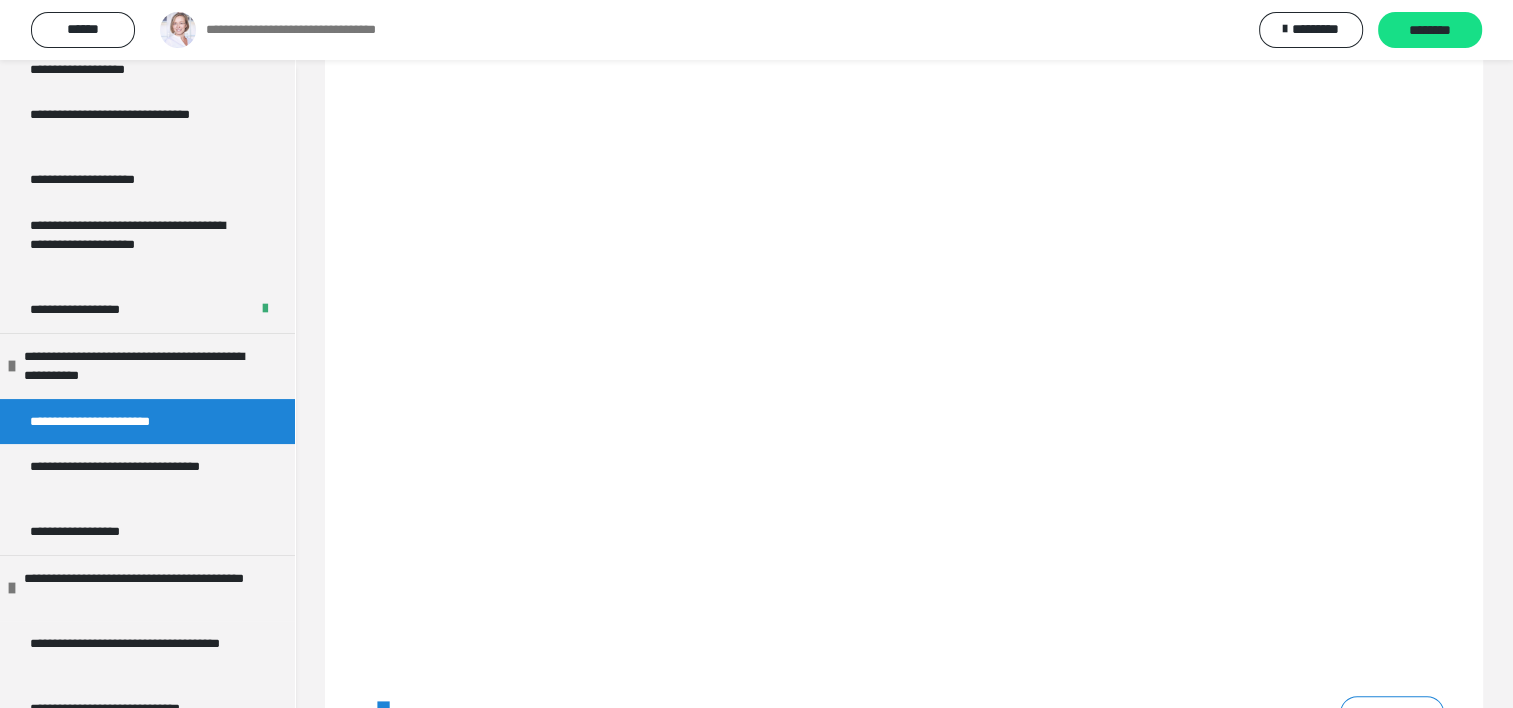 scroll, scrollTop: 701, scrollLeft: 0, axis: vertical 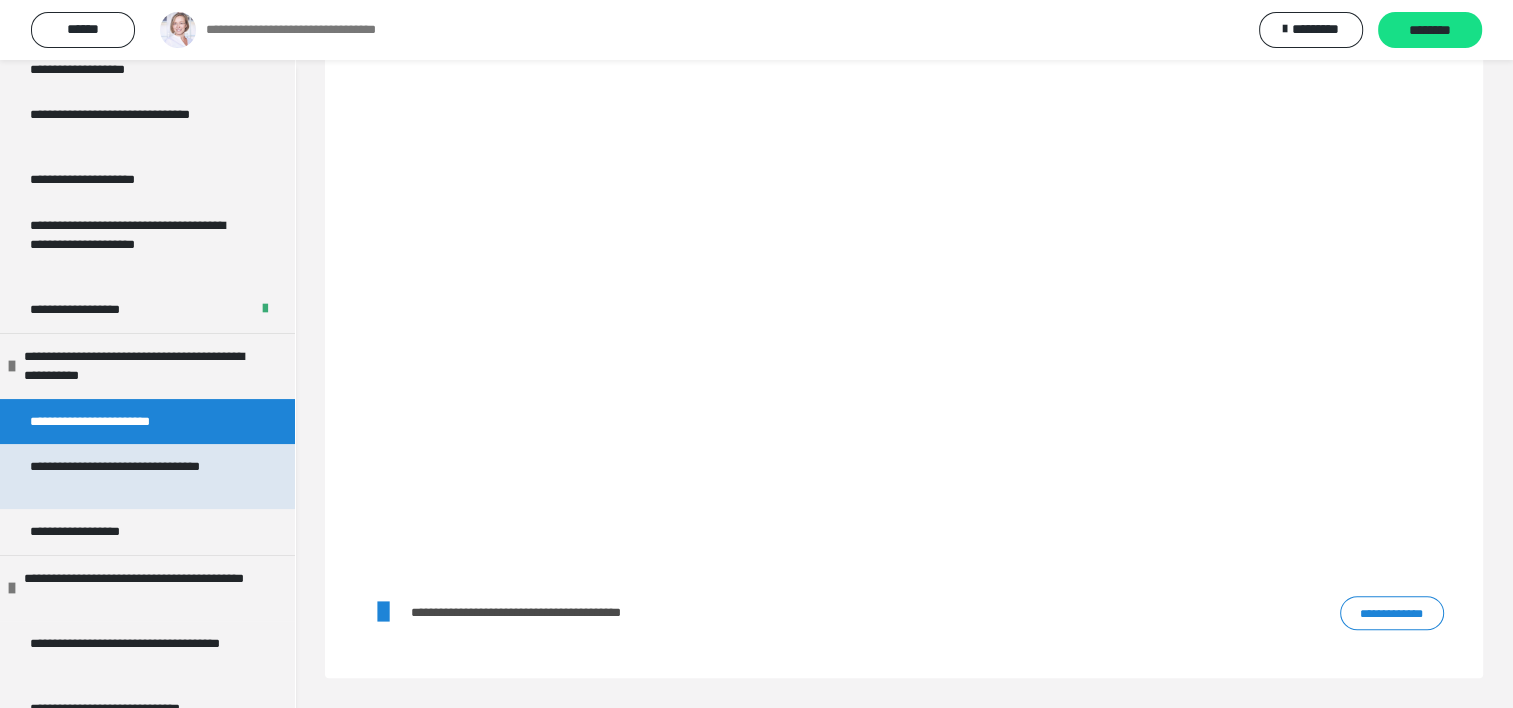 click on "**********" at bounding box center (132, 476) 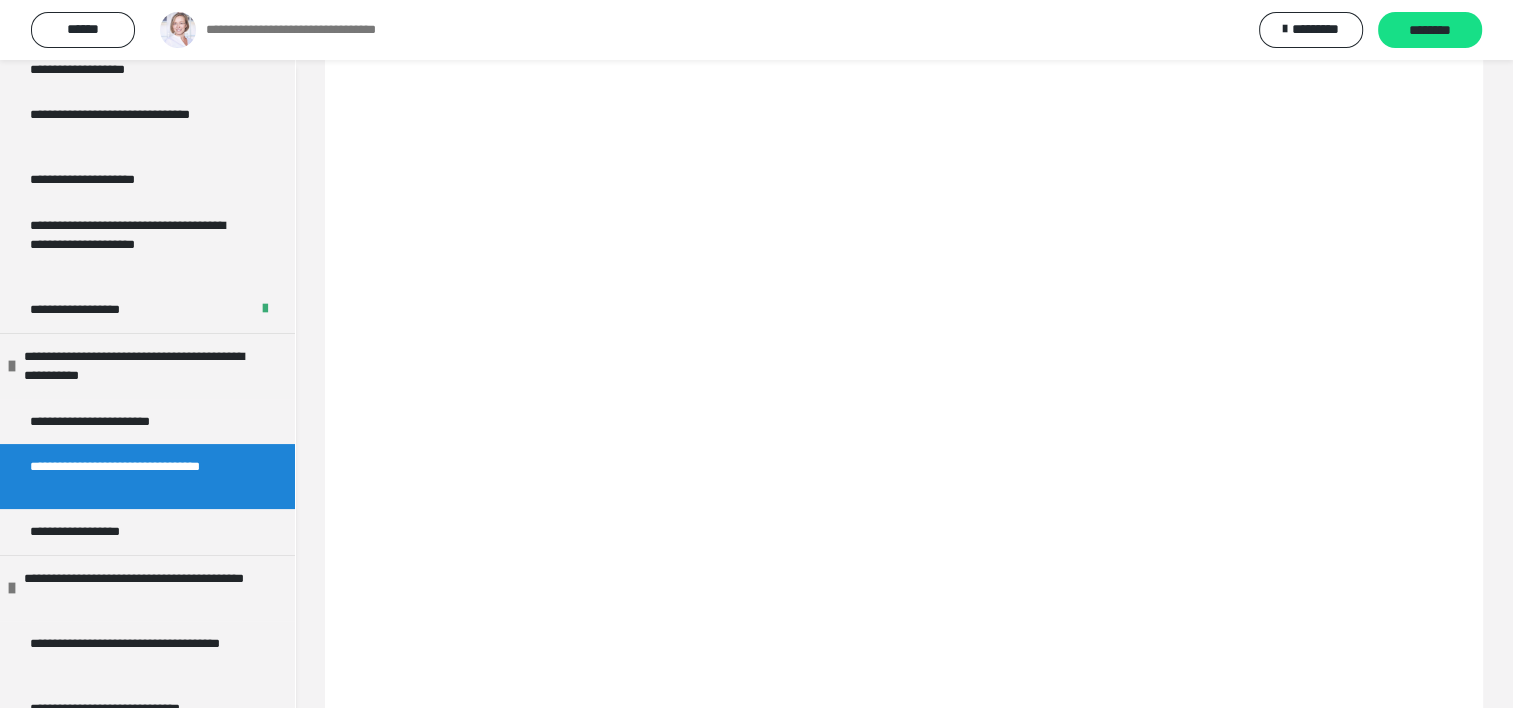 scroll, scrollTop: 310, scrollLeft: 0, axis: vertical 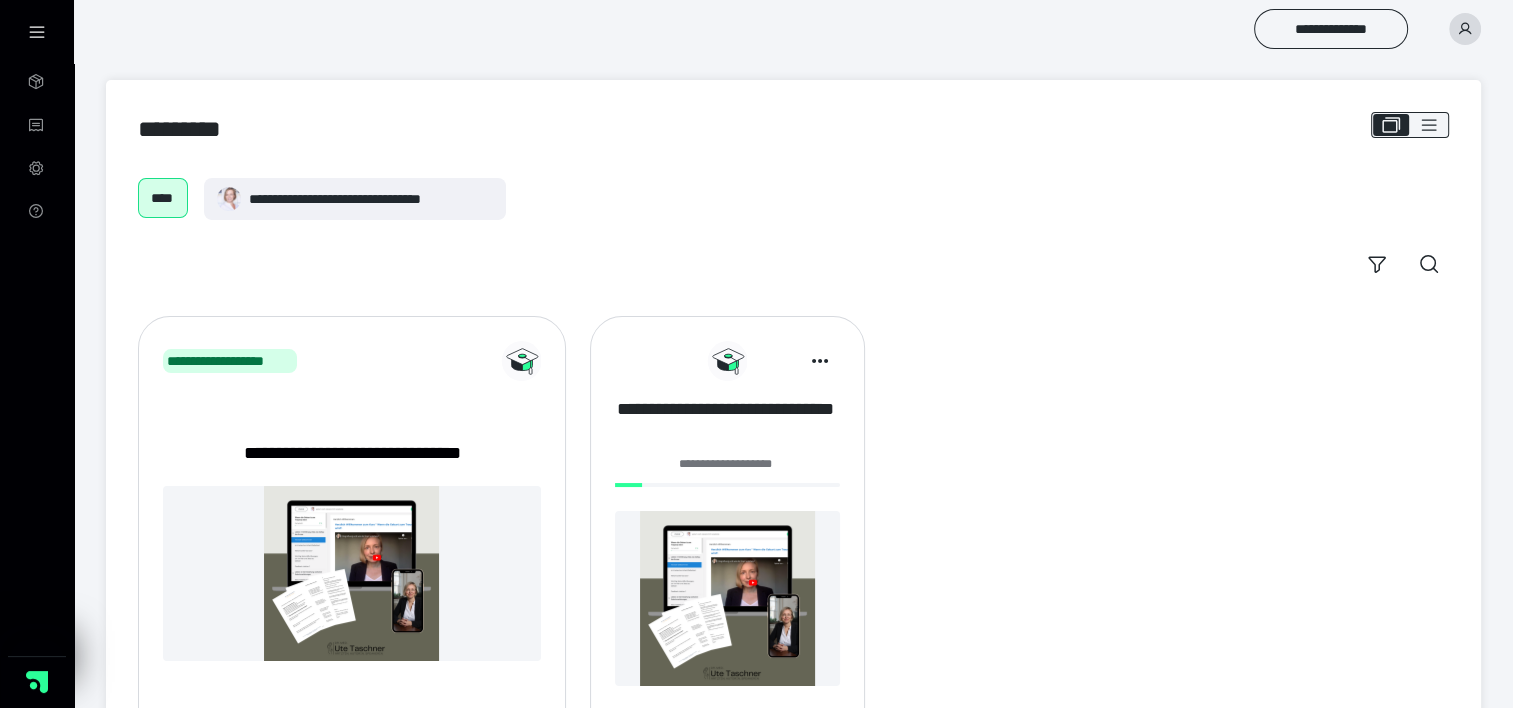 click on "**********" at bounding box center [725, 422] 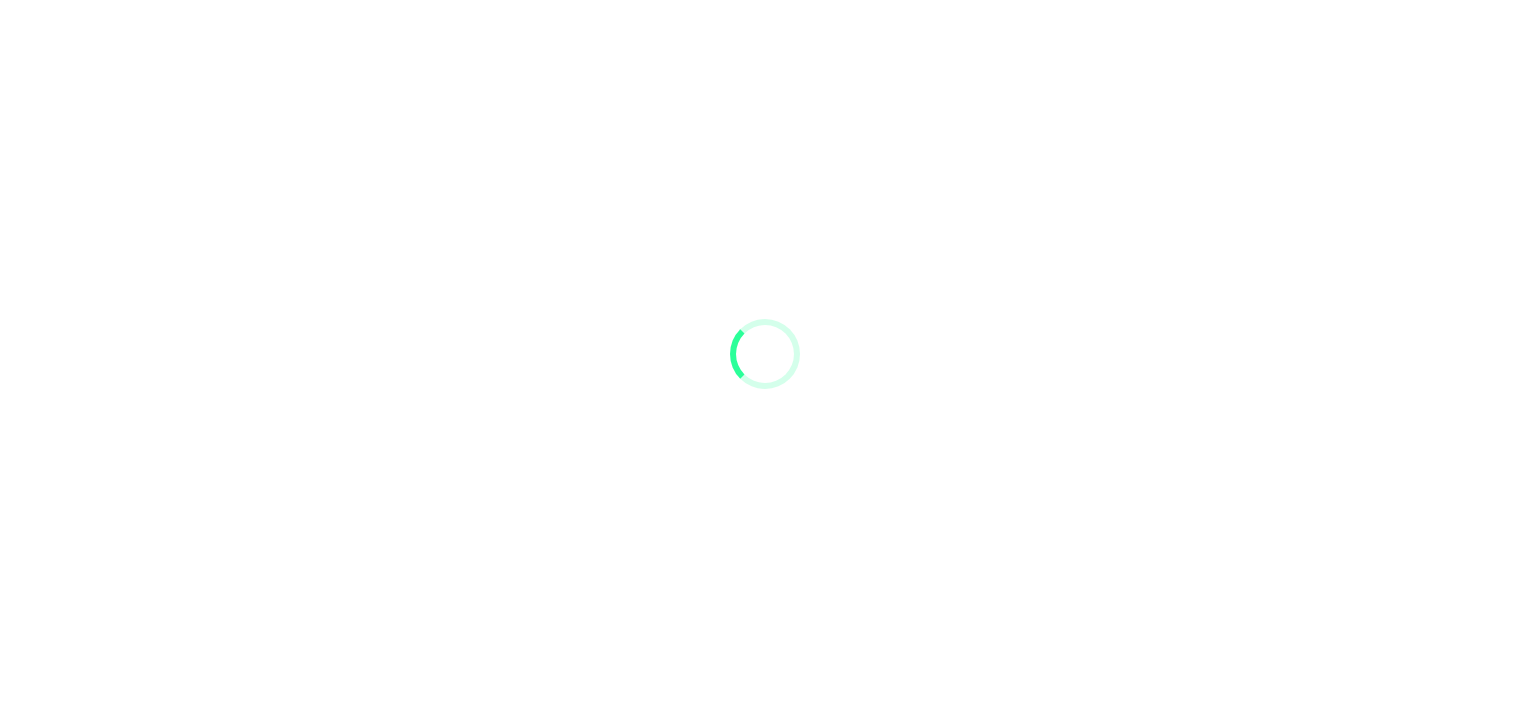 scroll, scrollTop: 0, scrollLeft: 0, axis: both 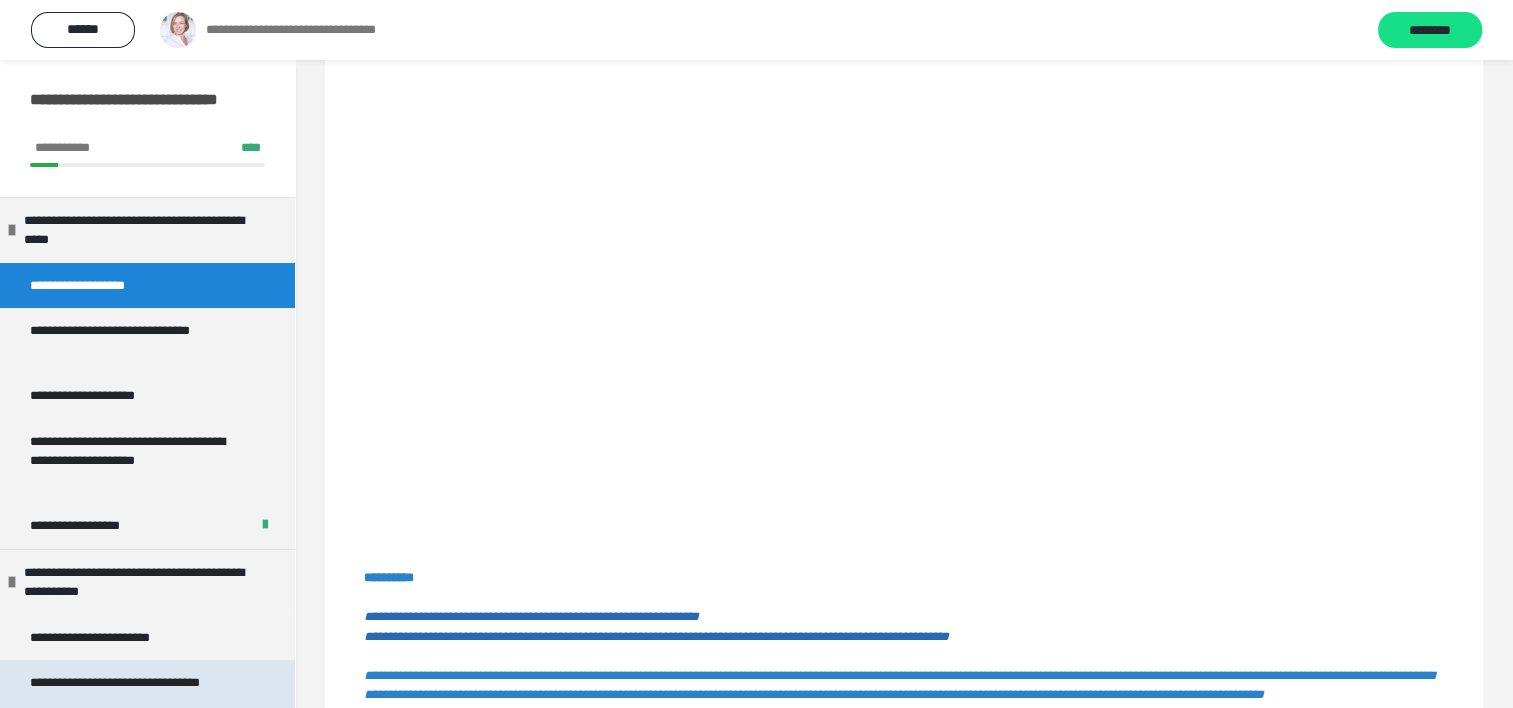 click on "**********" at bounding box center (132, 692) 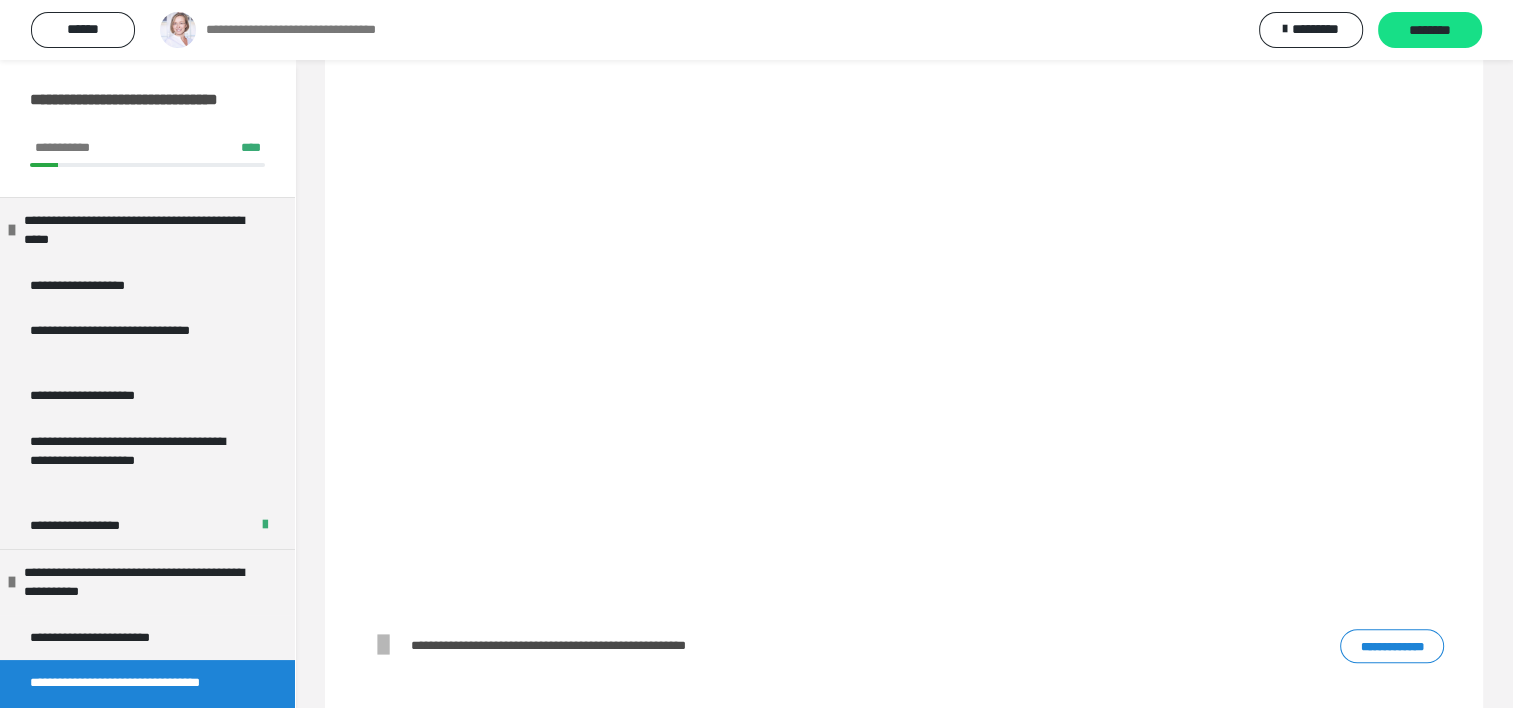 scroll, scrollTop: 476, scrollLeft: 0, axis: vertical 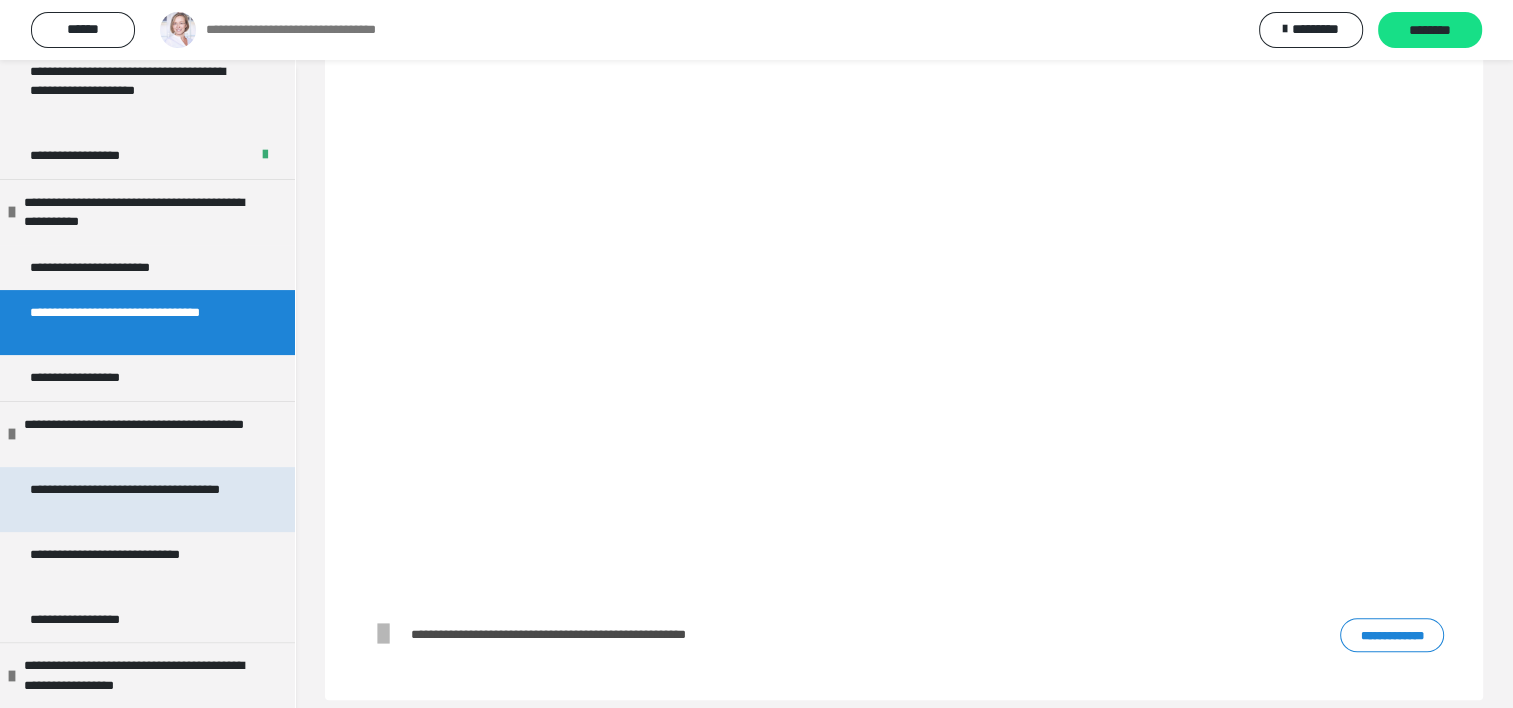 click on "**********" at bounding box center (132, 499) 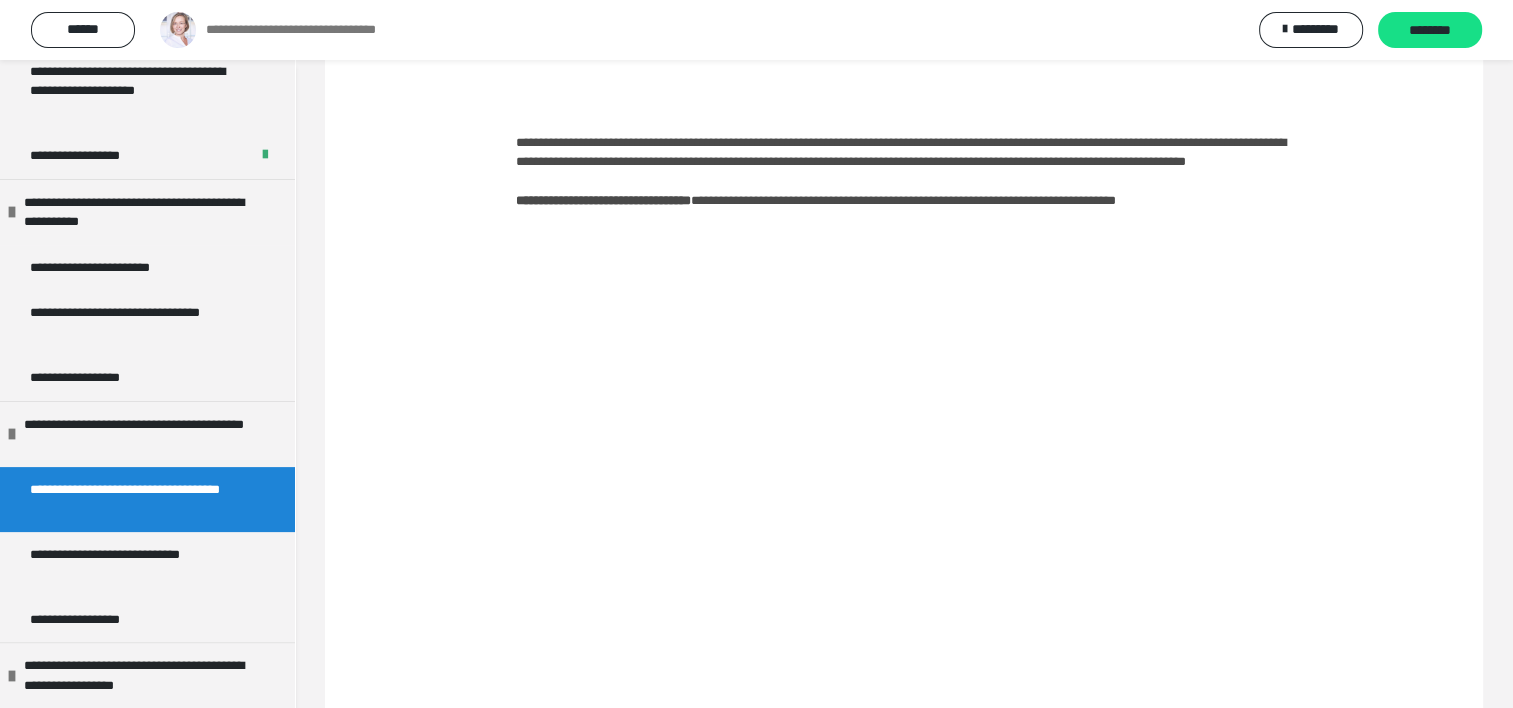 scroll, scrollTop: 176, scrollLeft: 0, axis: vertical 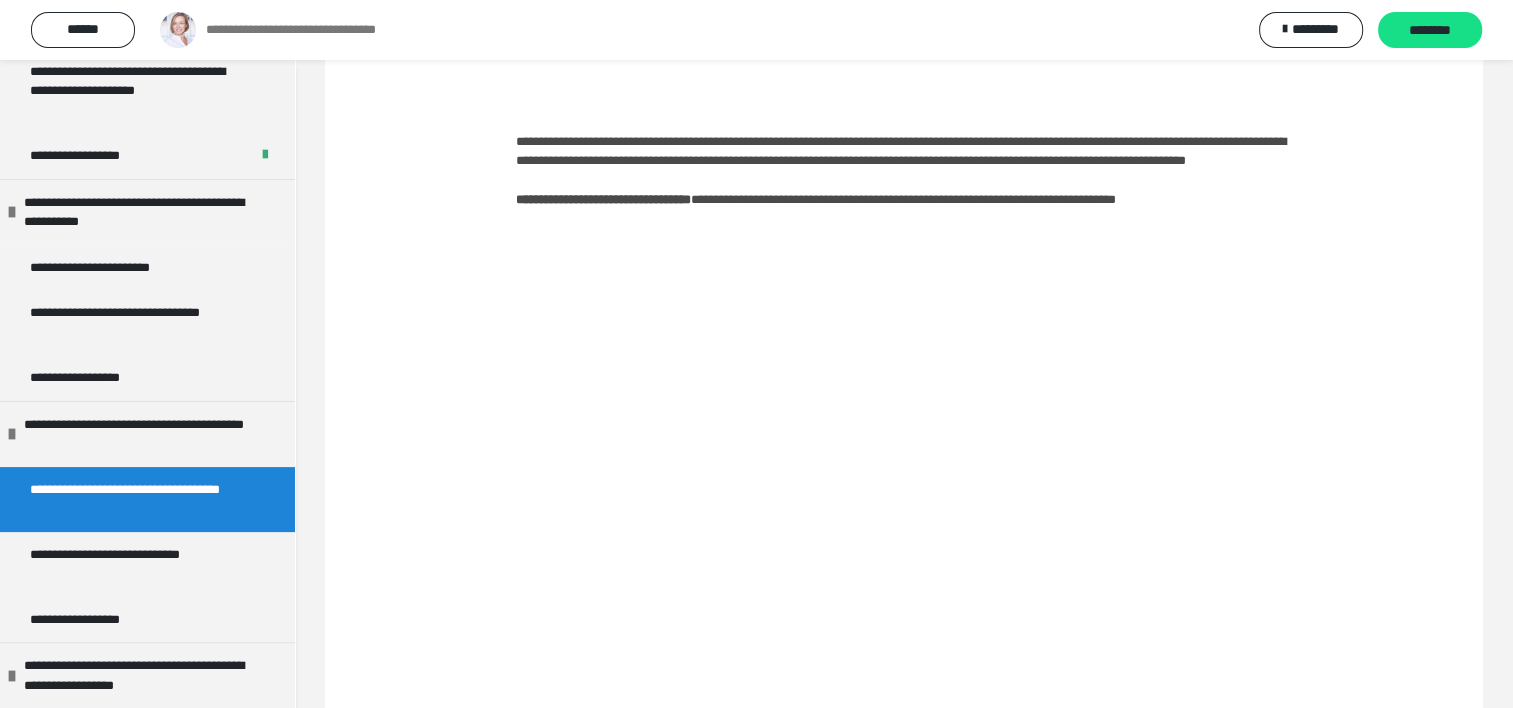 click on "**********" at bounding box center (904, 463) 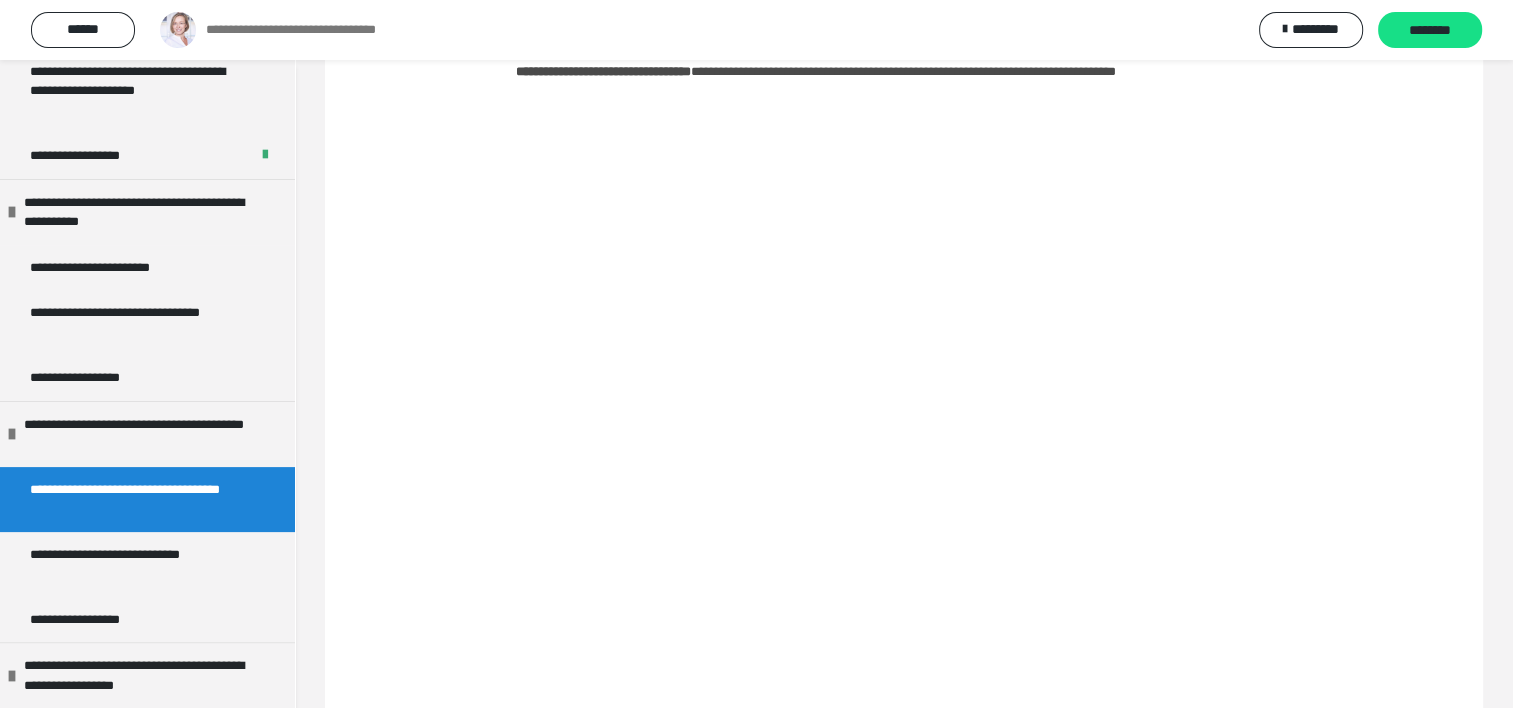 scroll, scrollTop: 306, scrollLeft: 0, axis: vertical 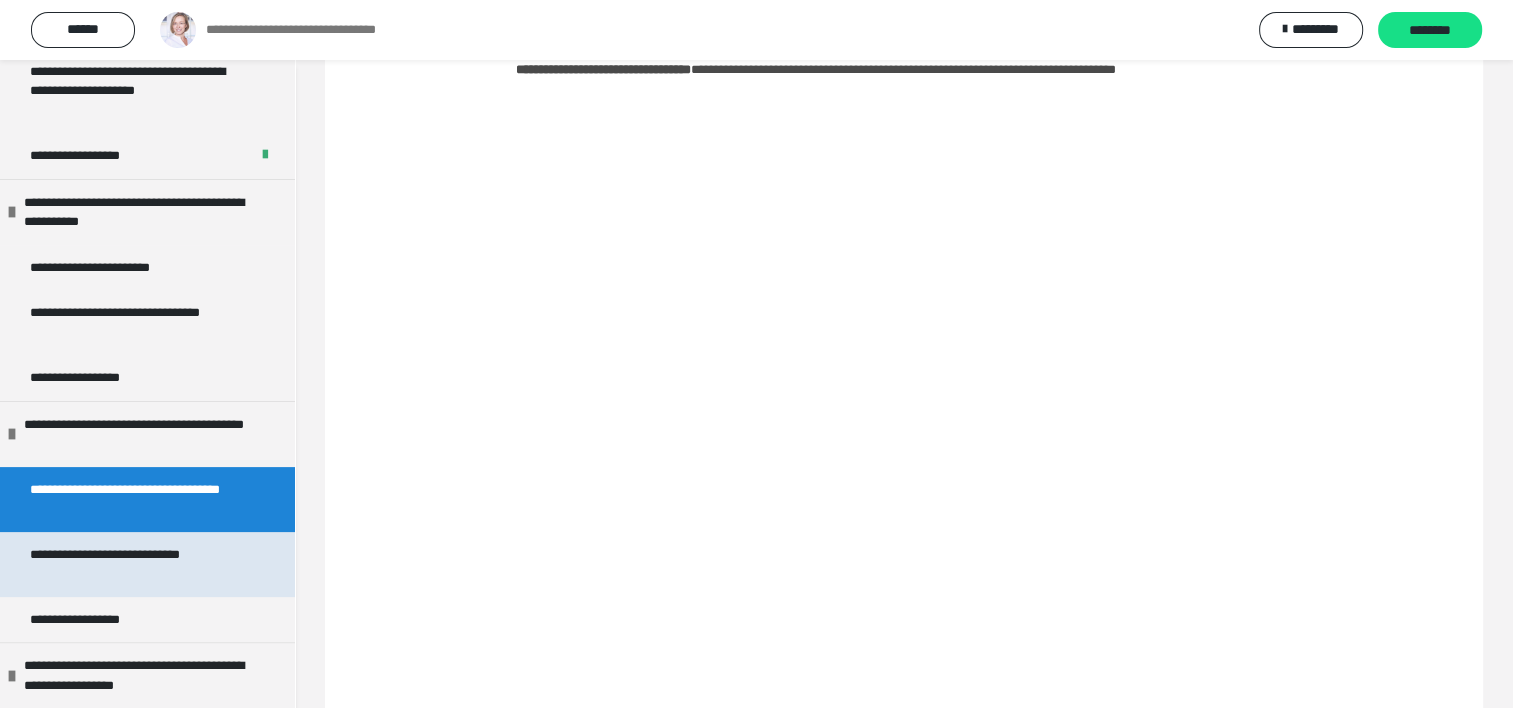 click on "**********" at bounding box center (132, 564) 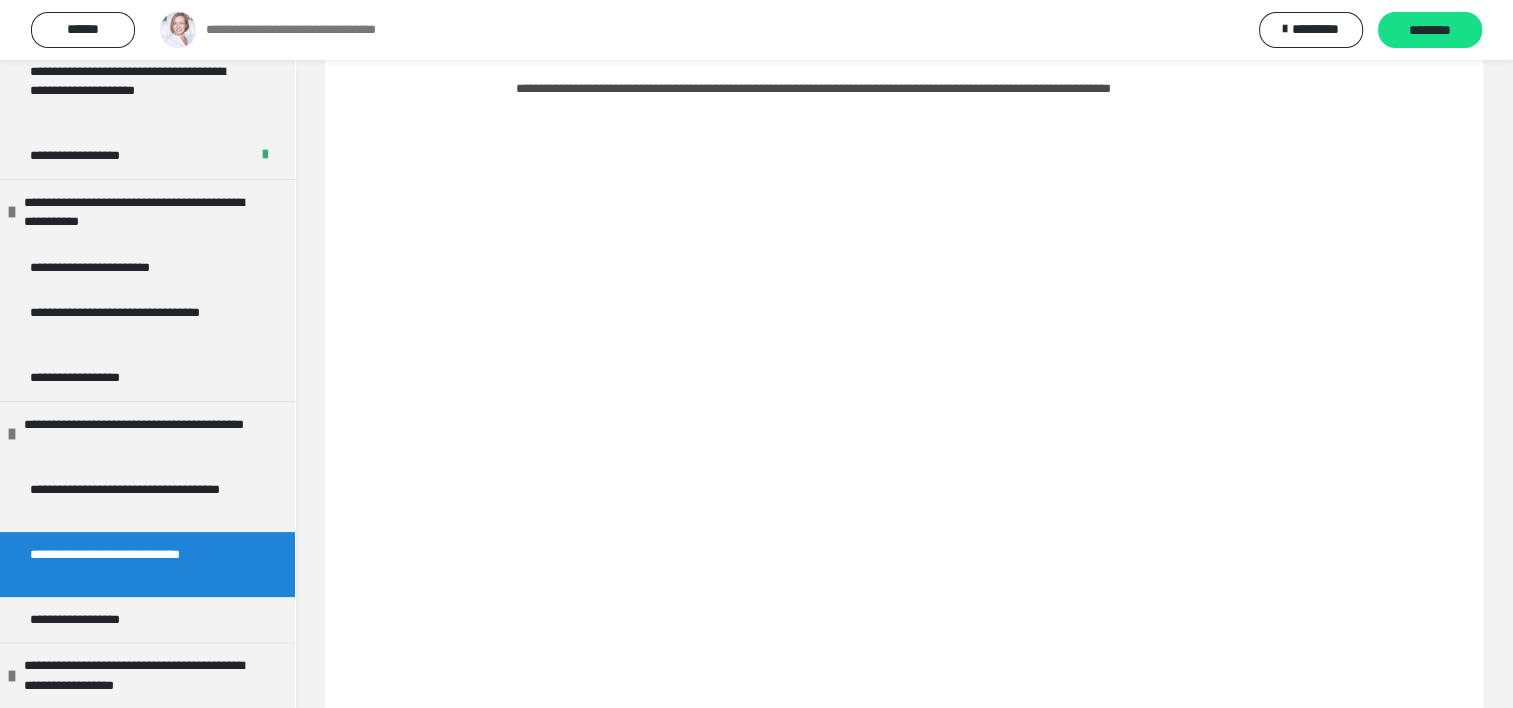 scroll, scrollTop: 421, scrollLeft: 0, axis: vertical 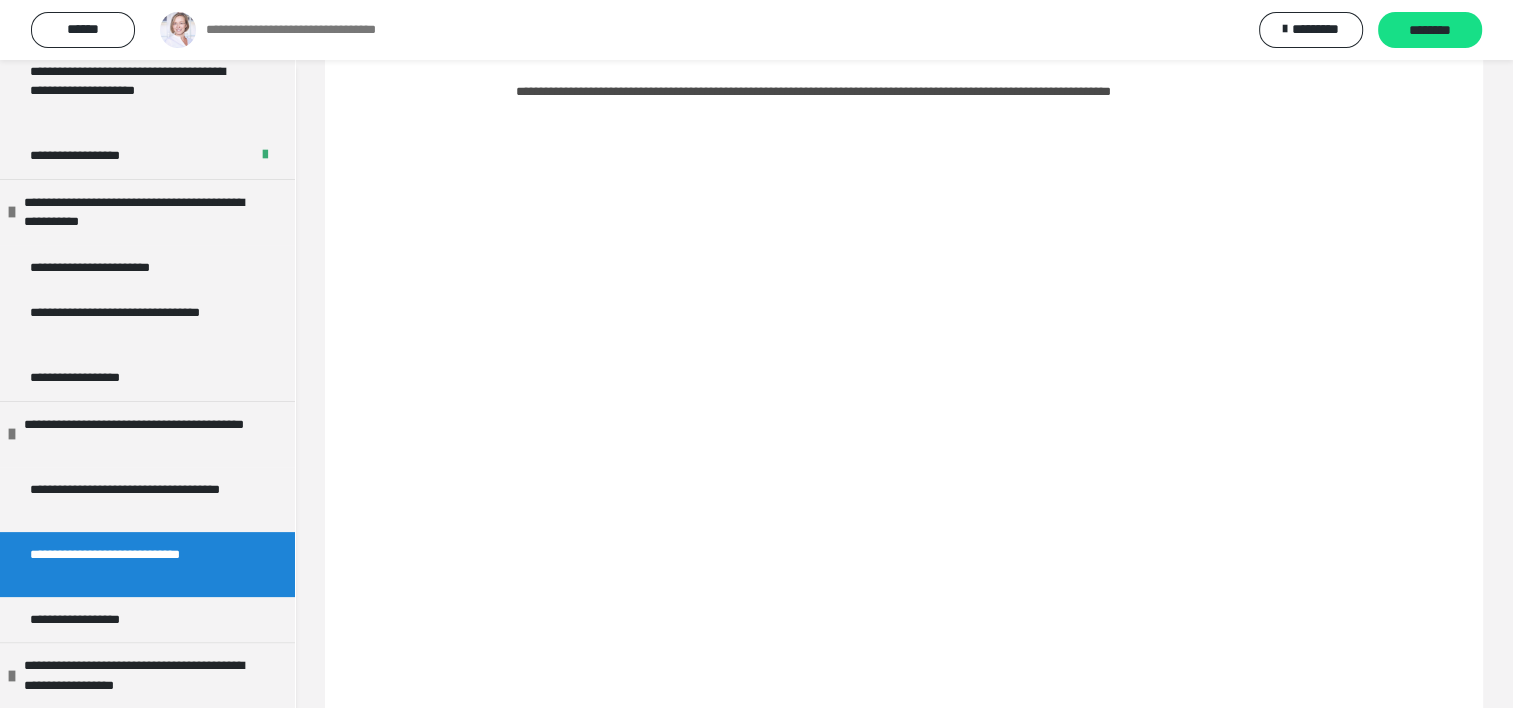 click on "**********" at bounding box center (904, 276) 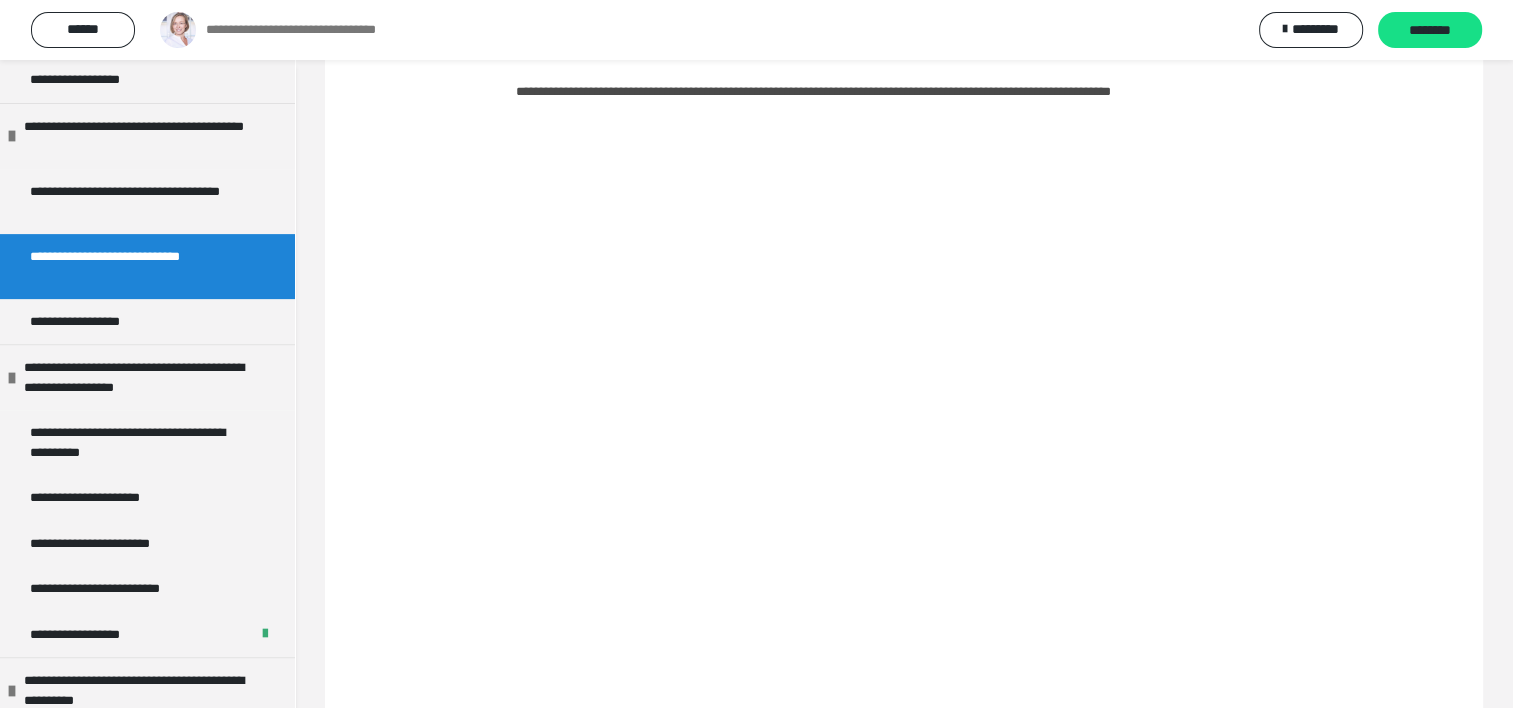scroll, scrollTop: 672, scrollLeft: 0, axis: vertical 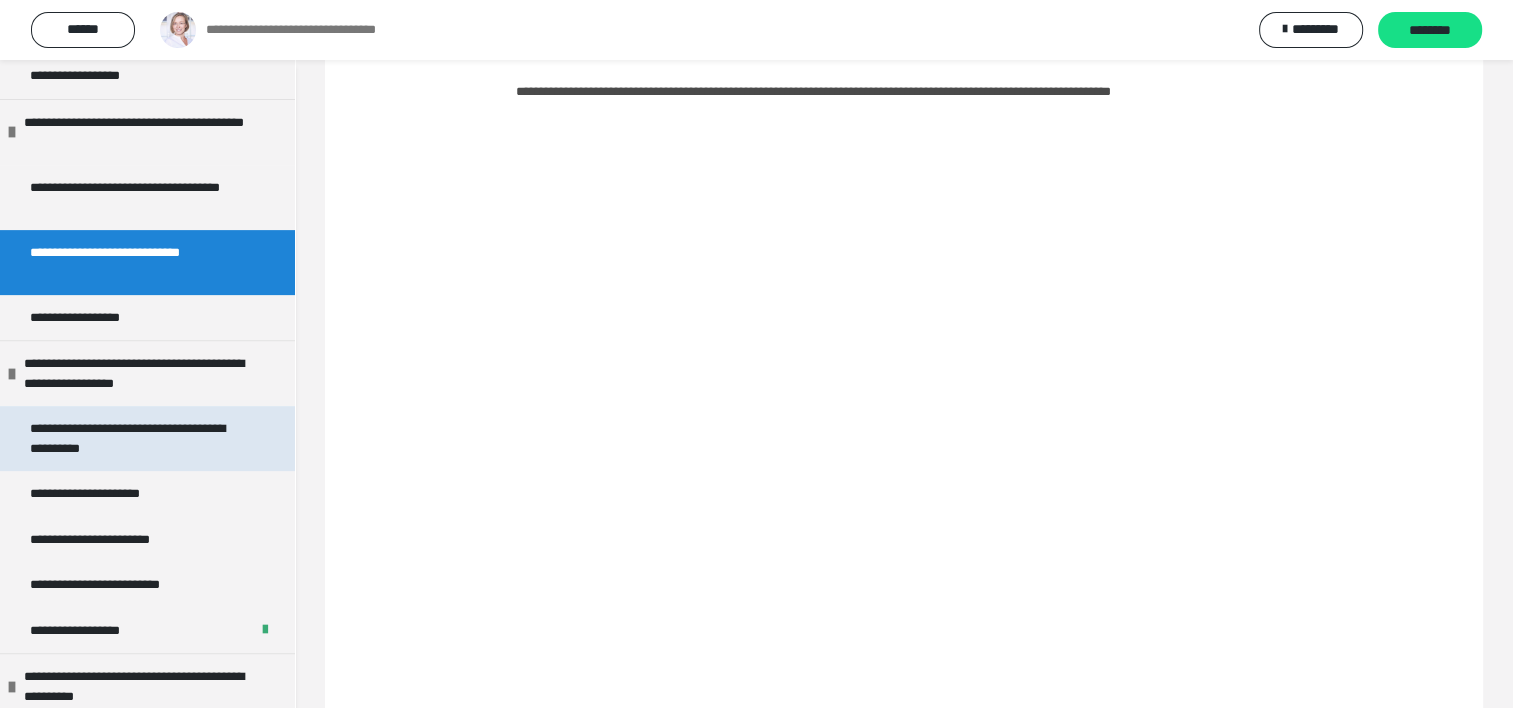click on "**********" at bounding box center (132, 438) 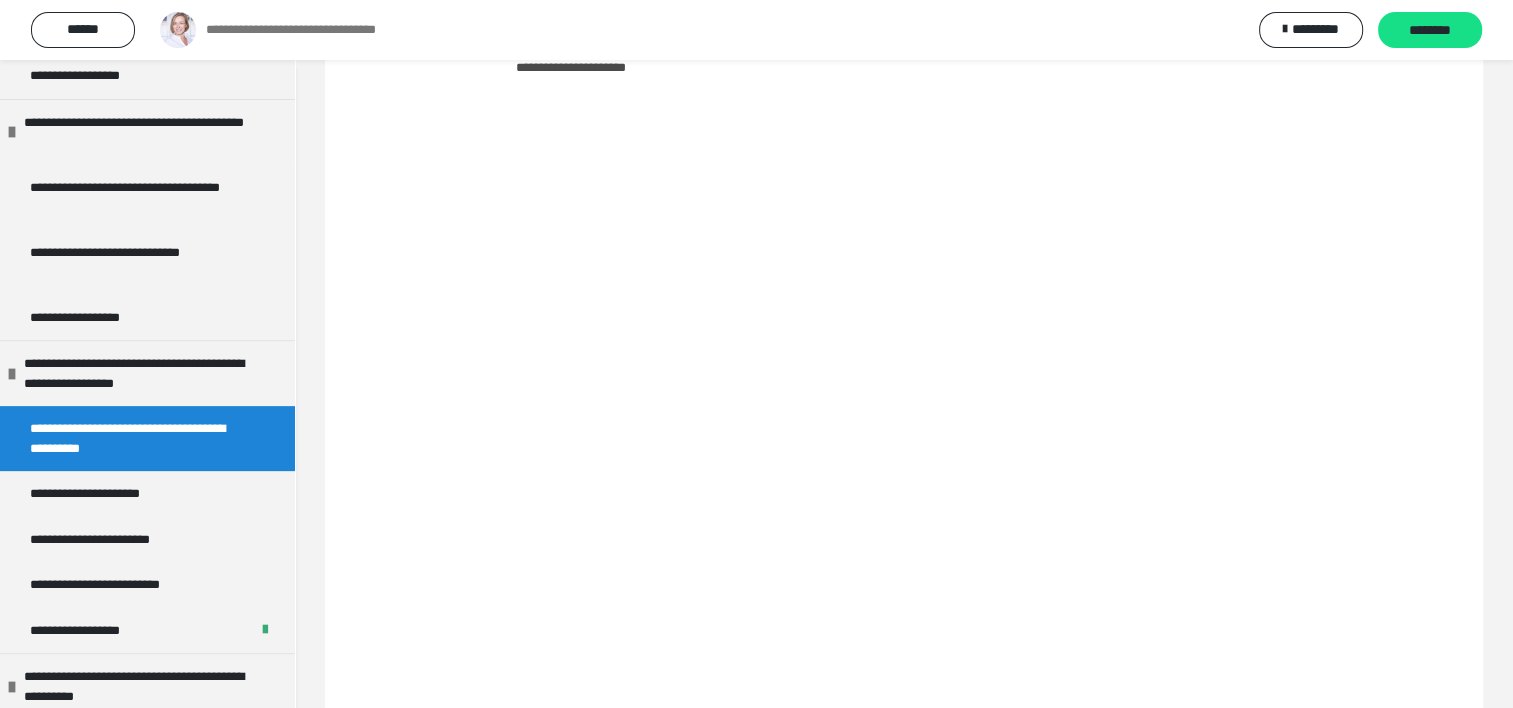 scroll, scrollTop: 310, scrollLeft: 0, axis: vertical 